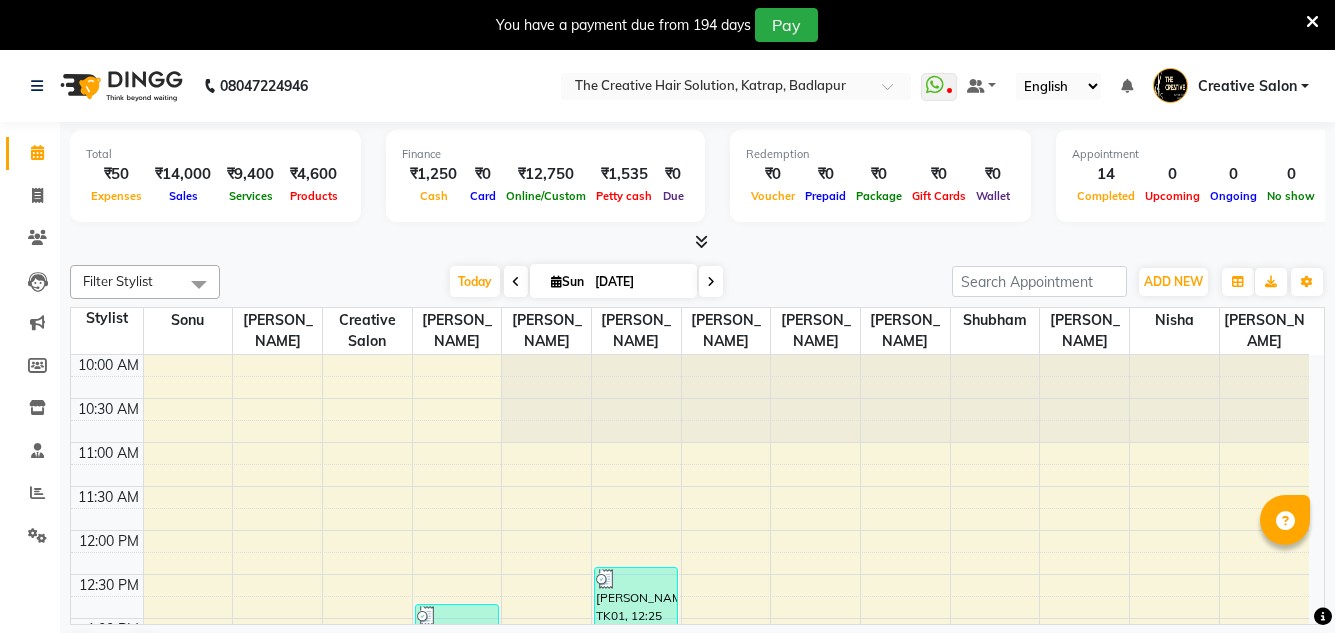 scroll, scrollTop: 51, scrollLeft: 0, axis: vertical 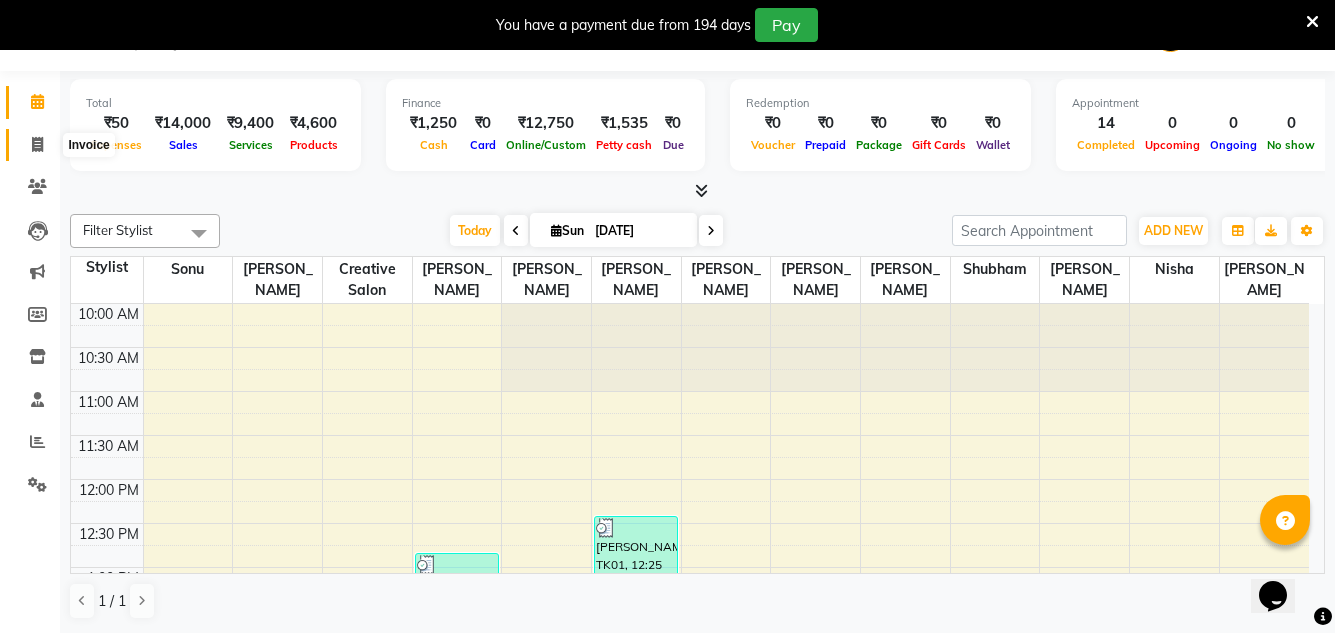 click 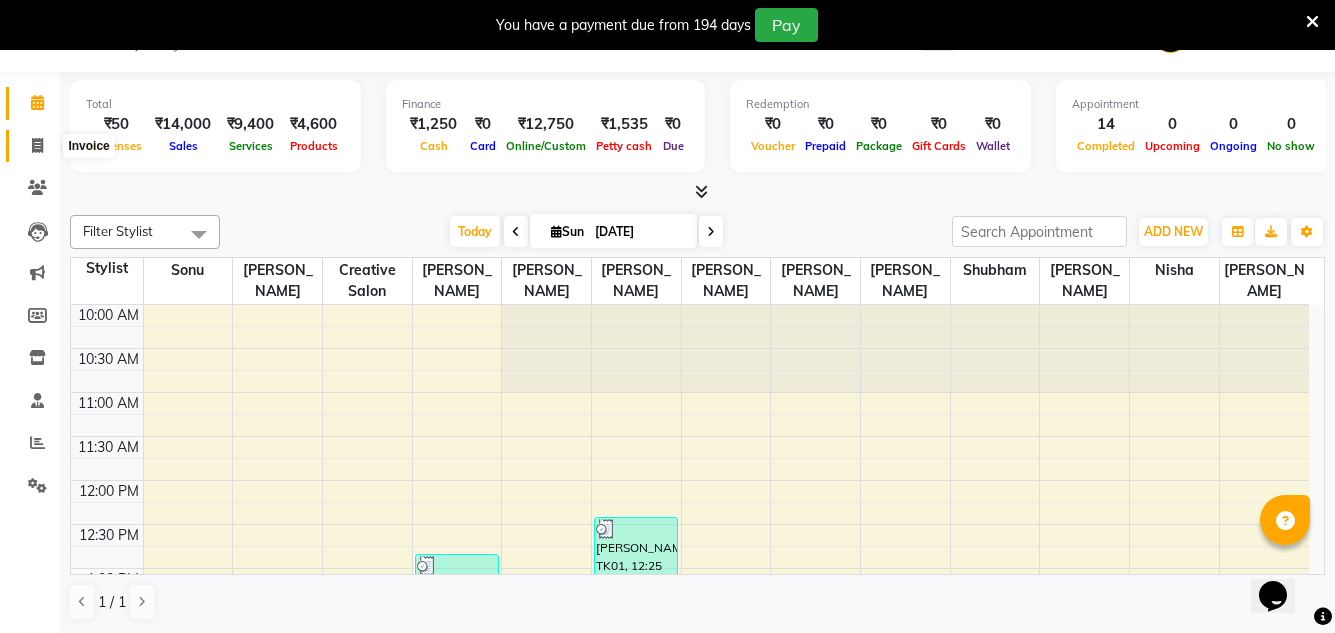 select on "service" 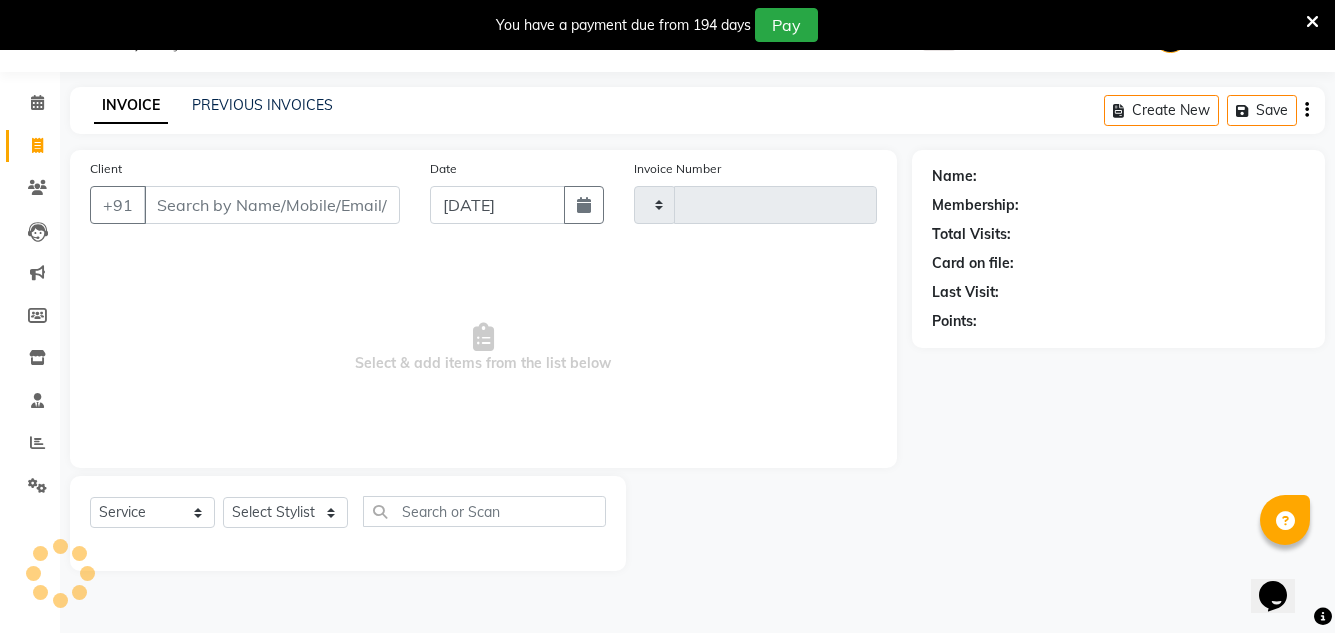 type on "0957" 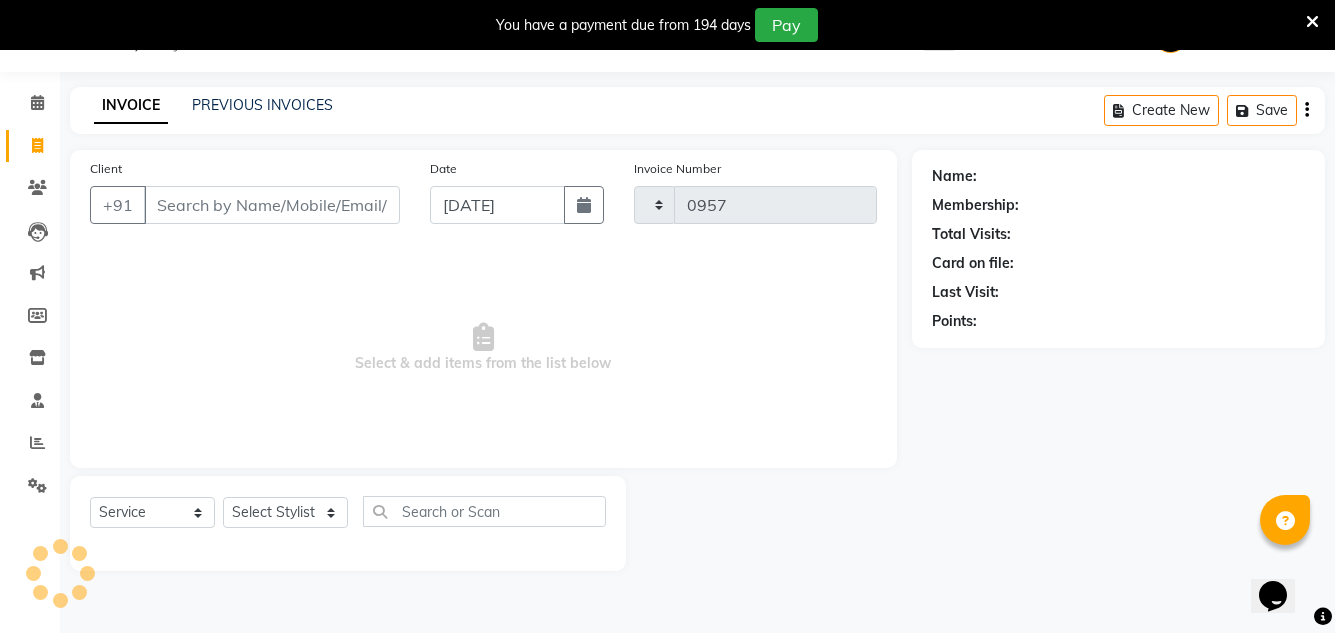 select on "527" 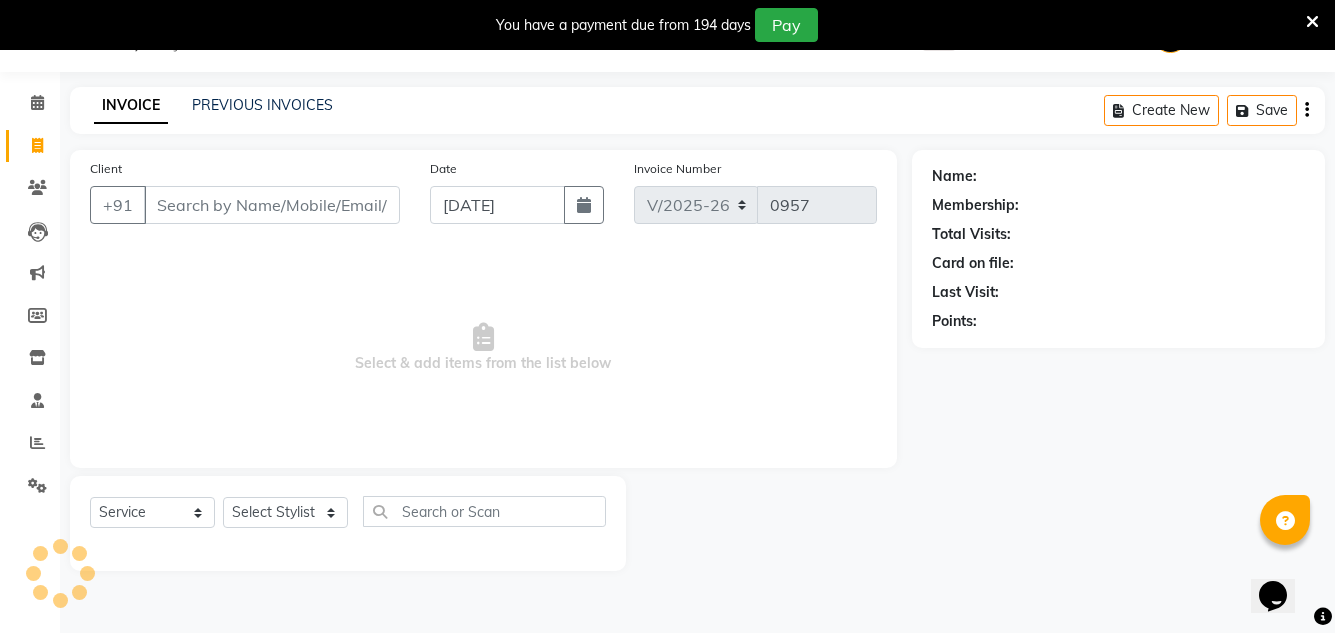 click on "Client" at bounding box center (272, 205) 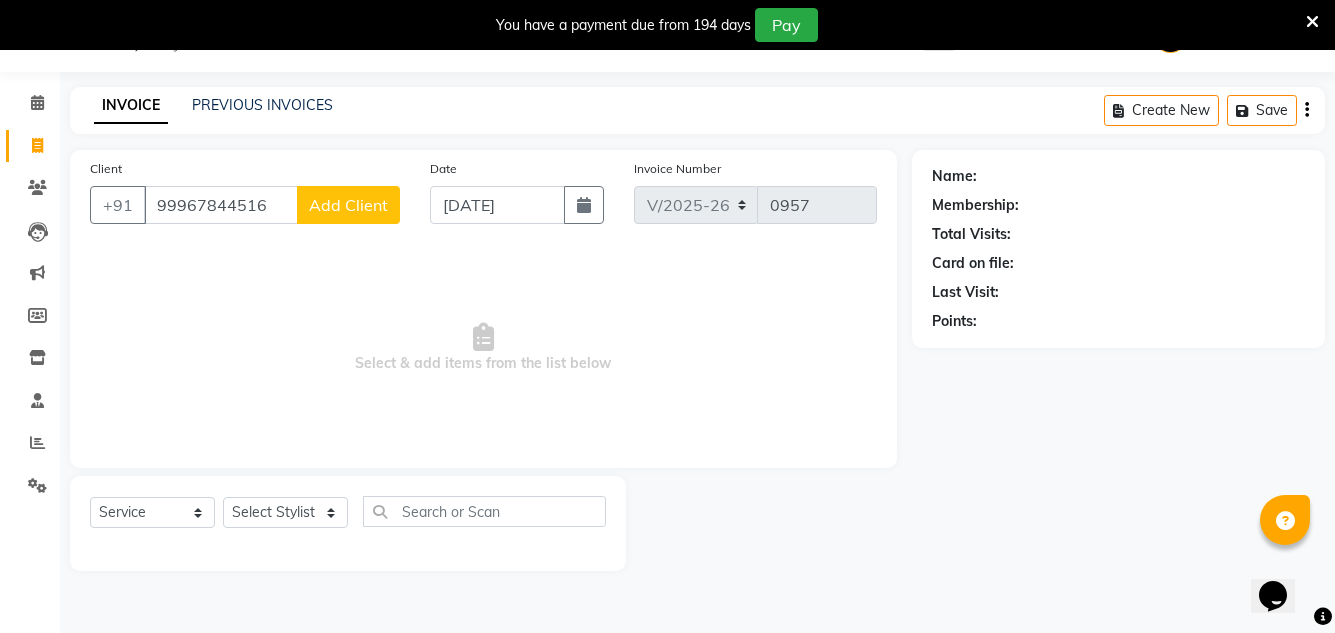click on "99967844516" at bounding box center [221, 205] 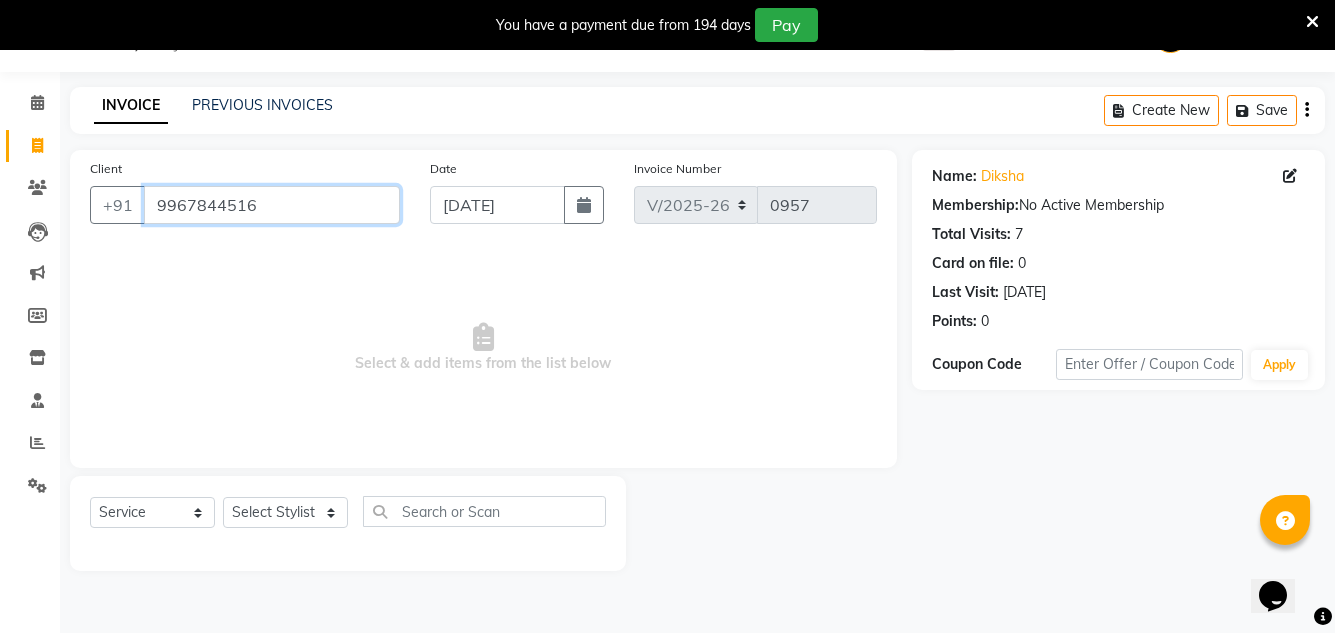 click on "9967844516" at bounding box center [272, 205] 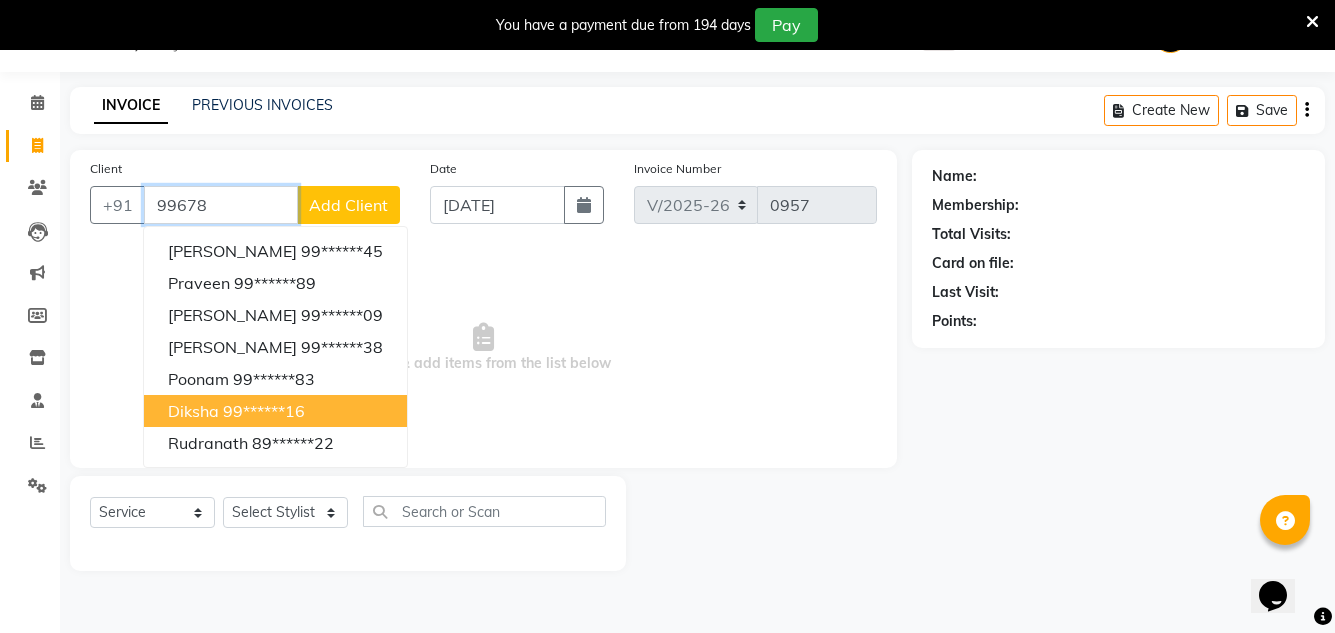 click on "99******16" at bounding box center (264, 411) 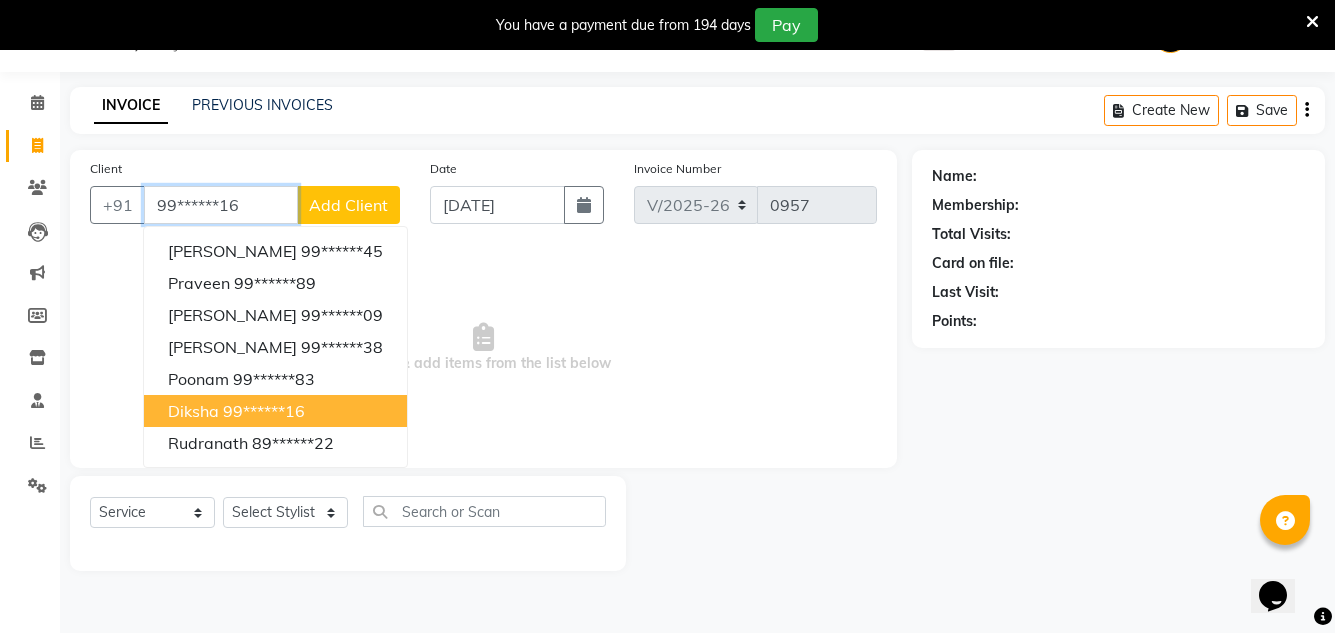 type on "99******16" 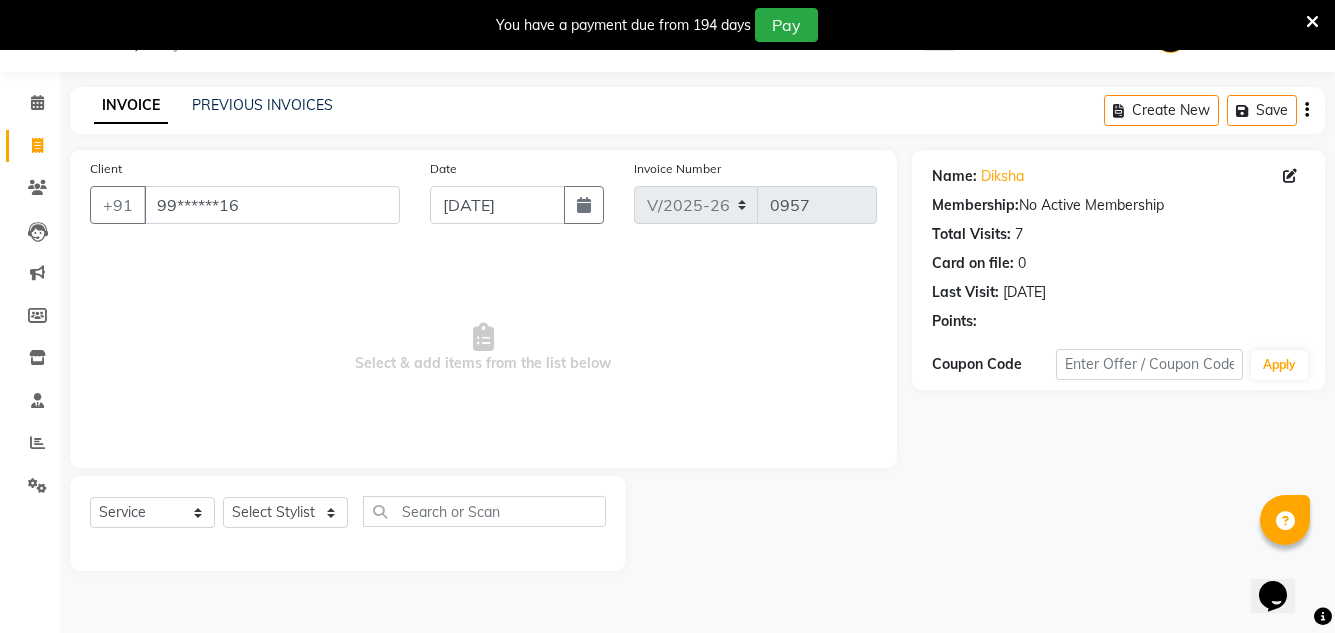 click on "Select  Service  Product  Membership  Package Voucher Prepaid Gift Card  Select Stylist Creative Salon D.M firoj Hashan Hetal Chavan Kam wali nisha  Payal salman Sanjana rathod Shubham Sonu umesh Gaur" 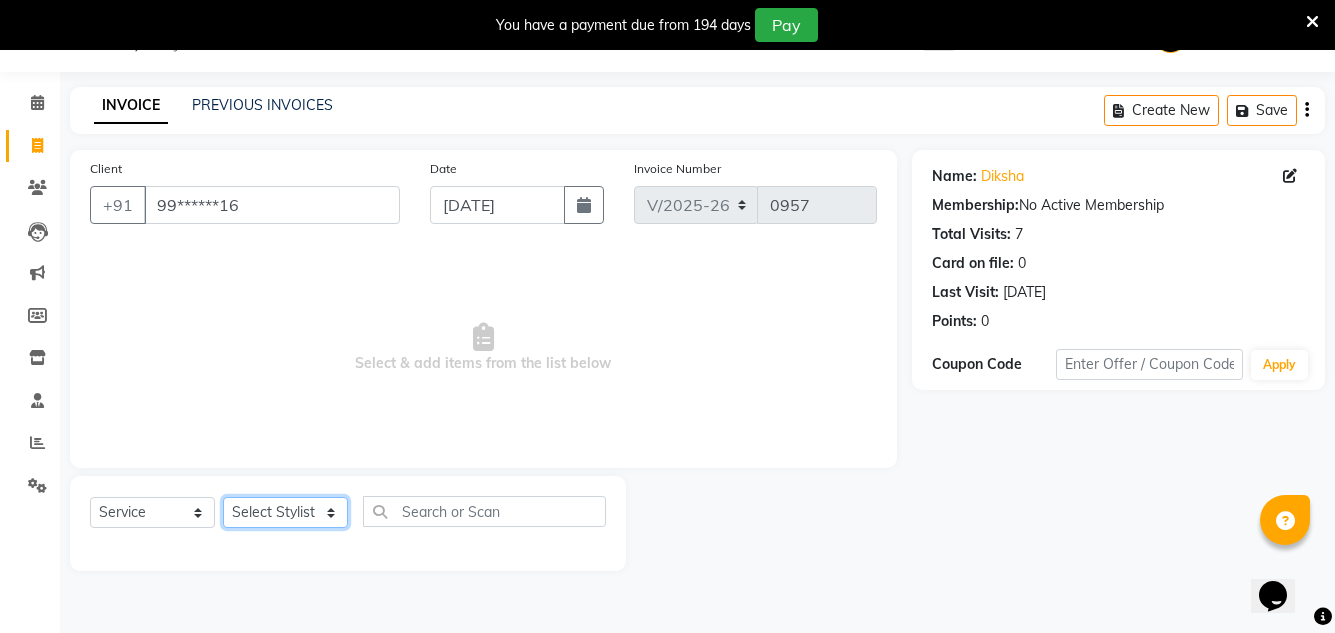 click on "Select Stylist Creative Salon D.M firoj Hashan Hetal Chavan Kam wali nisha  Payal salman Sanjana rathod Shubham Sonu umesh Gaur" 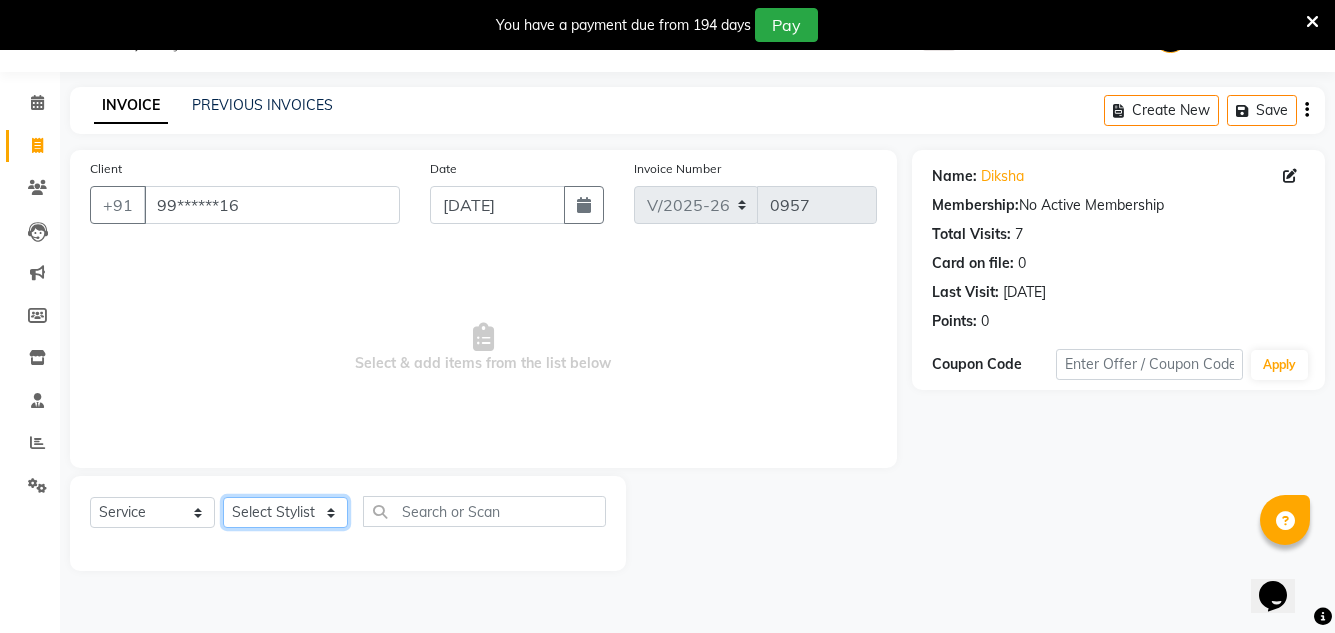 select on "78694" 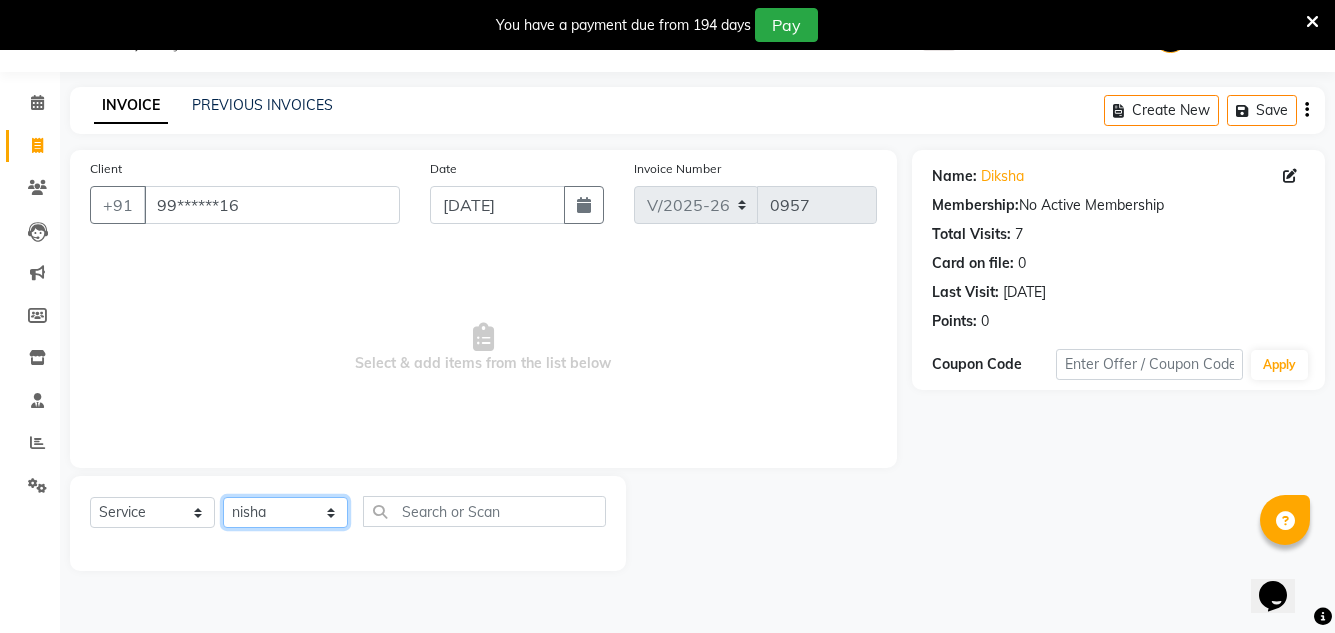 click on "Select Stylist Creative Salon D.M firoj Hashan Hetal Chavan Kam wali nisha  Payal salman Sanjana rathod Shubham Sonu umesh Gaur" 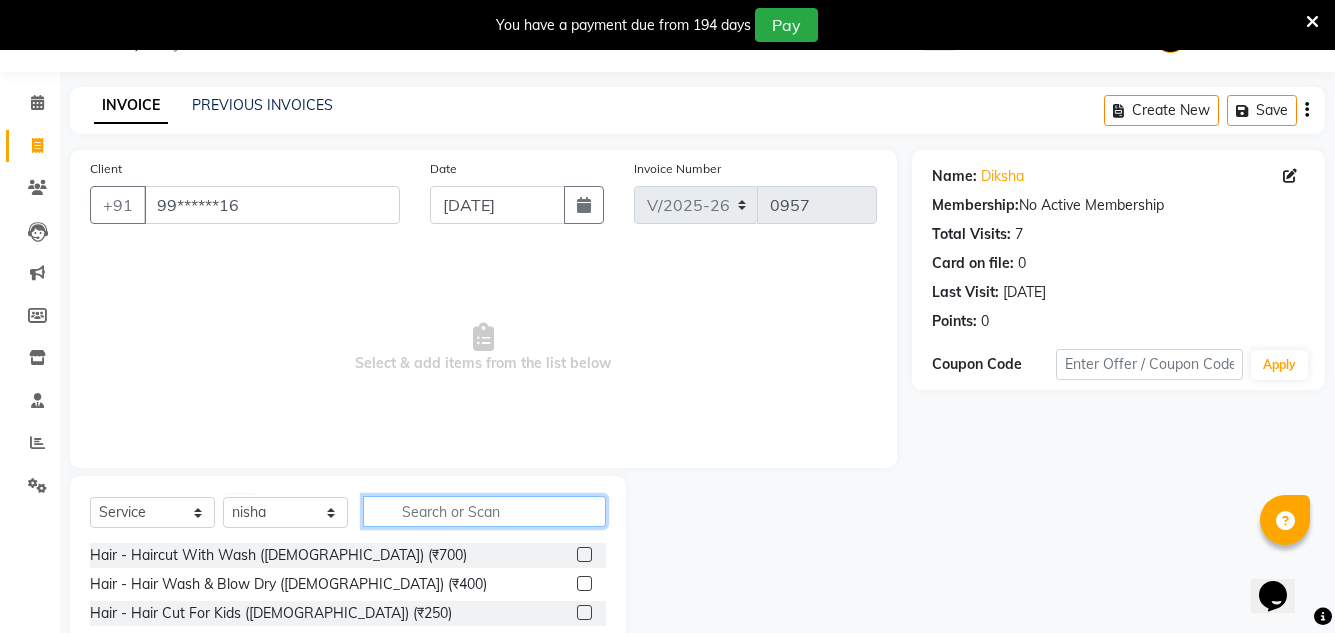 click 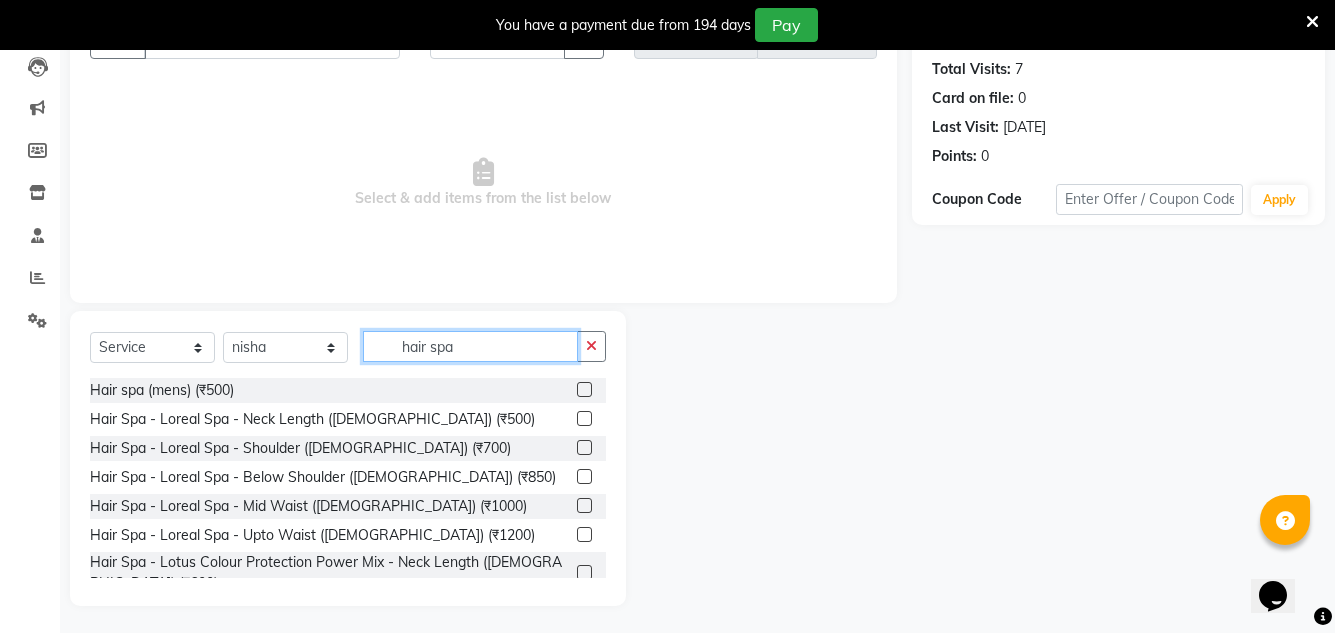 scroll, scrollTop: 218, scrollLeft: 0, axis: vertical 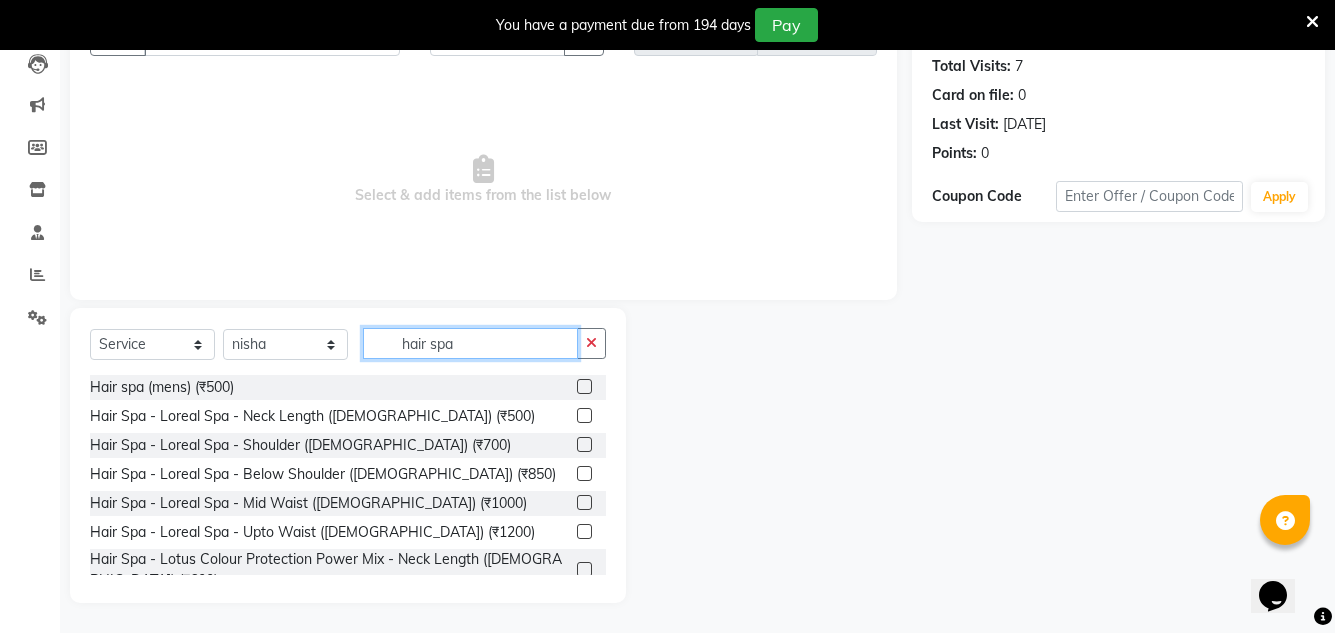 type on "hair spa" 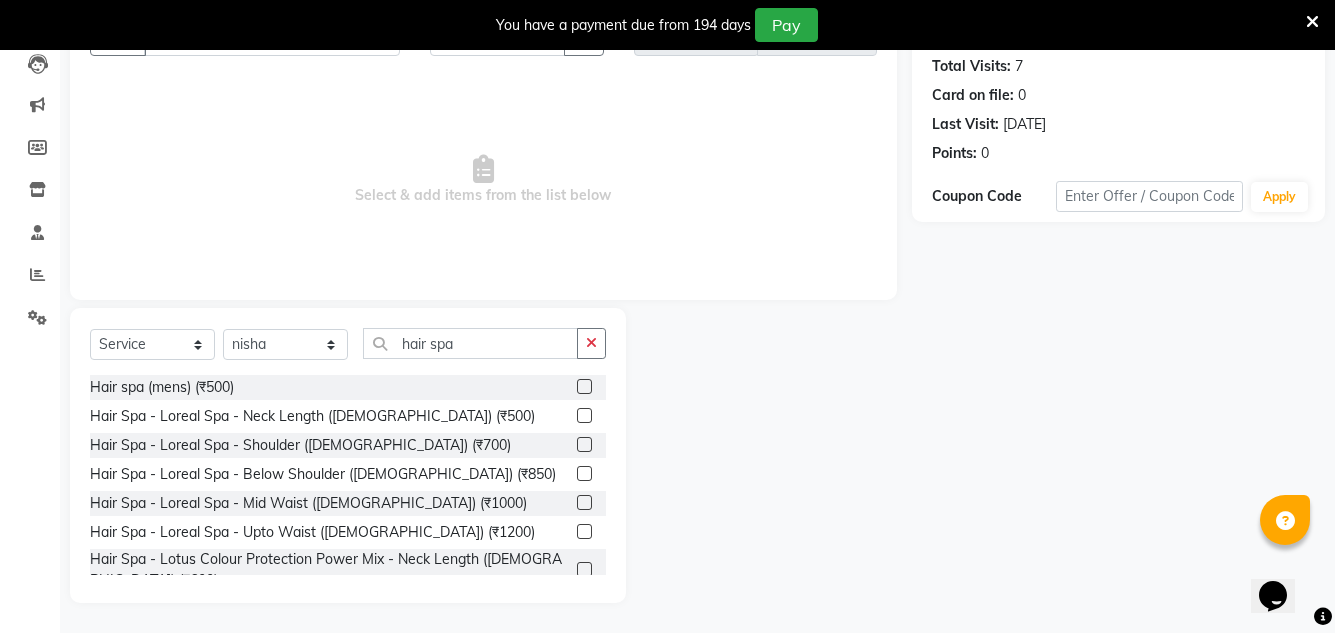 click 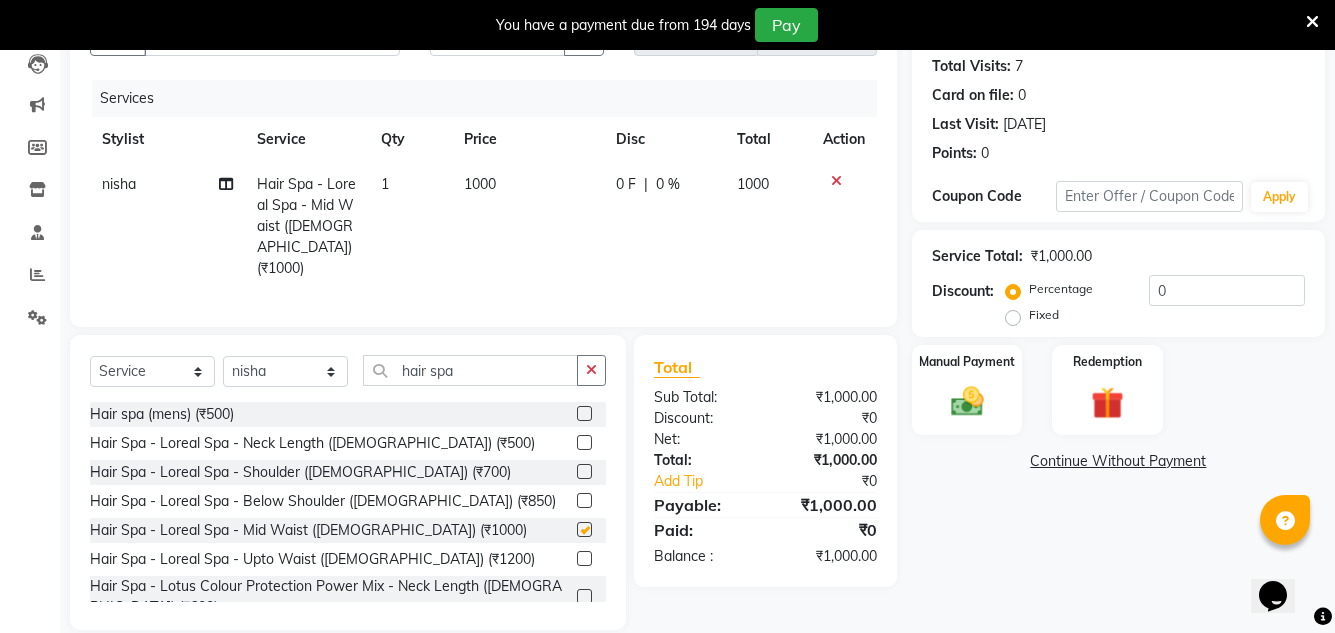 checkbox on "false" 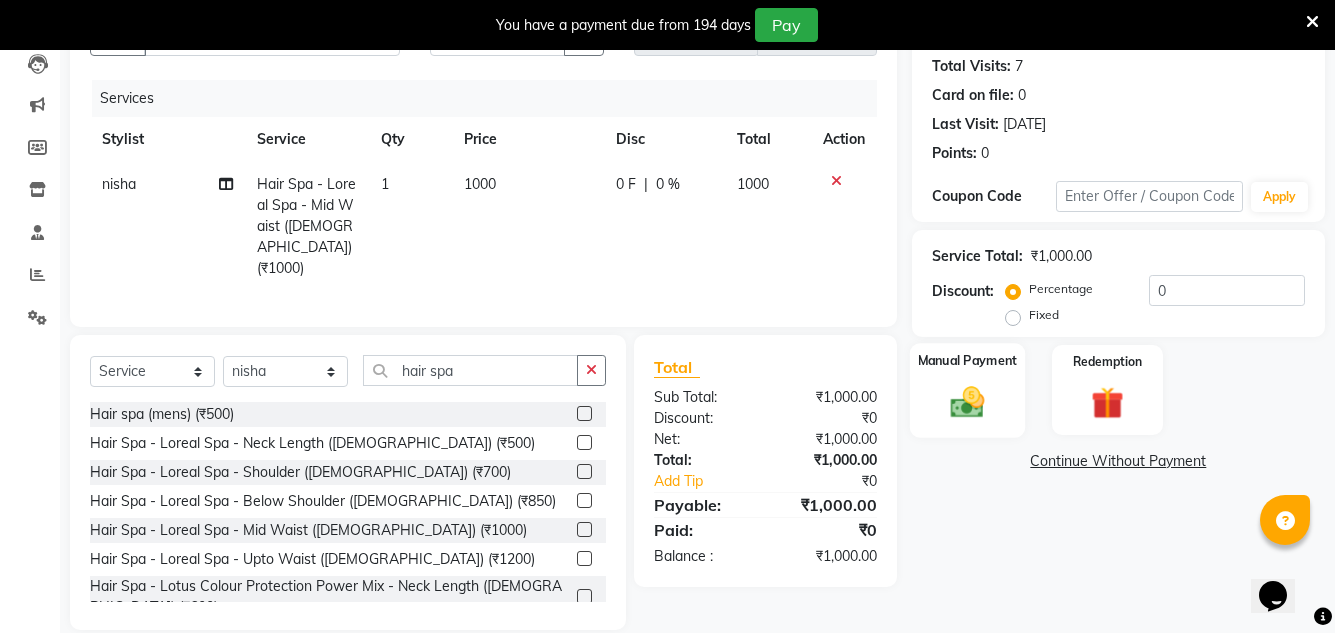 click 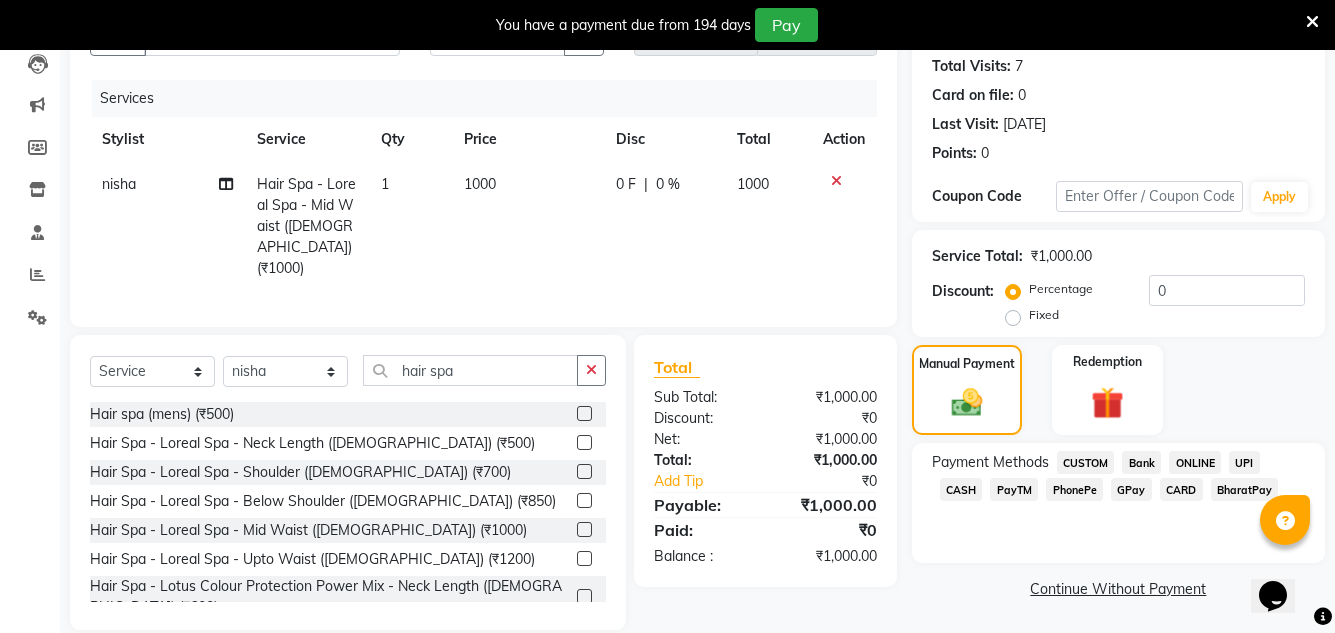 click on "CASH" 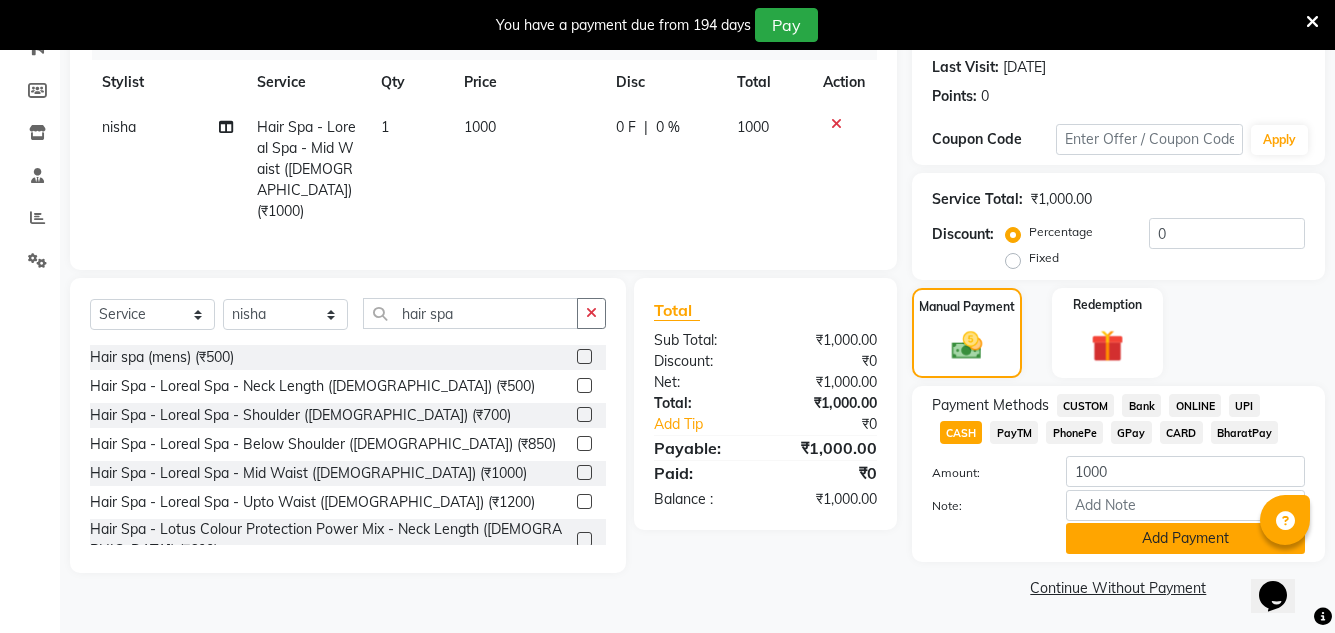 click on "Add Payment" 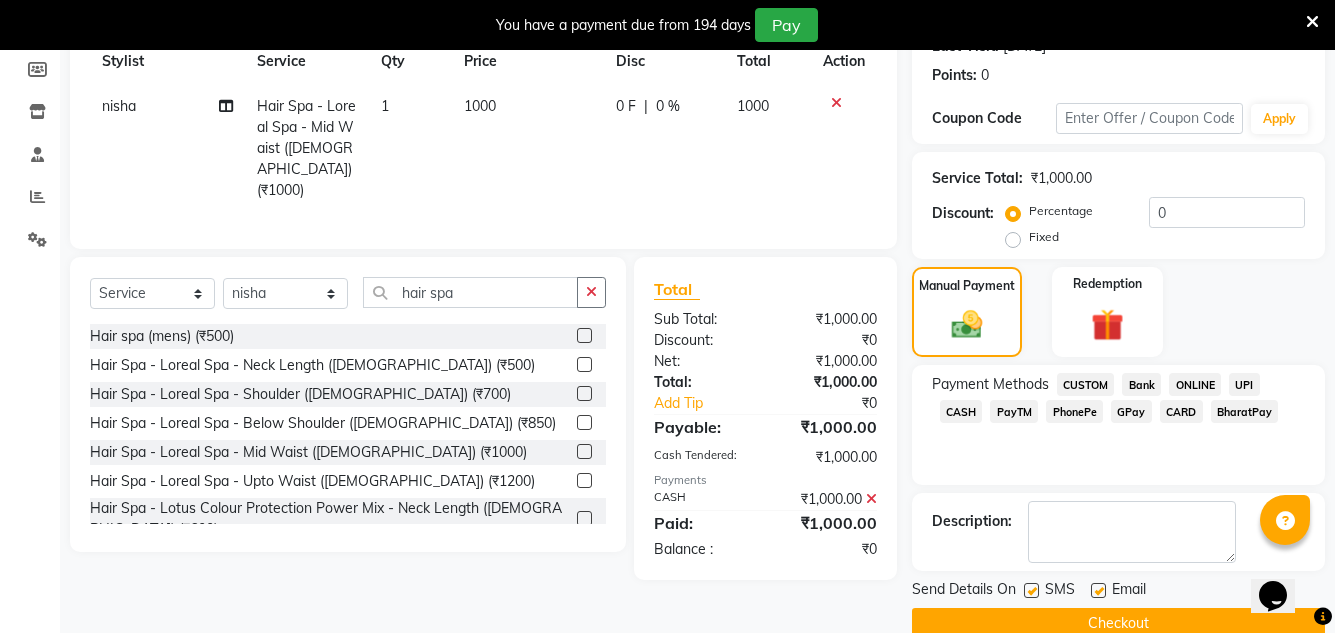 scroll, scrollTop: 332, scrollLeft: 0, axis: vertical 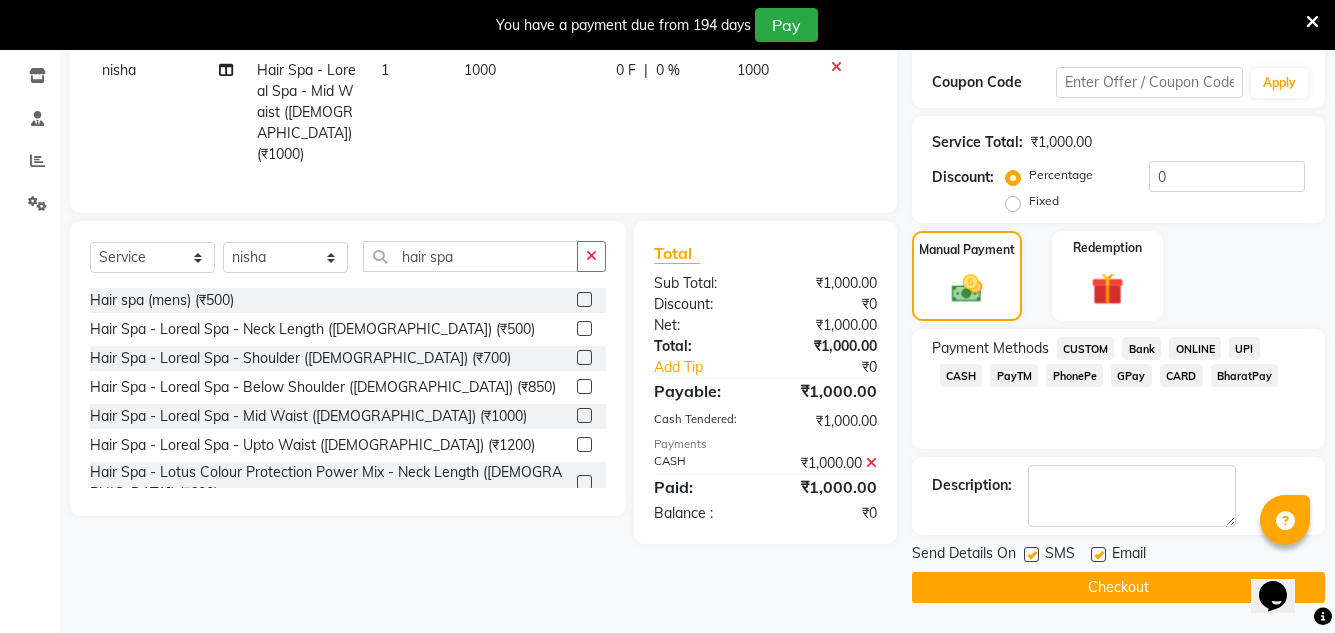click on "Email" 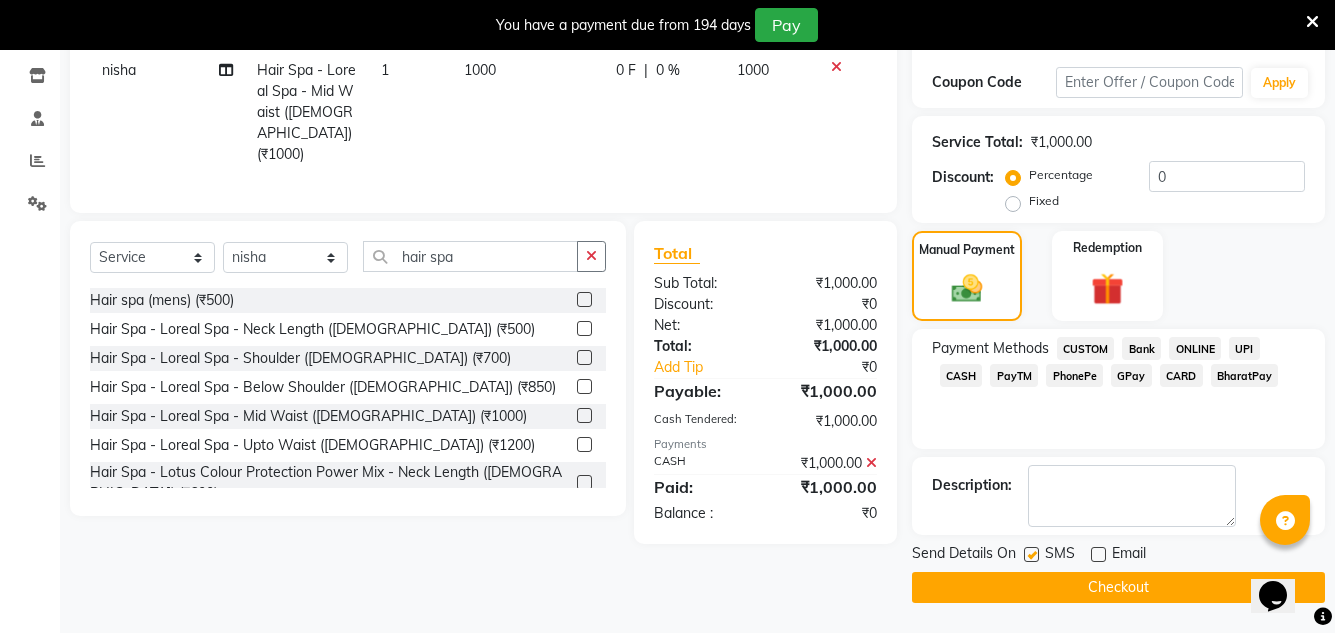 click on "Checkout" 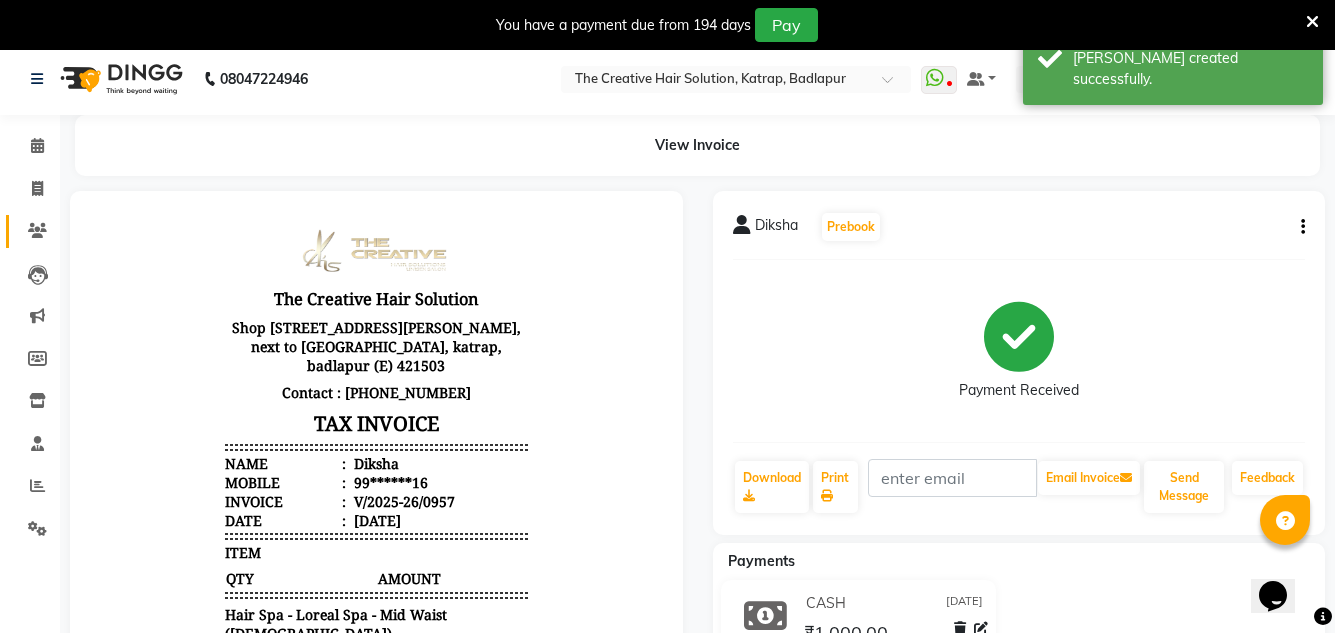scroll, scrollTop: 0, scrollLeft: 0, axis: both 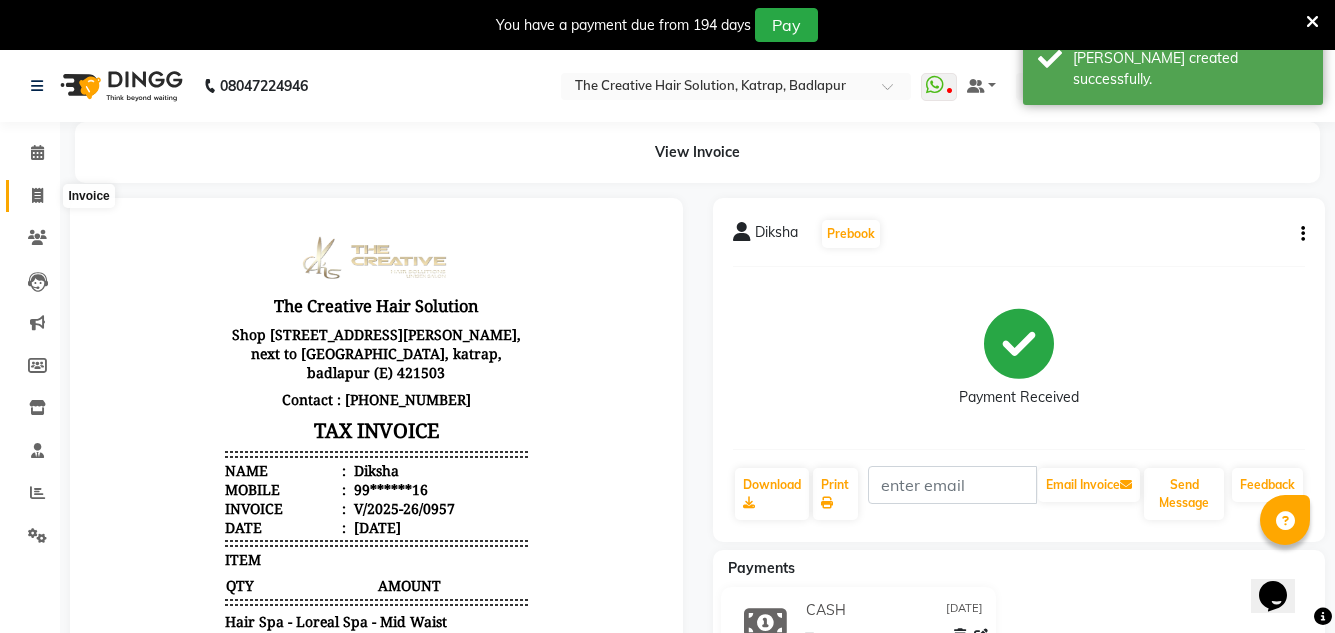 click 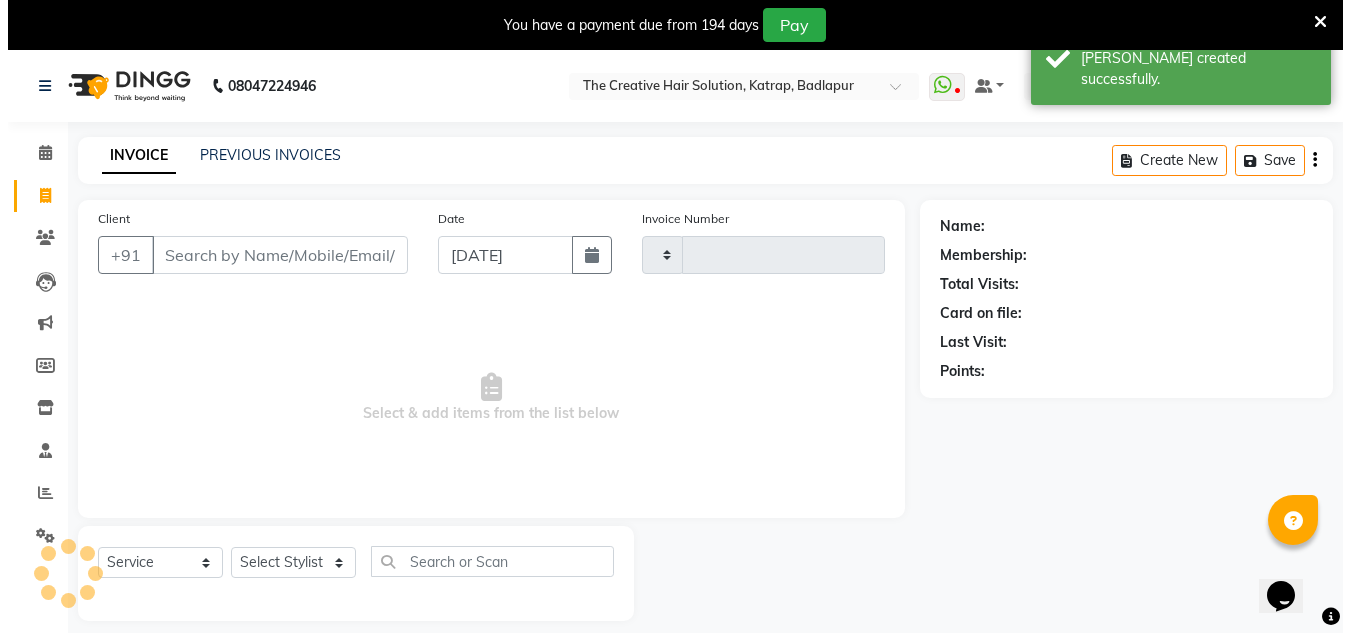 scroll, scrollTop: 50, scrollLeft: 0, axis: vertical 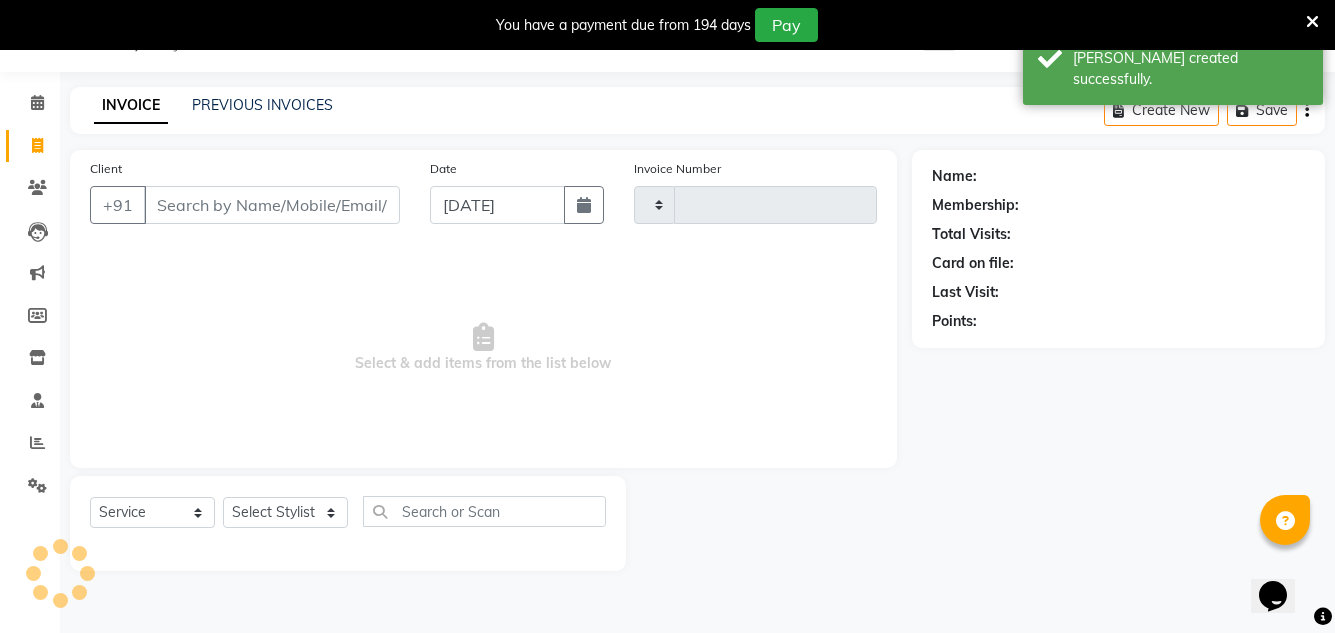 click on "Client" at bounding box center (272, 205) 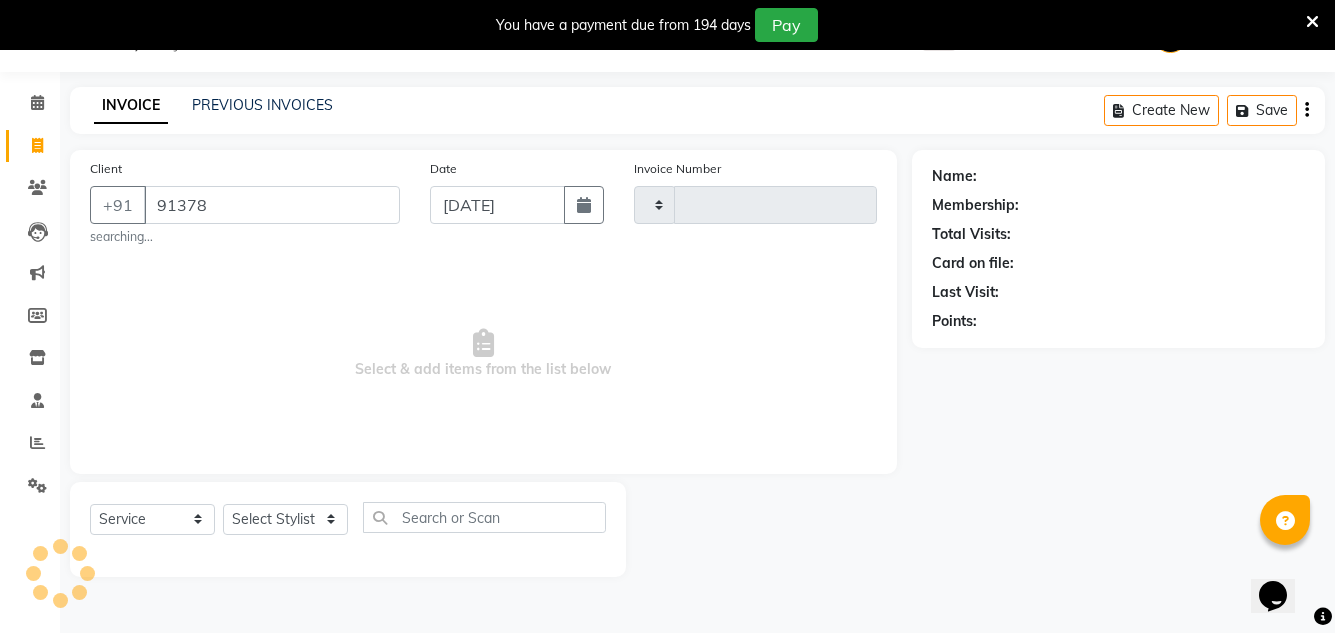type on "913780" 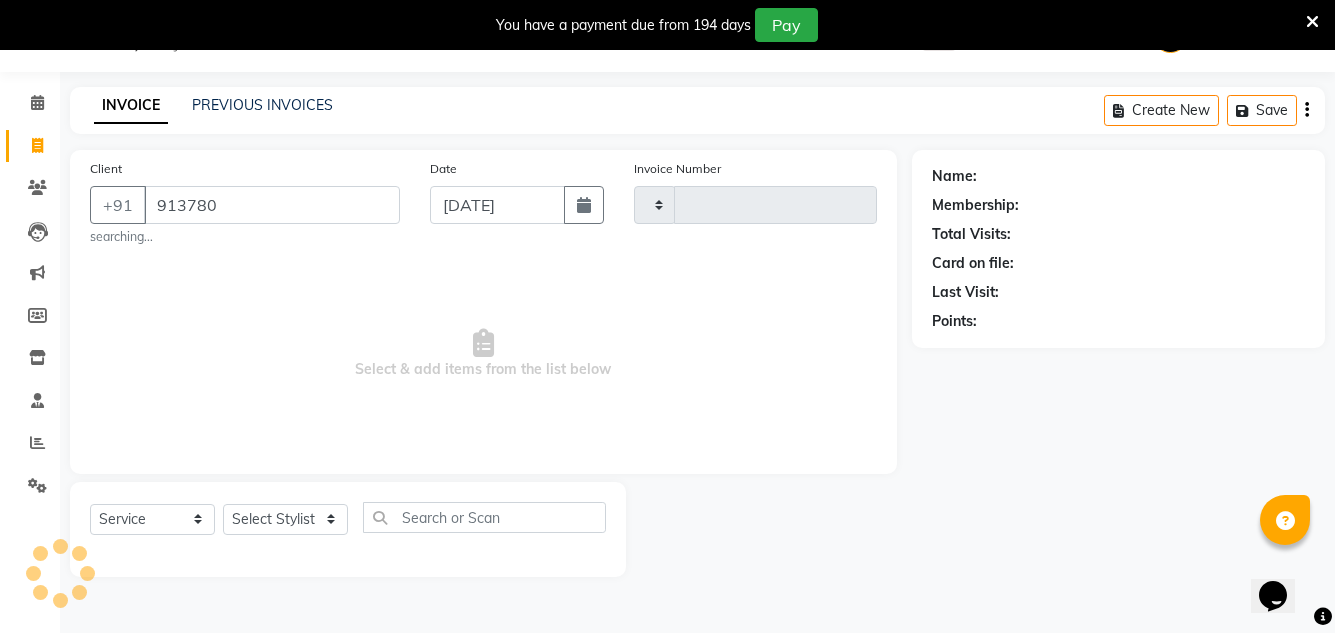 type on "0958" 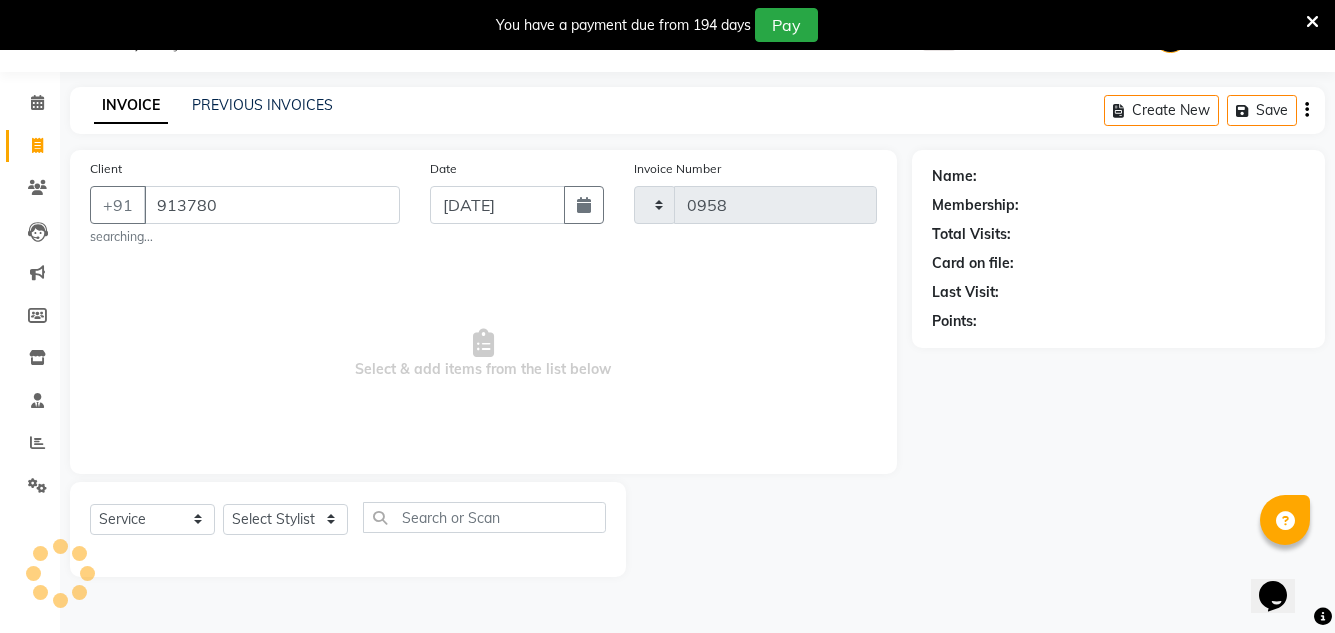select on "527" 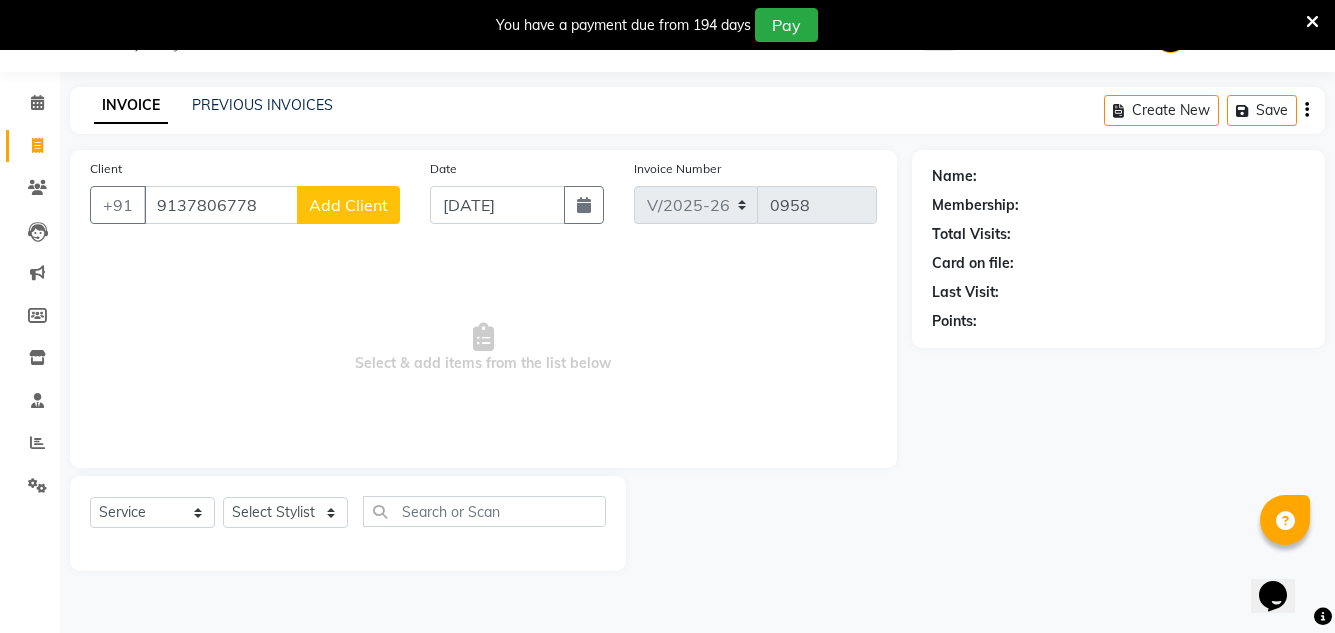 type on "9137806778" 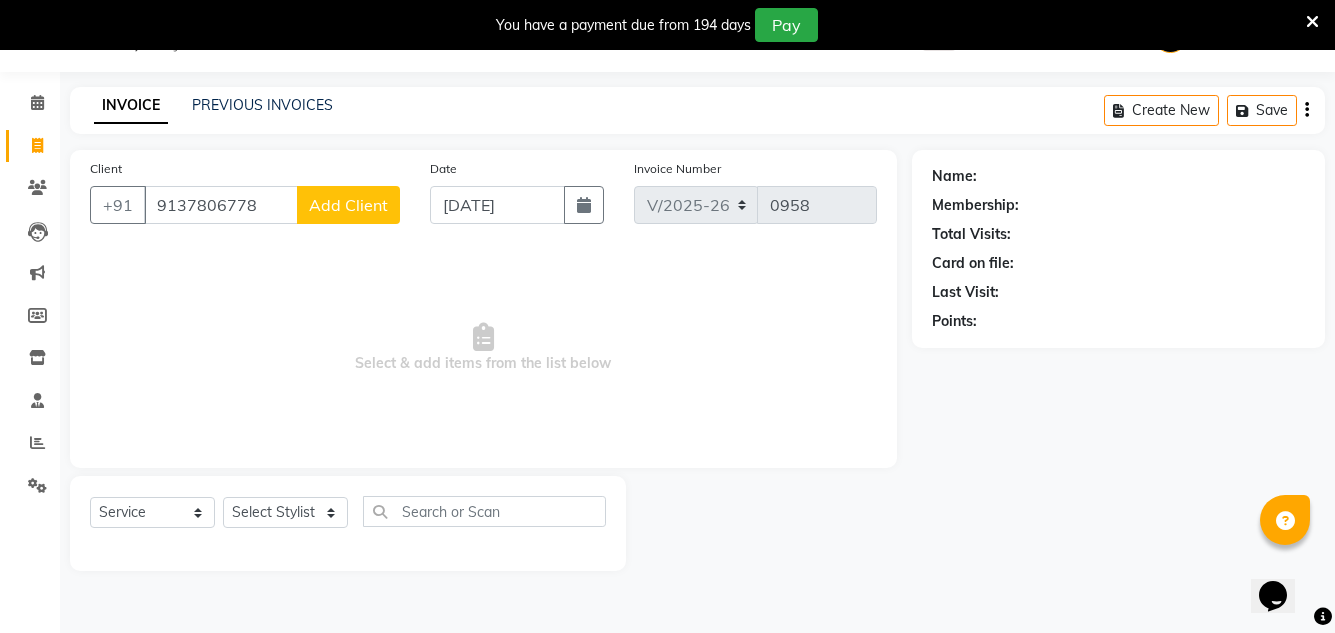 click on "Add Client" 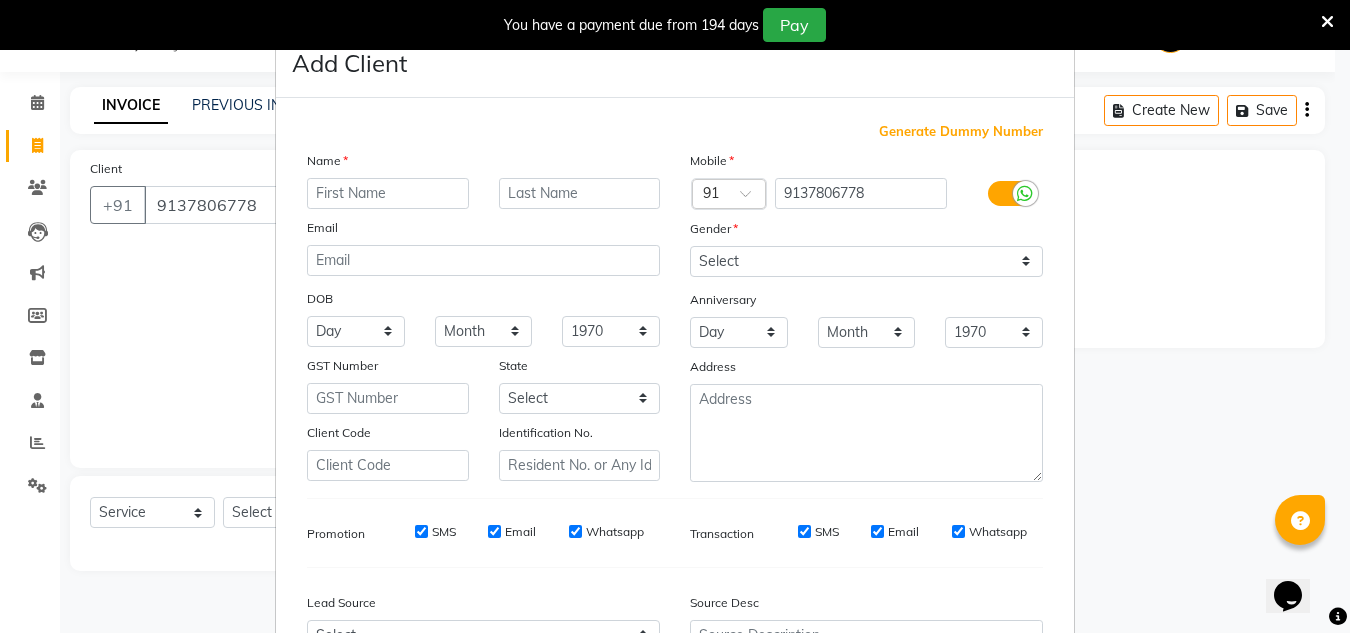 click at bounding box center [388, 193] 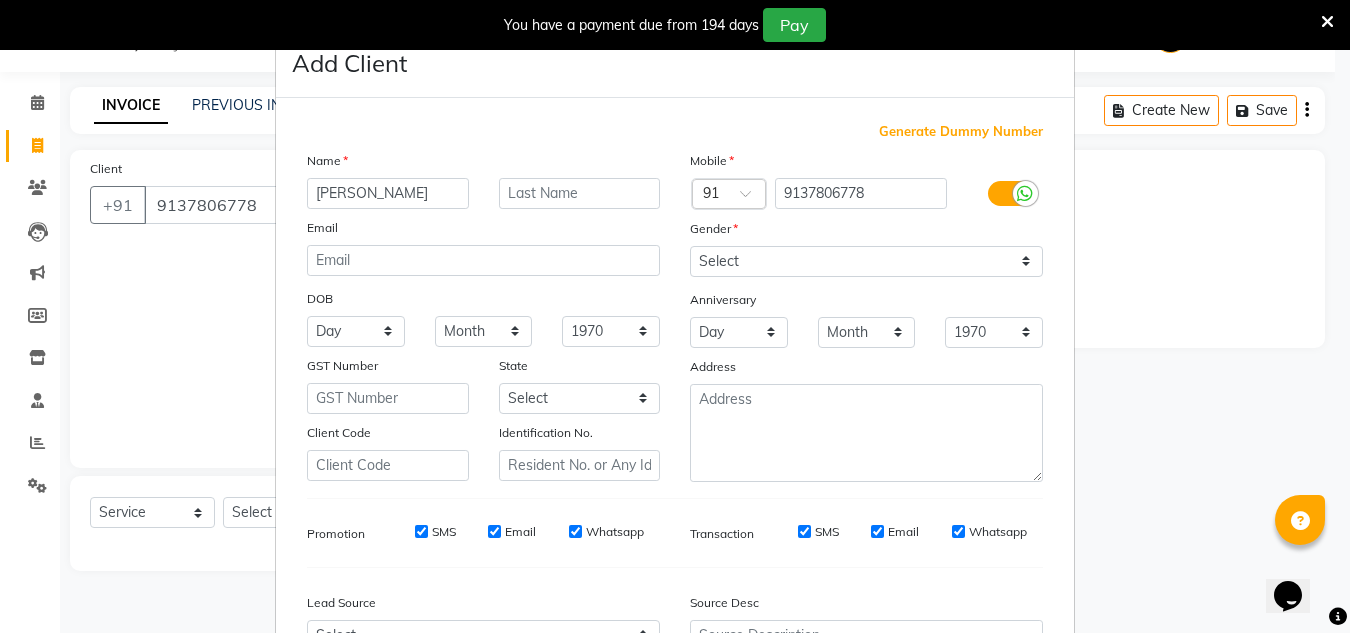 type on "samrudhi" 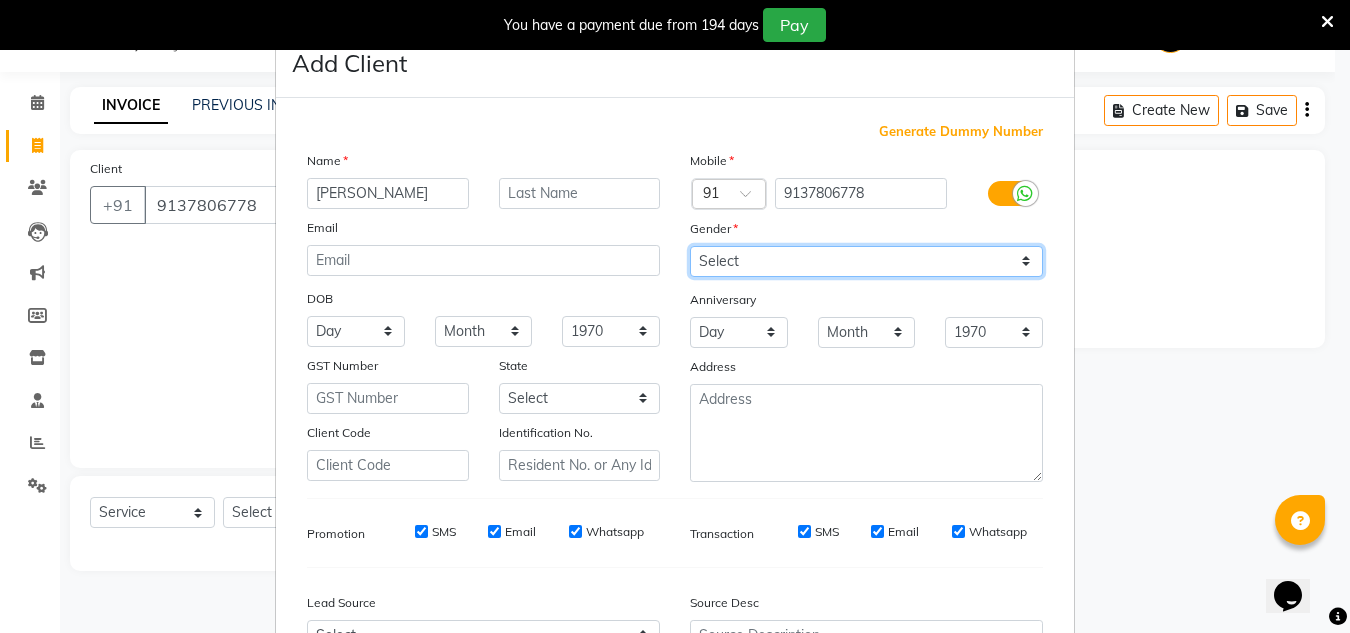 click on "Select Male Female Other Prefer Not To Say" at bounding box center [866, 261] 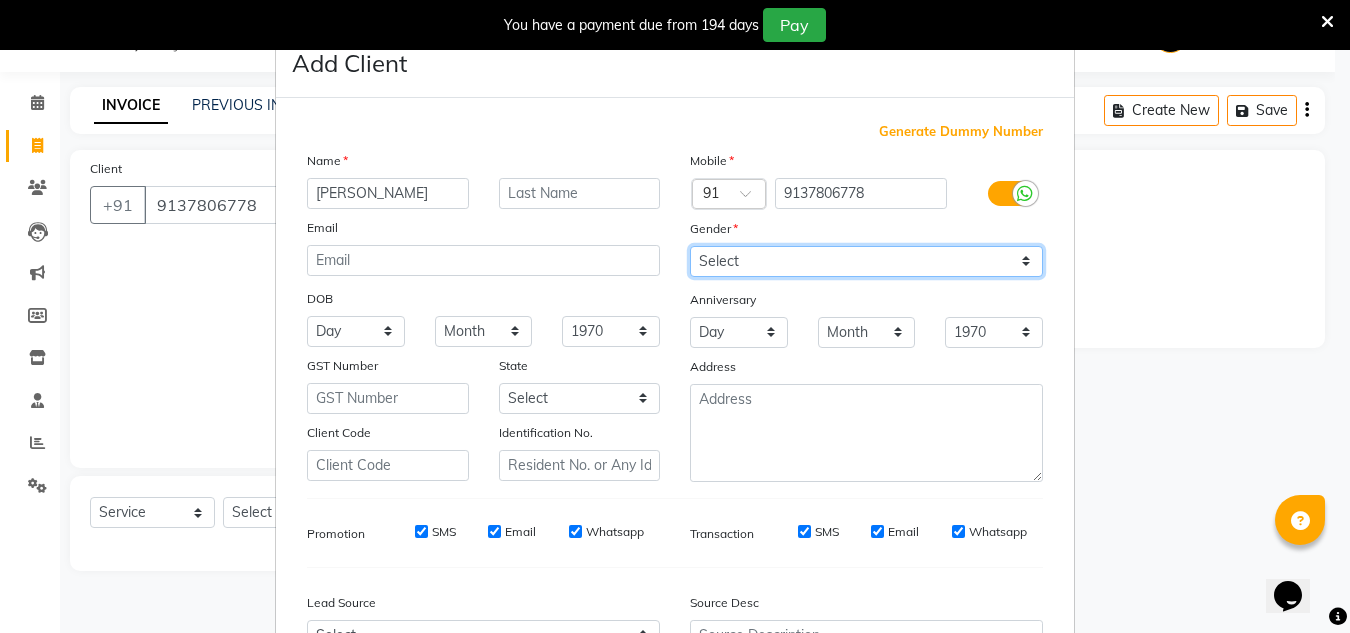 select on "female" 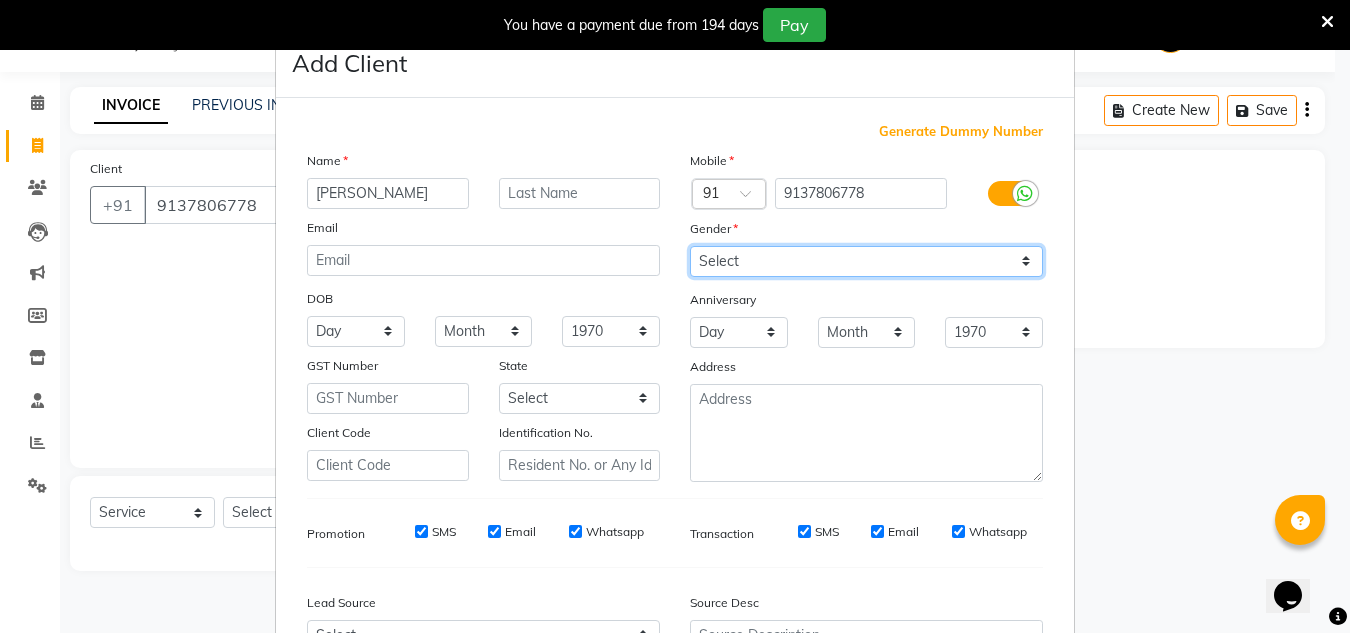 click on "Select Male Female Other Prefer Not To Say" at bounding box center (866, 261) 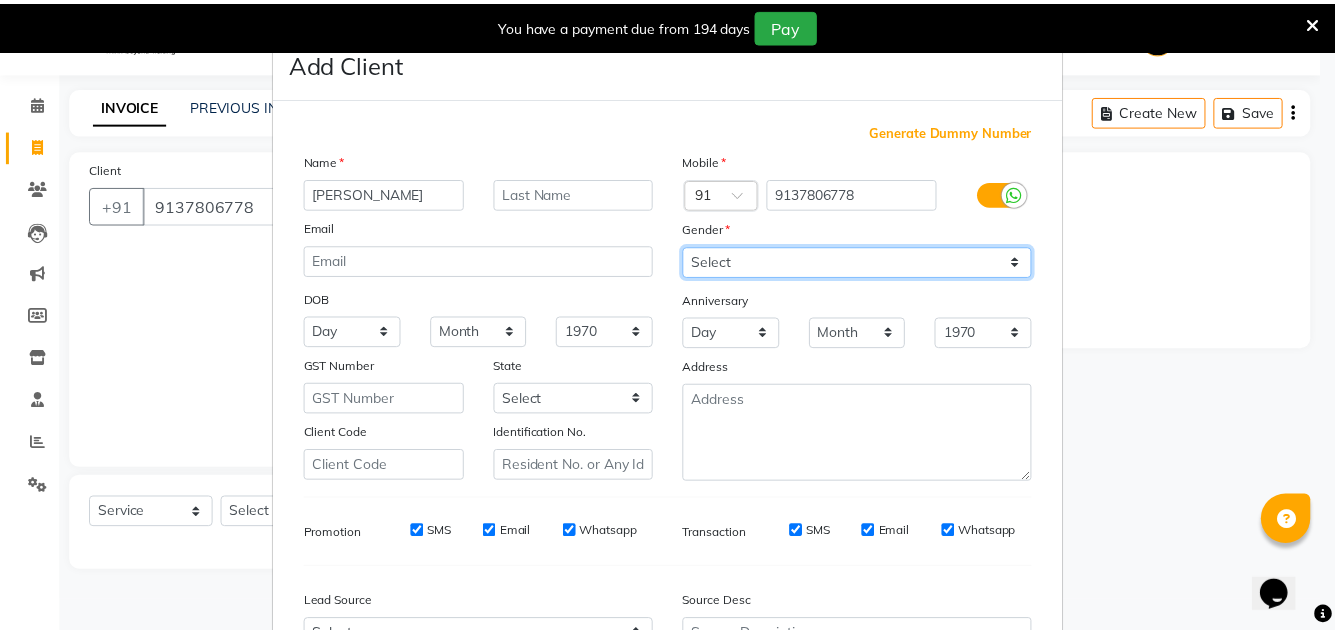 scroll, scrollTop: 216, scrollLeft: 0, axis: vertical 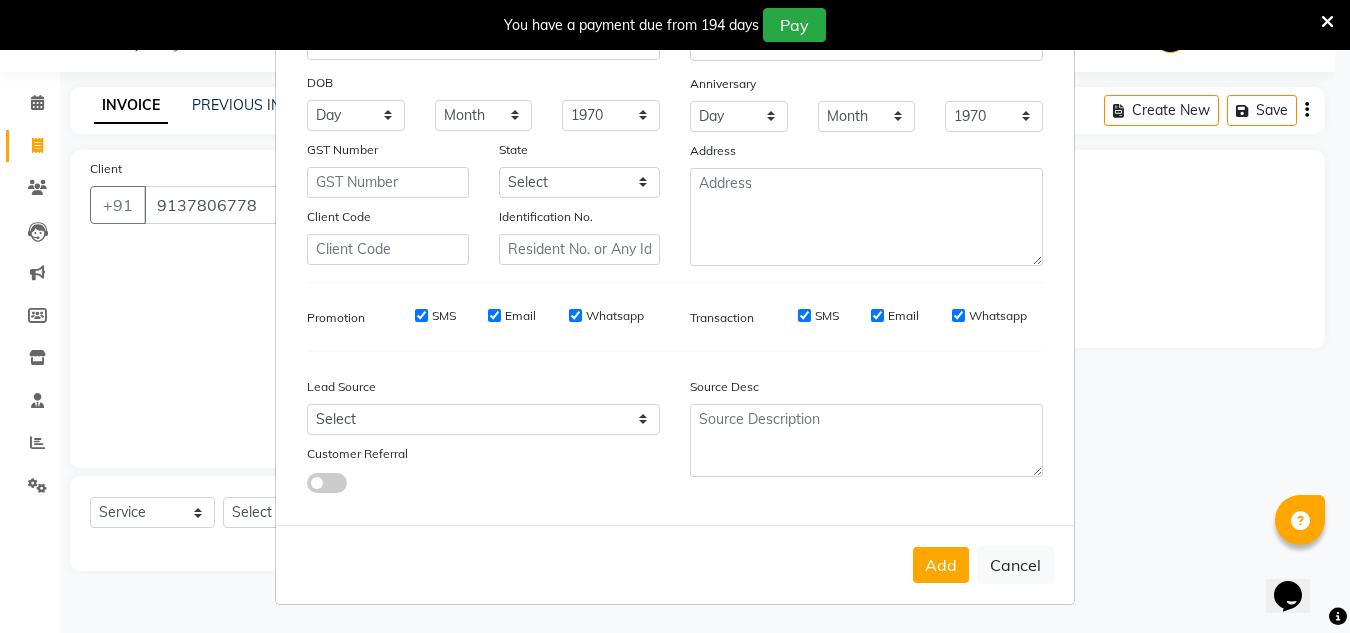 click on "Add" at bounding box center [941, 565] 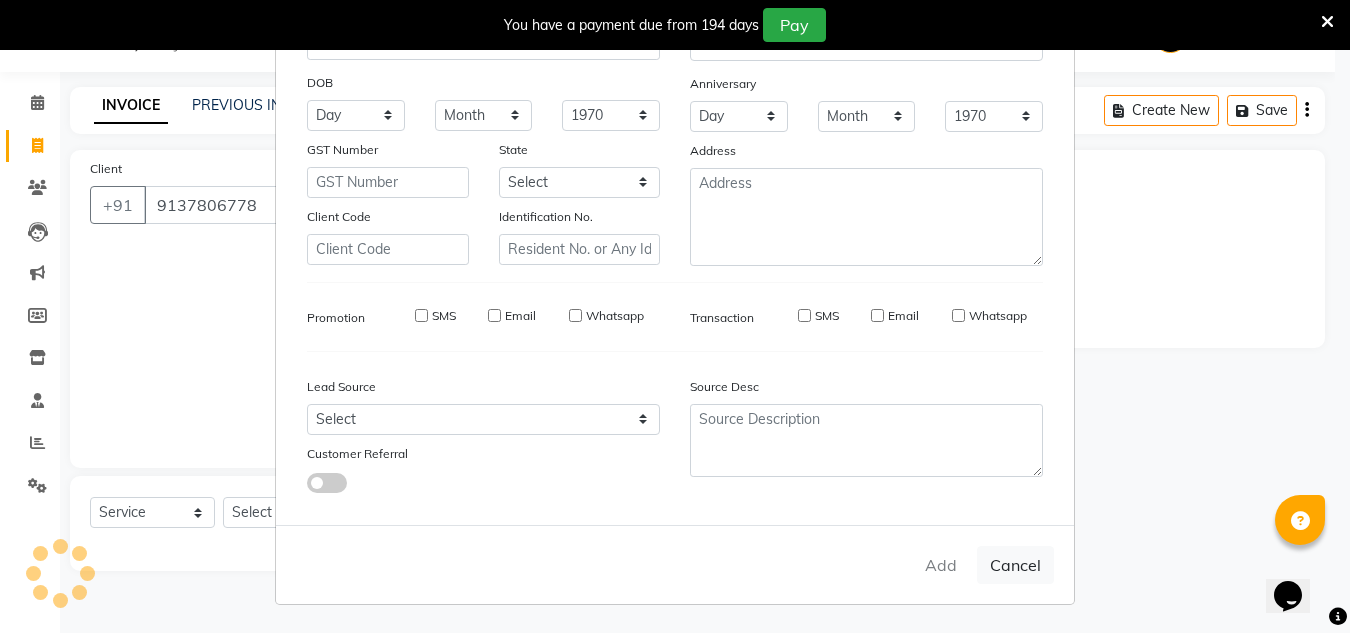 type on "91******78" 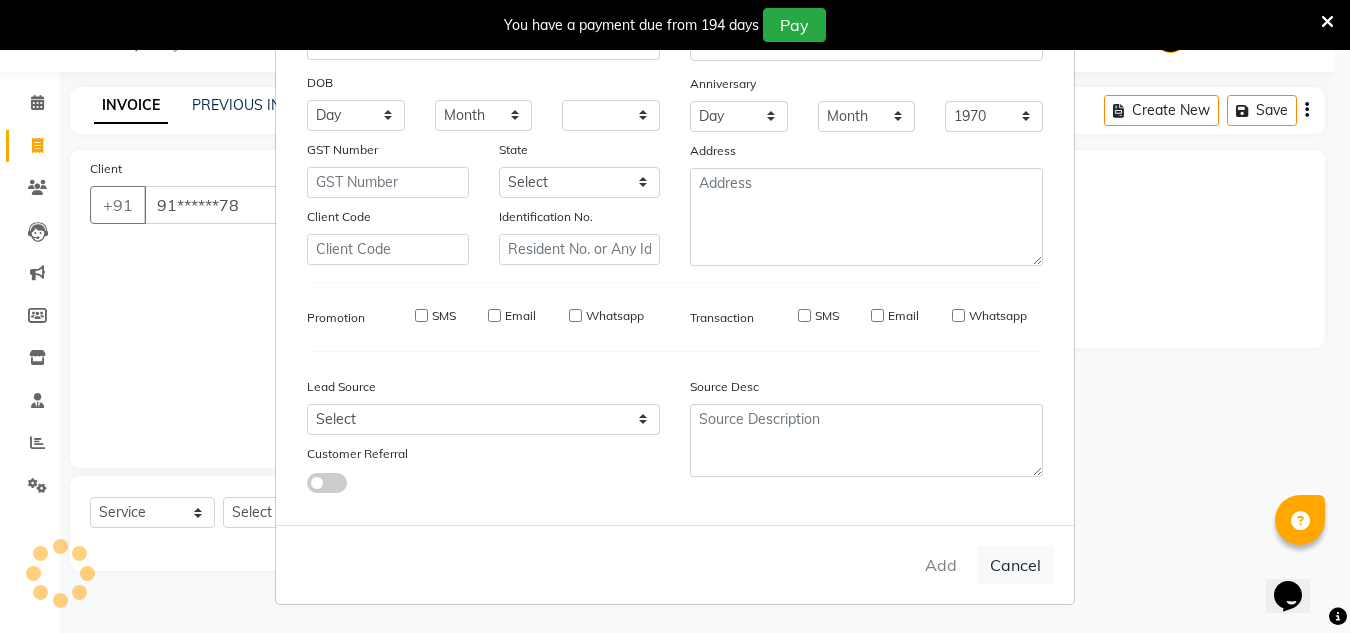 select 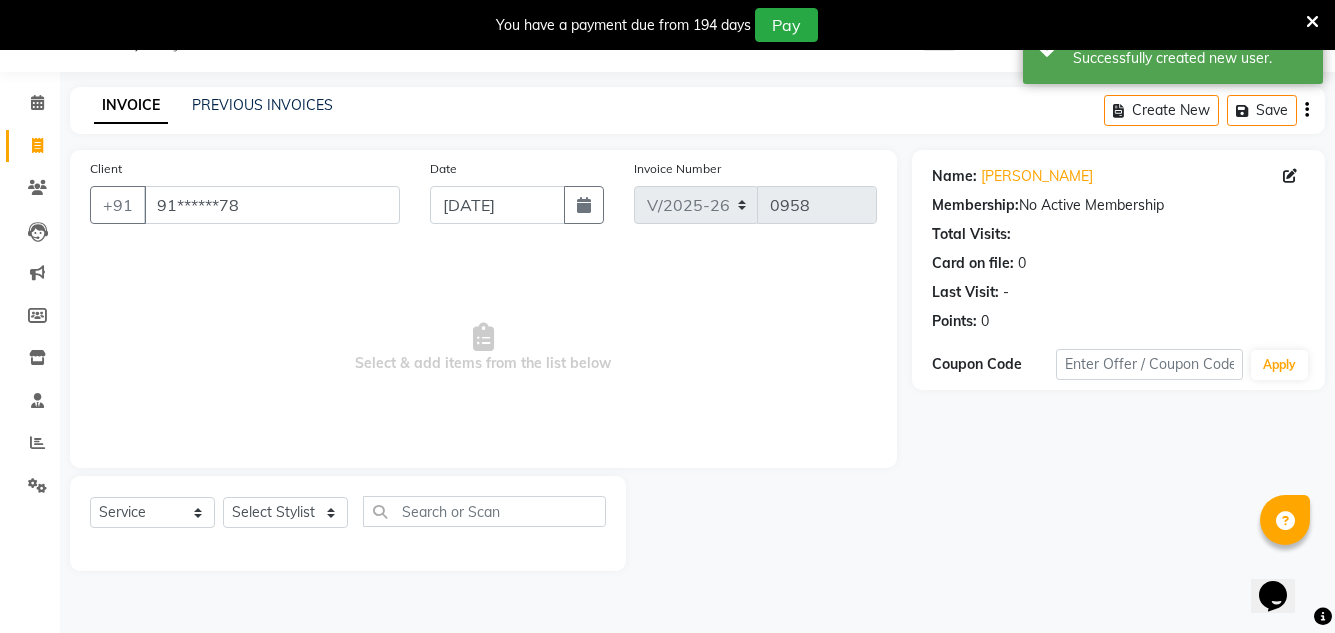 click on "Select  Service  Product  Membership  Package Voucher Prepaid Gift Card  Select Stylist Creative Salon D.M firoj Hashan Hetal Chavan Kam wali nisha  Payal salman Sanjana rathod Shubham Sonu umesh Gaur" 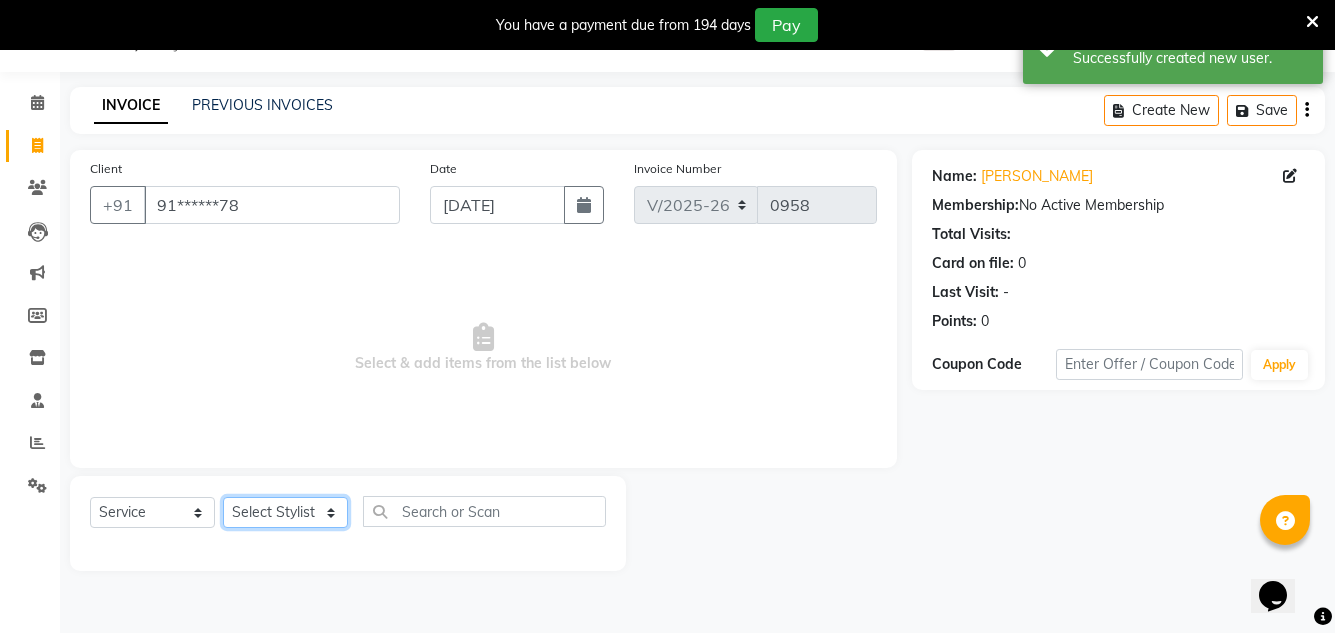 click on "Select Stylist Creative Salon D.M firoj Hashan Hetal Chavan Kam wali nisha  Payal salman Sanjana rathod Shubham Sonu umesh Gaur" 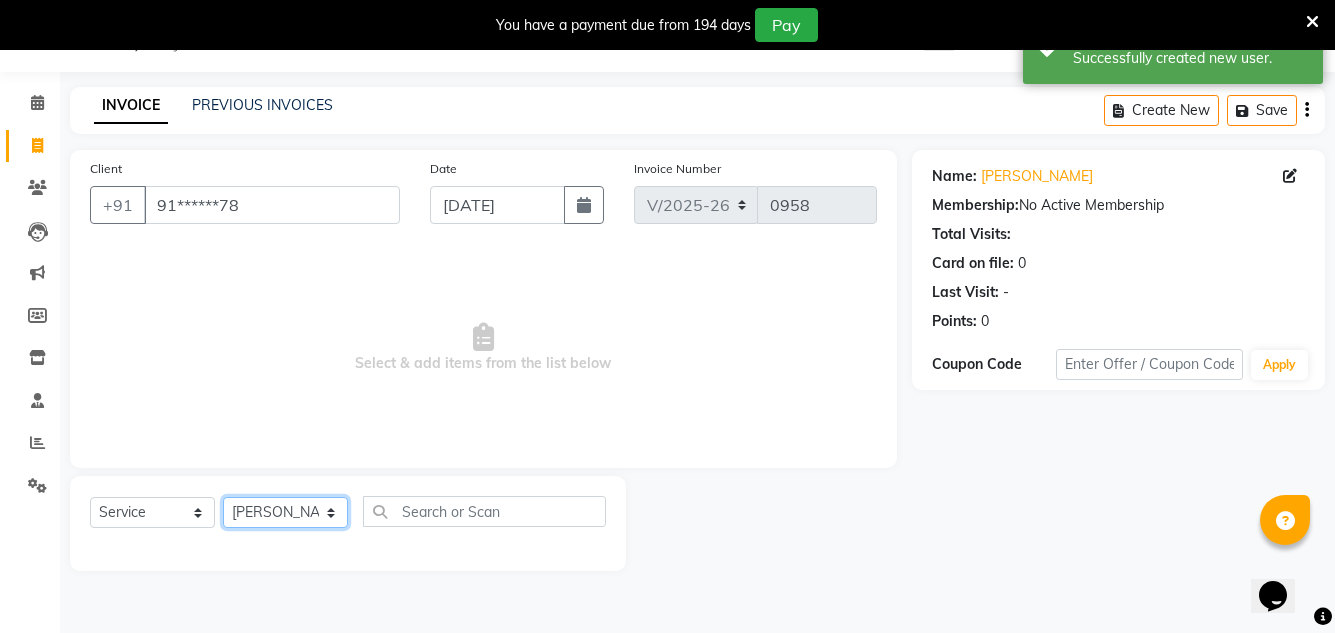click on "Select Stylist Creative Salon D.M firoj Hashan Hetal Chavan Kam wali nisha  Payal salman Sanjana rathod Shubham Sonu umesh Gaur" 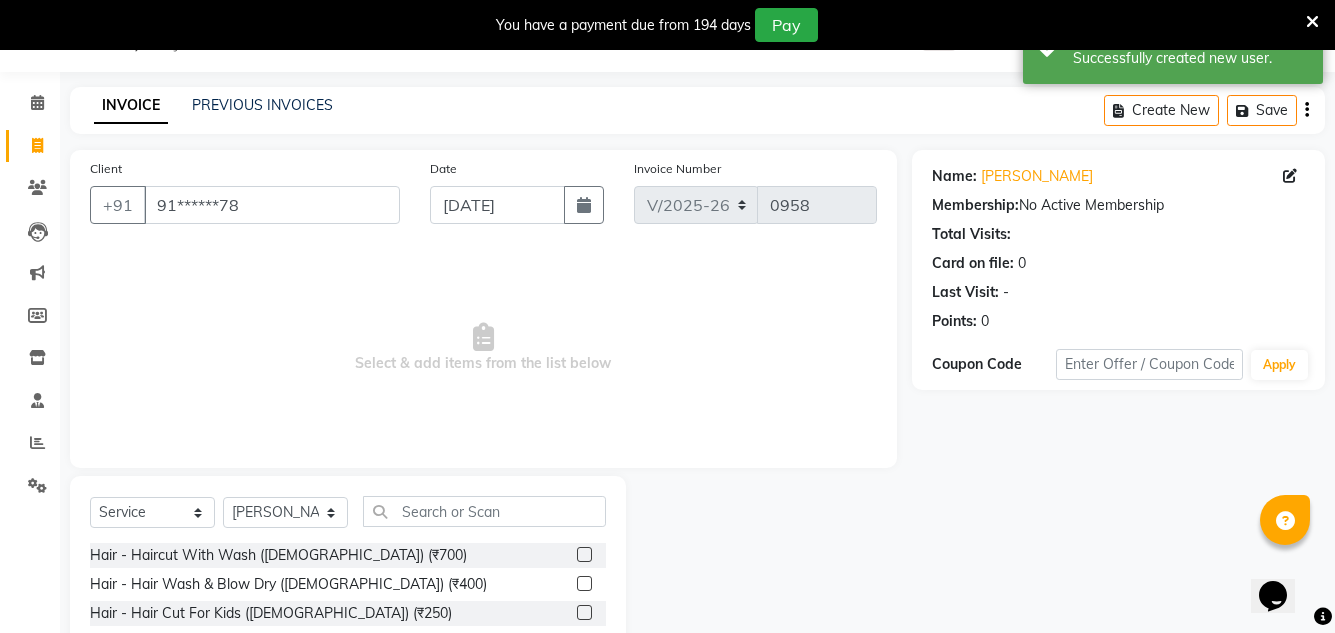 click on "Select  Service  Product  Membership  Package Voucher Prepaid Gift Card  Select Stylist Creative Salon D.M firoj Hashan Hetal Chavan Kam wali nisha  Payal salman Sanjana rathod Shubham Sonu umesh Gaur" 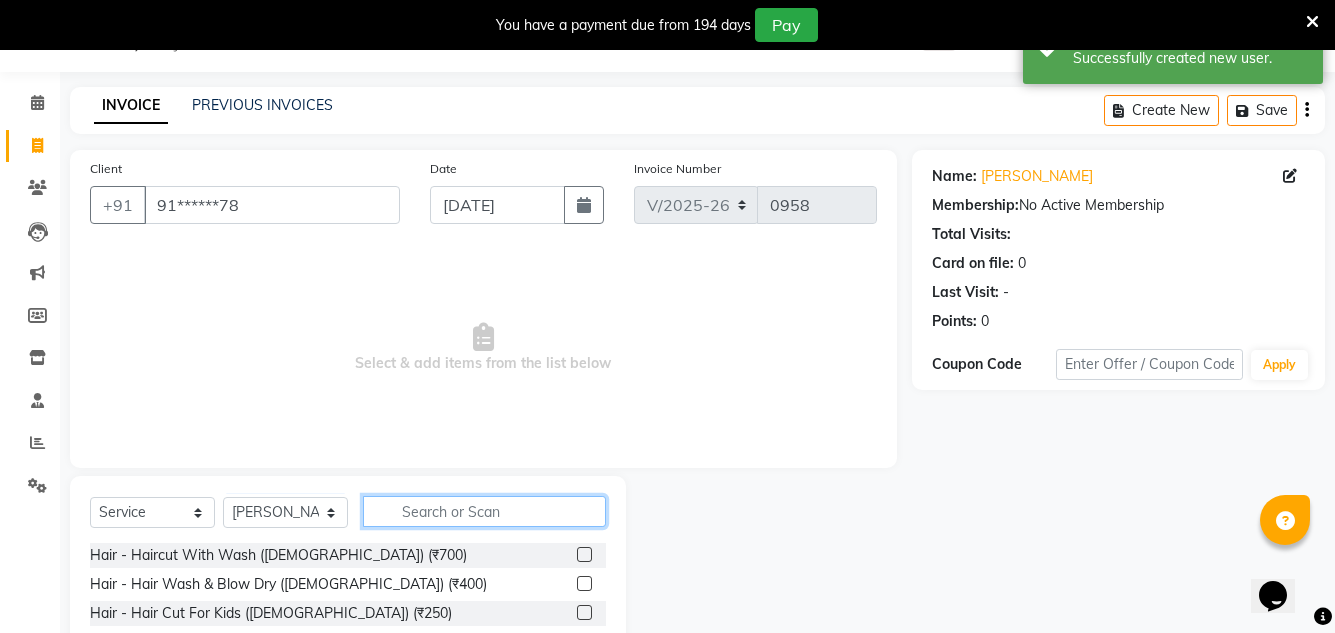 click 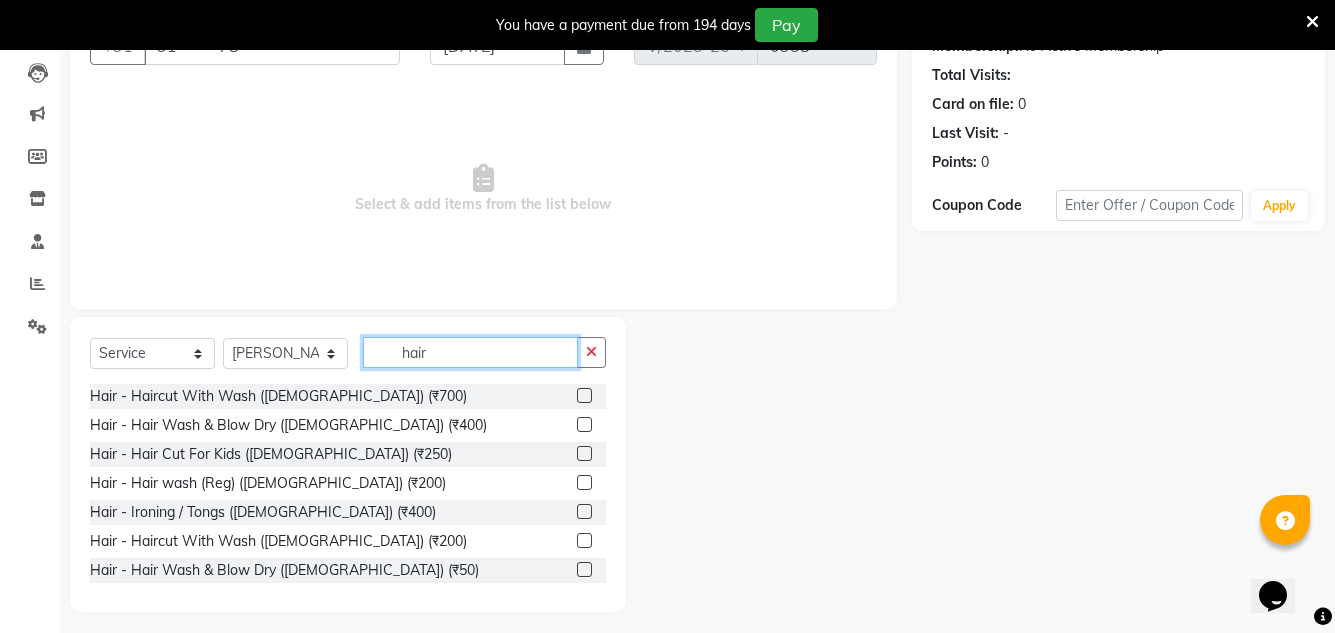scroll, scrollTop: 218, scrollLeft: 0, axis: vertical 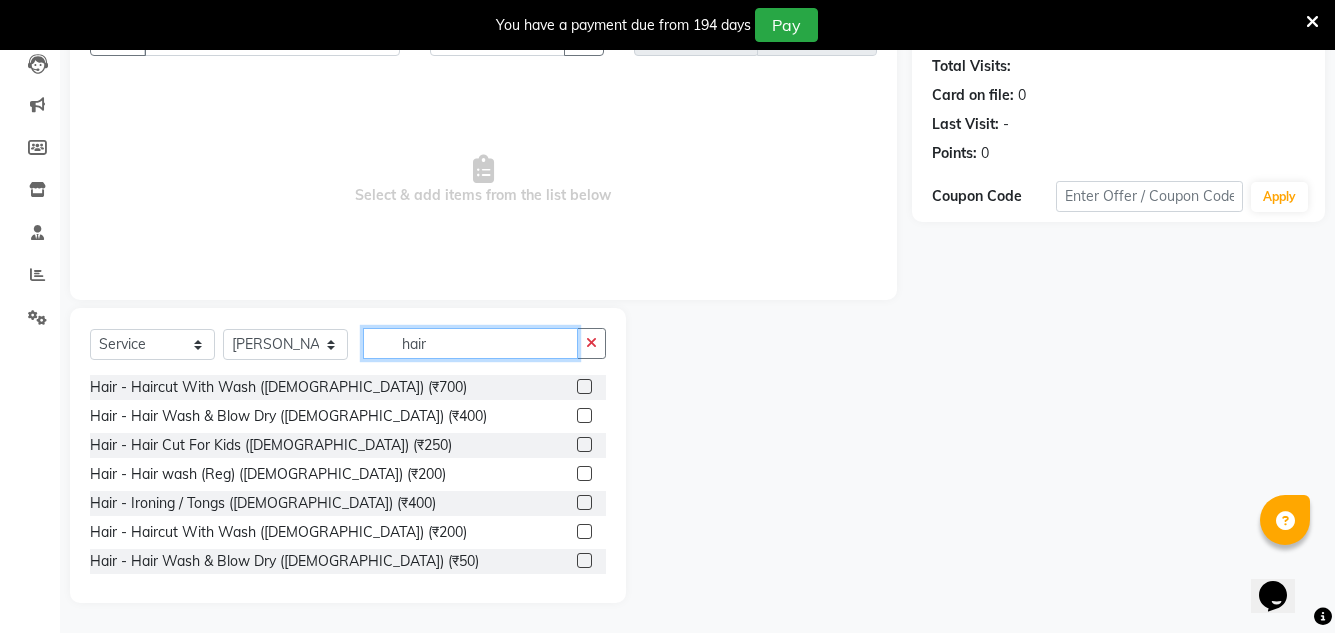 type on "hair" 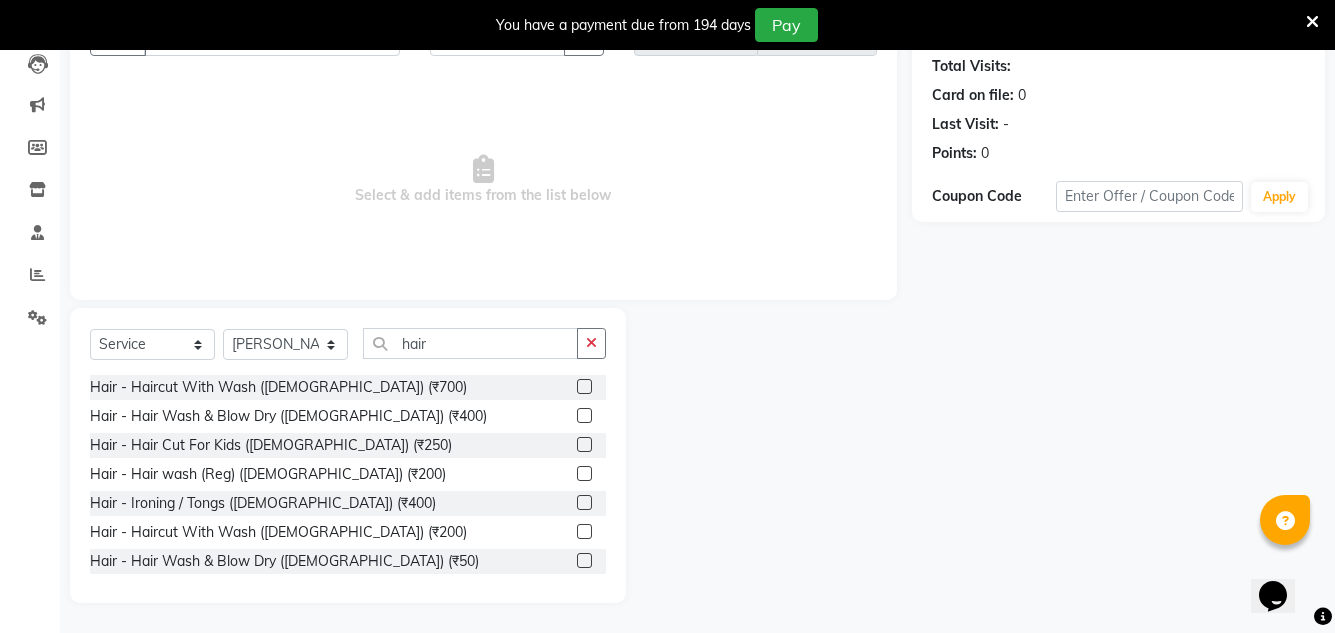 drag, startPoint x: 570, startPoint y: 388, endPoint x: 548, endPoint y: 384, distance: 22.36068 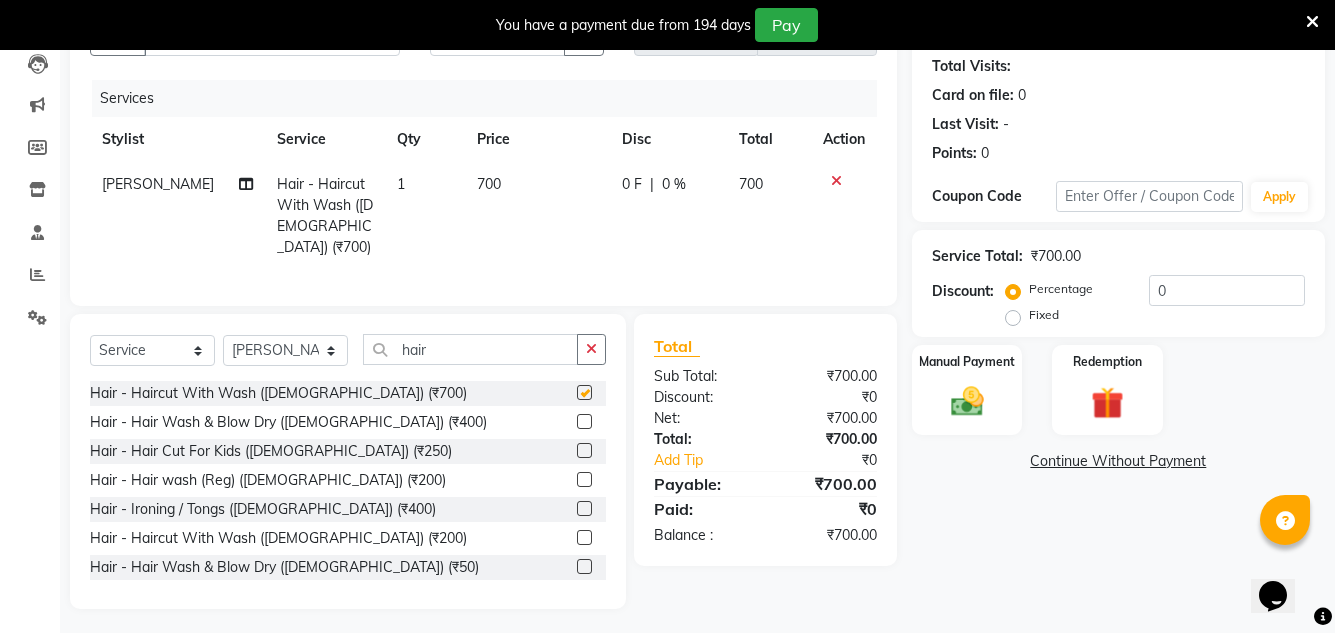 checkbox on "false" 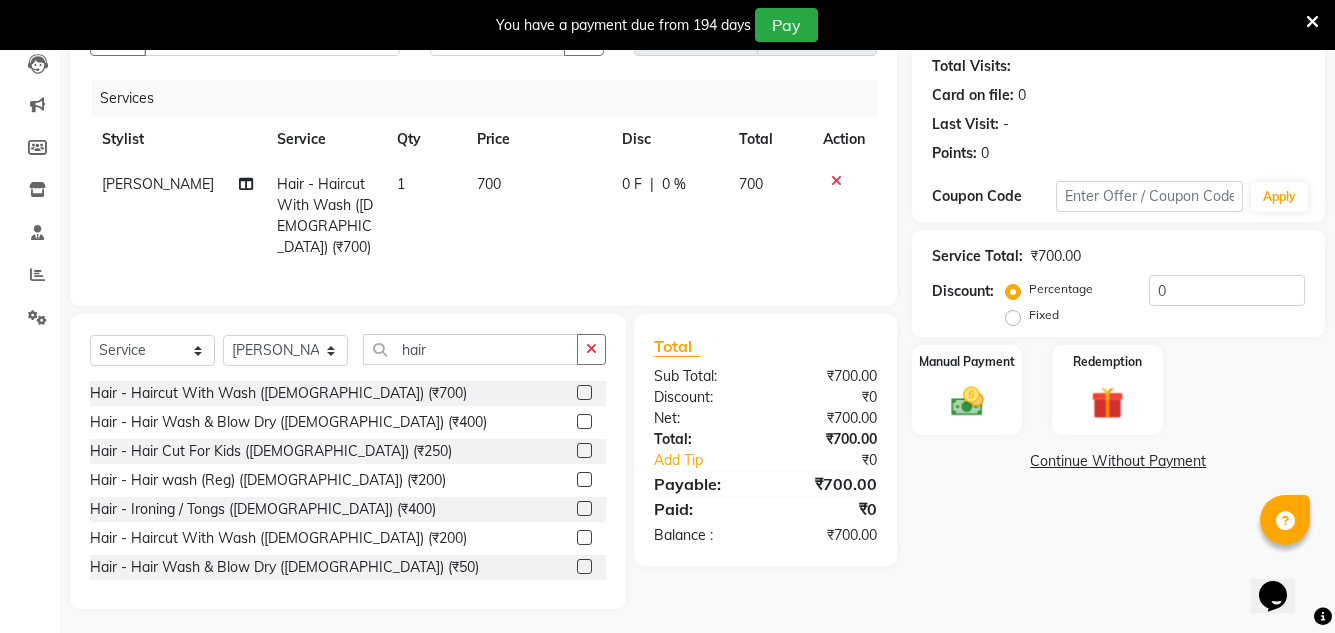 click on "700" 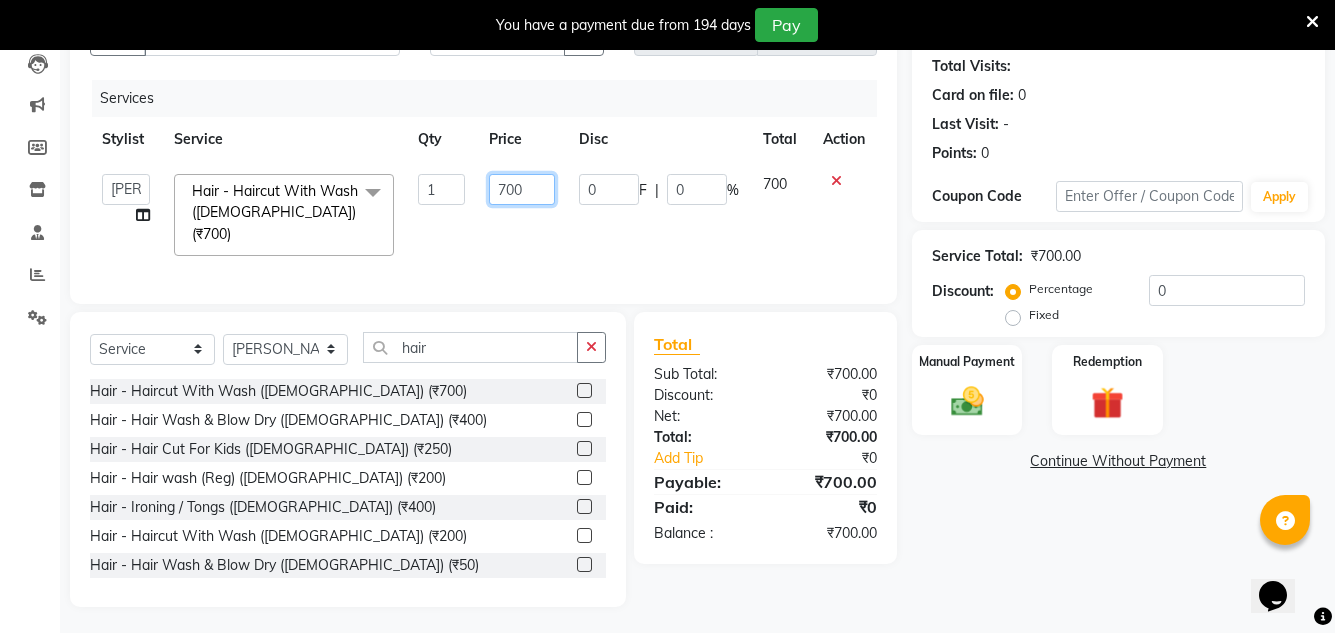 click on "700" 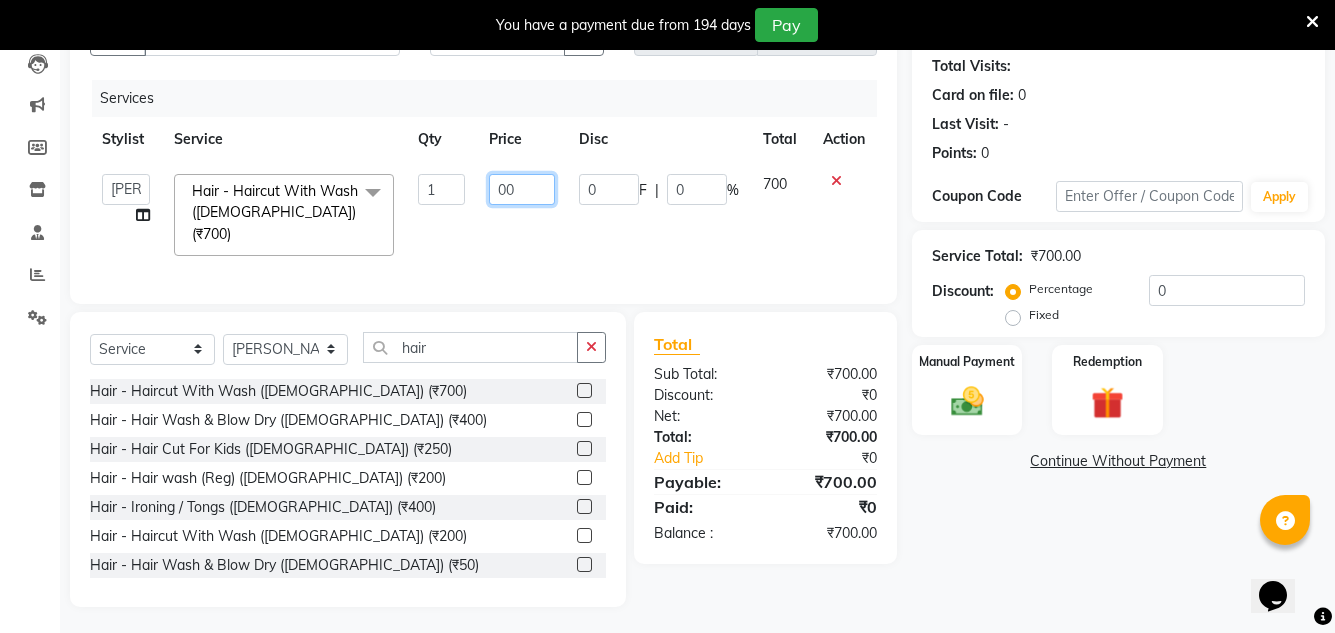 type on "500" 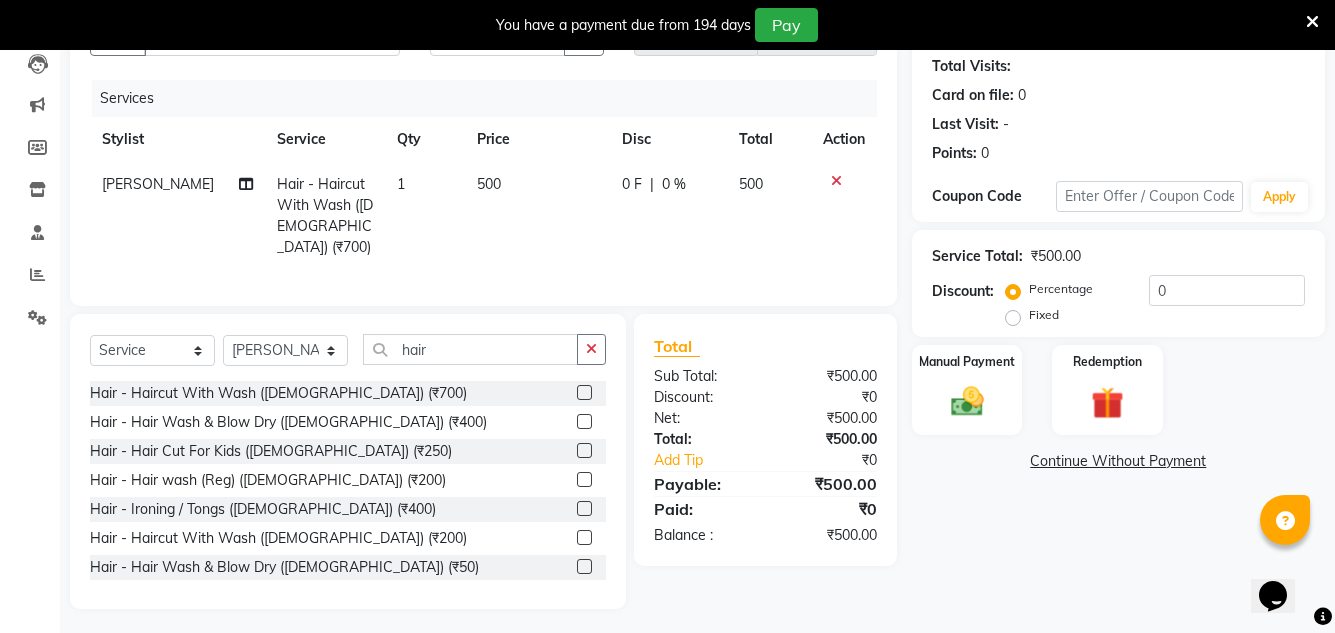 click on "₹500.00" 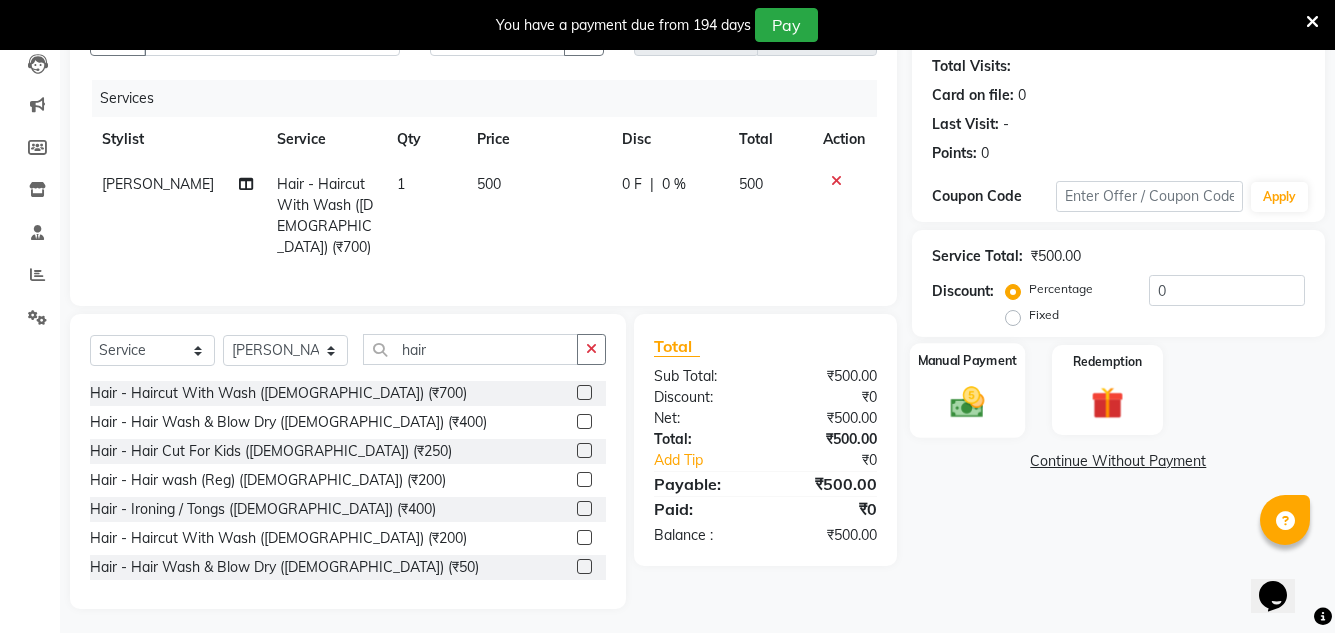click 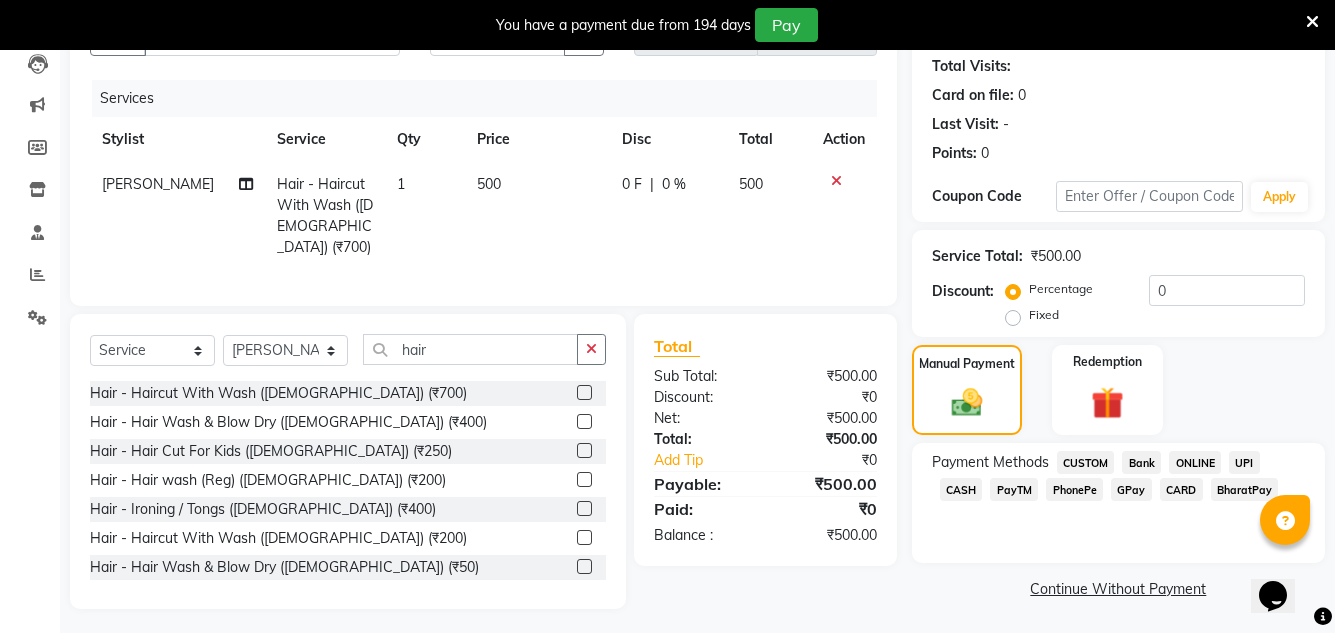 click on "GPay" 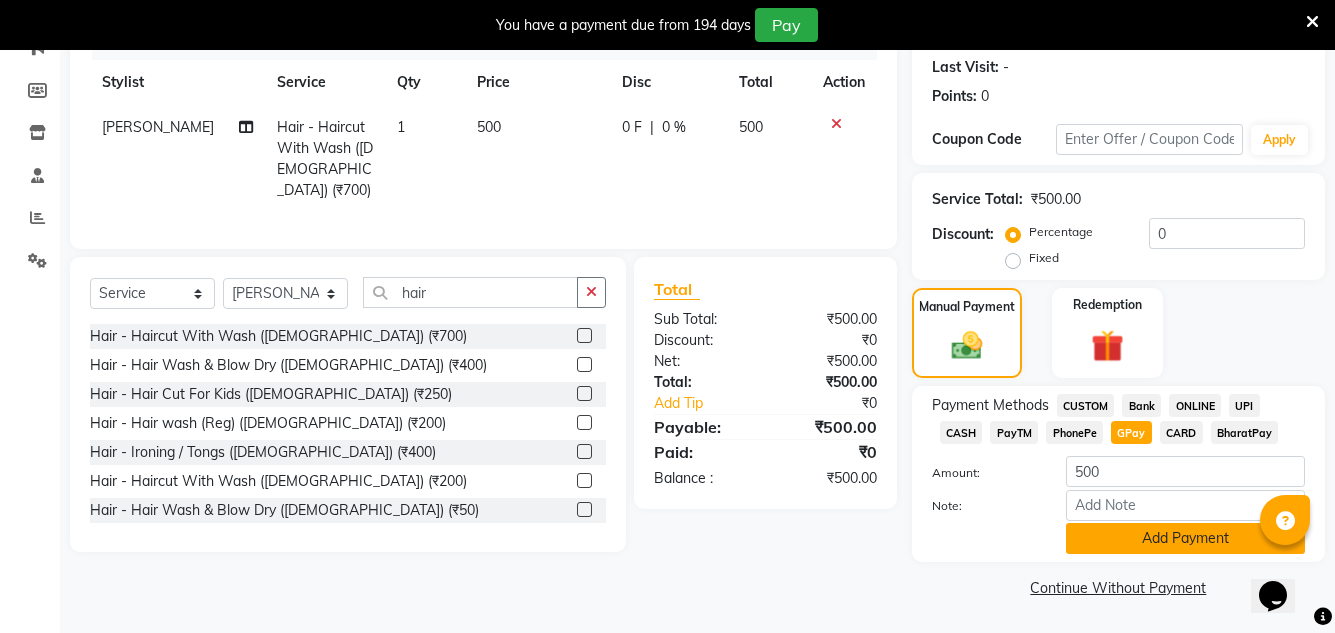 click on "Add Payment" 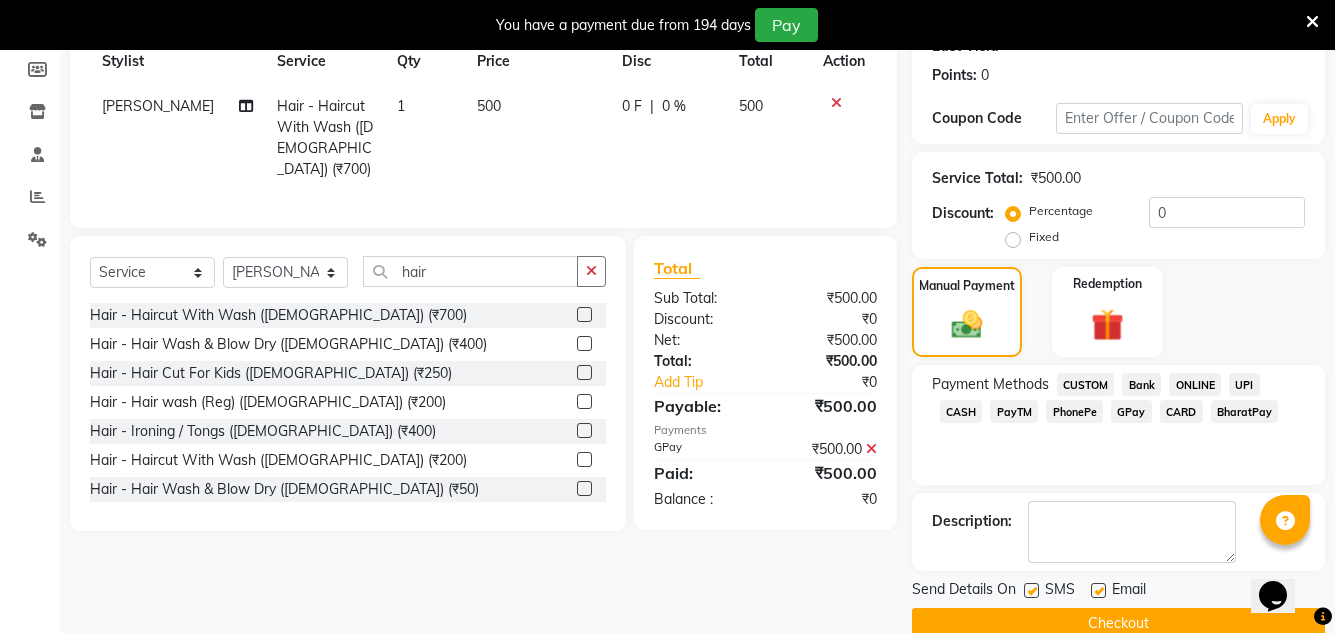 scroll, scrollTop: 332, scrollLeft: 0, axis: vertical 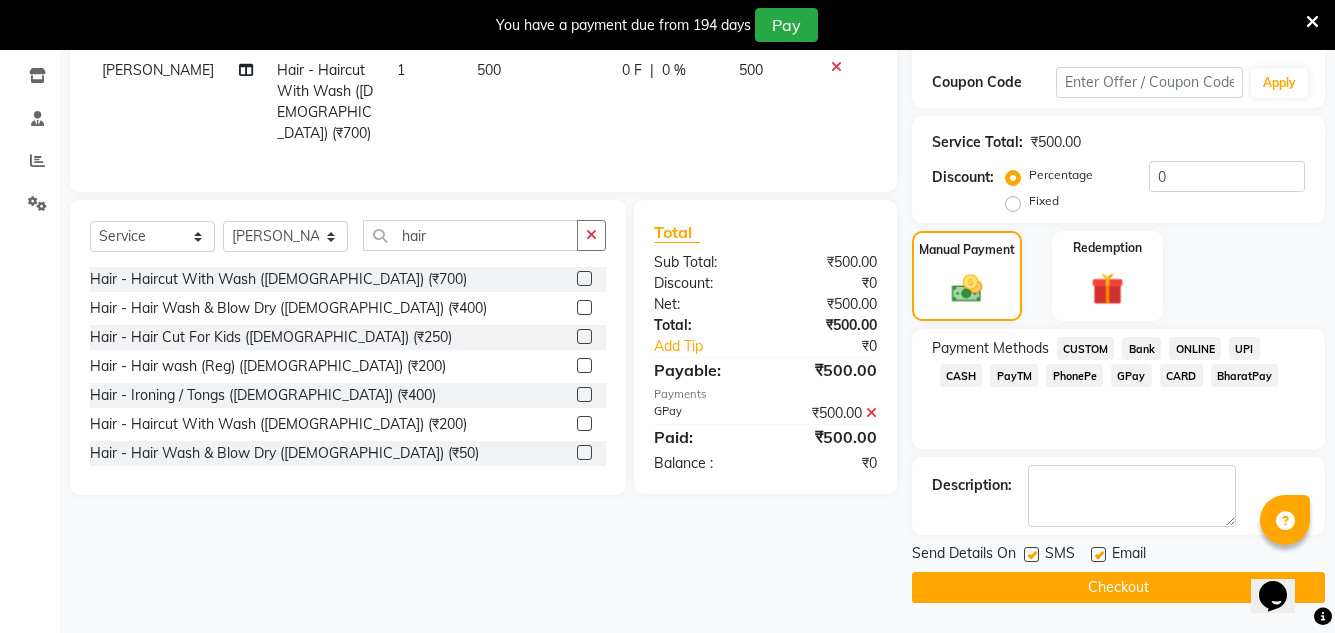 click 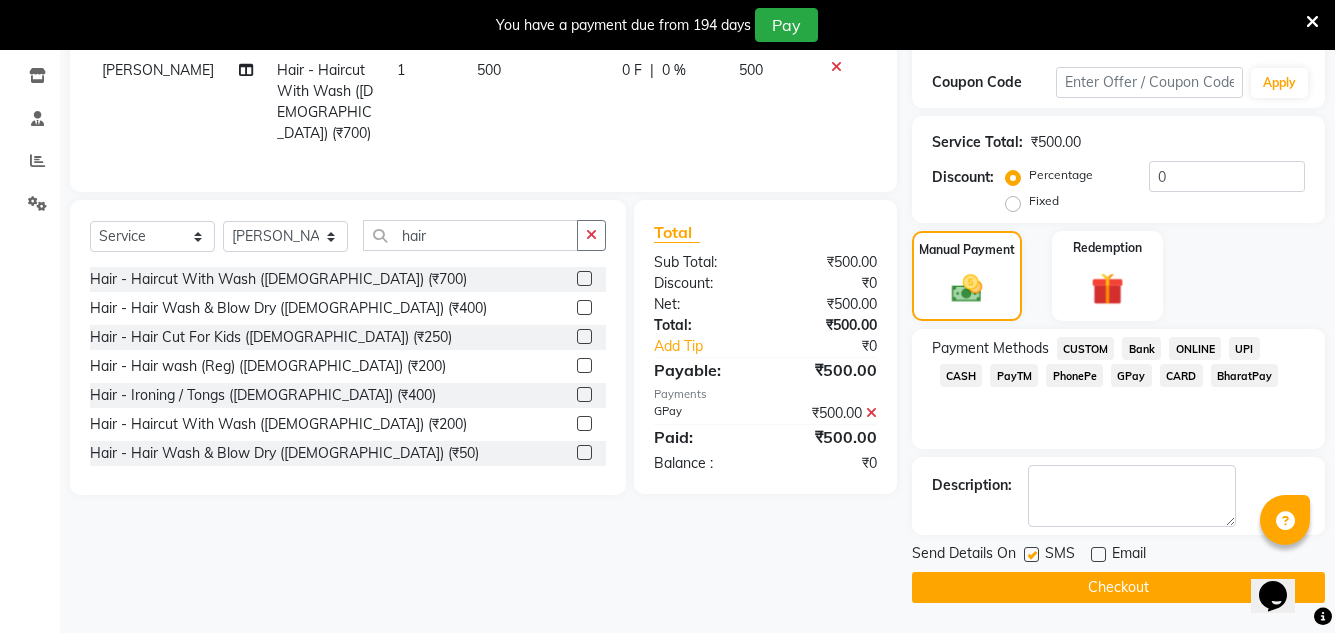 click on "Checkout" 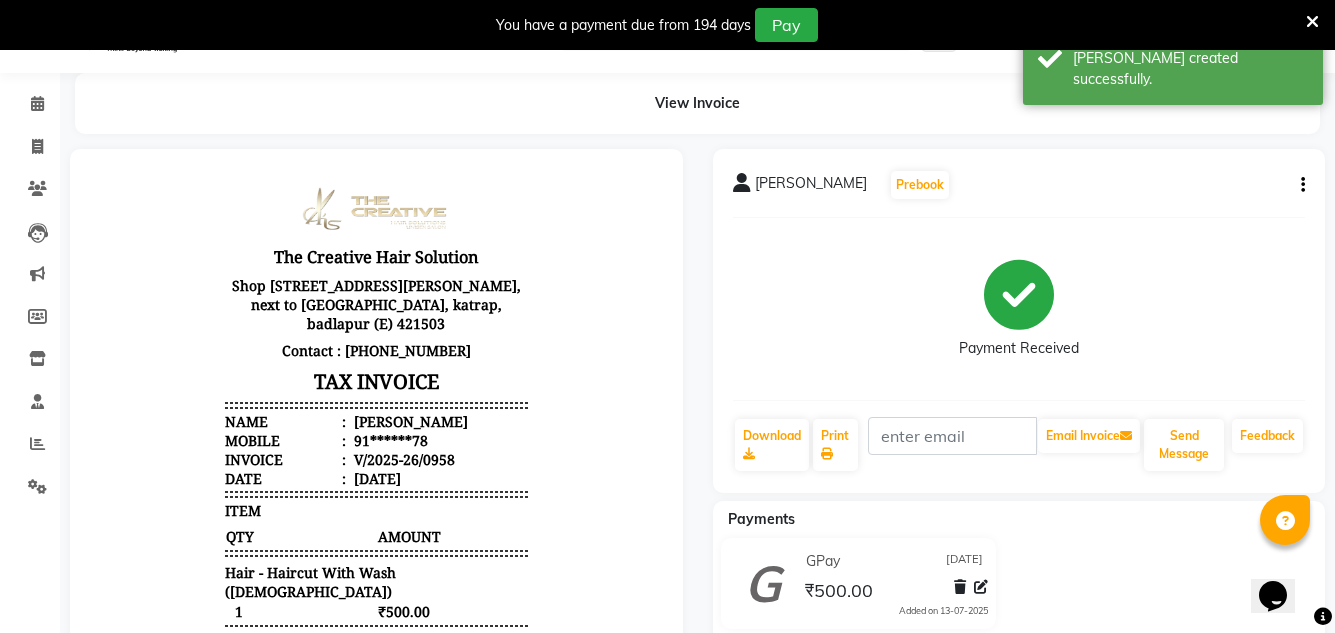 scroll, scrollTop: 0, scrollLeft: 0, axis: both 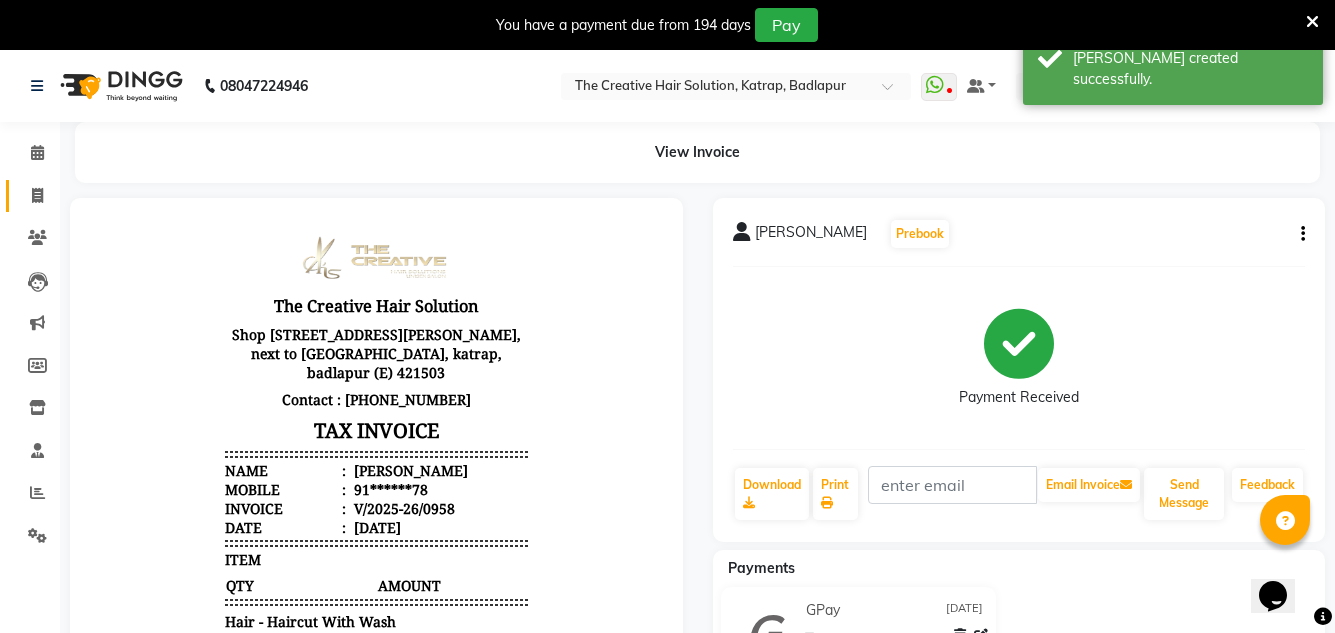 click on "Invoice" 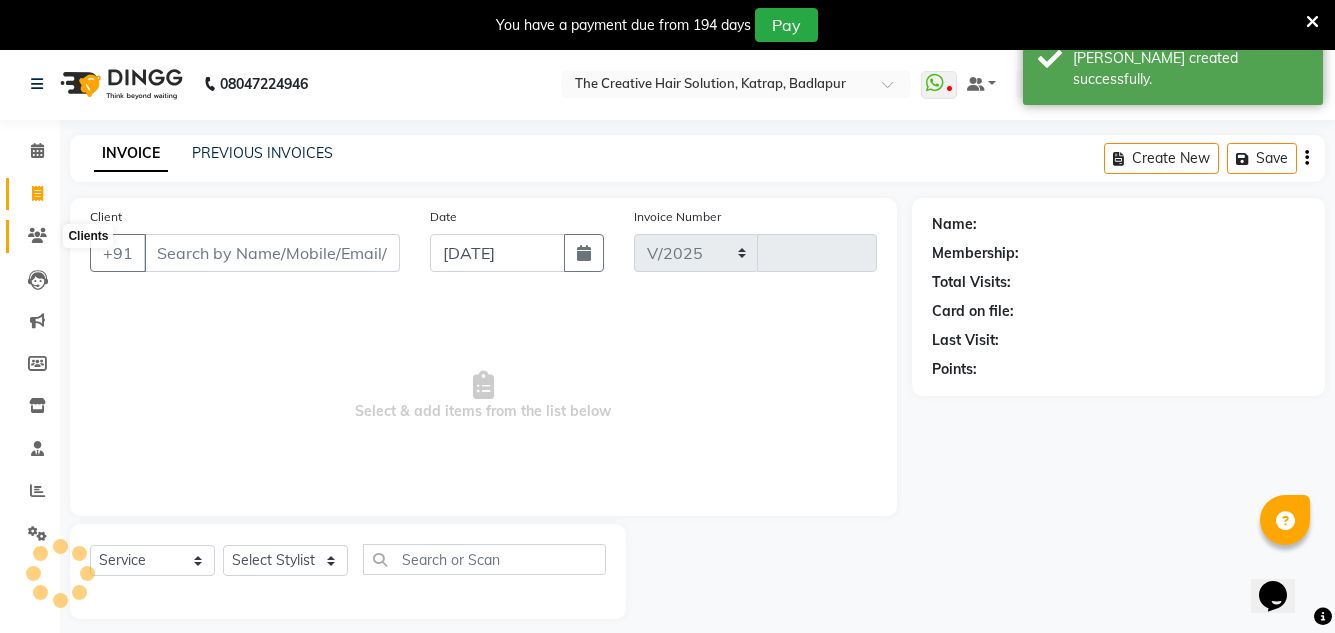 select on "527" 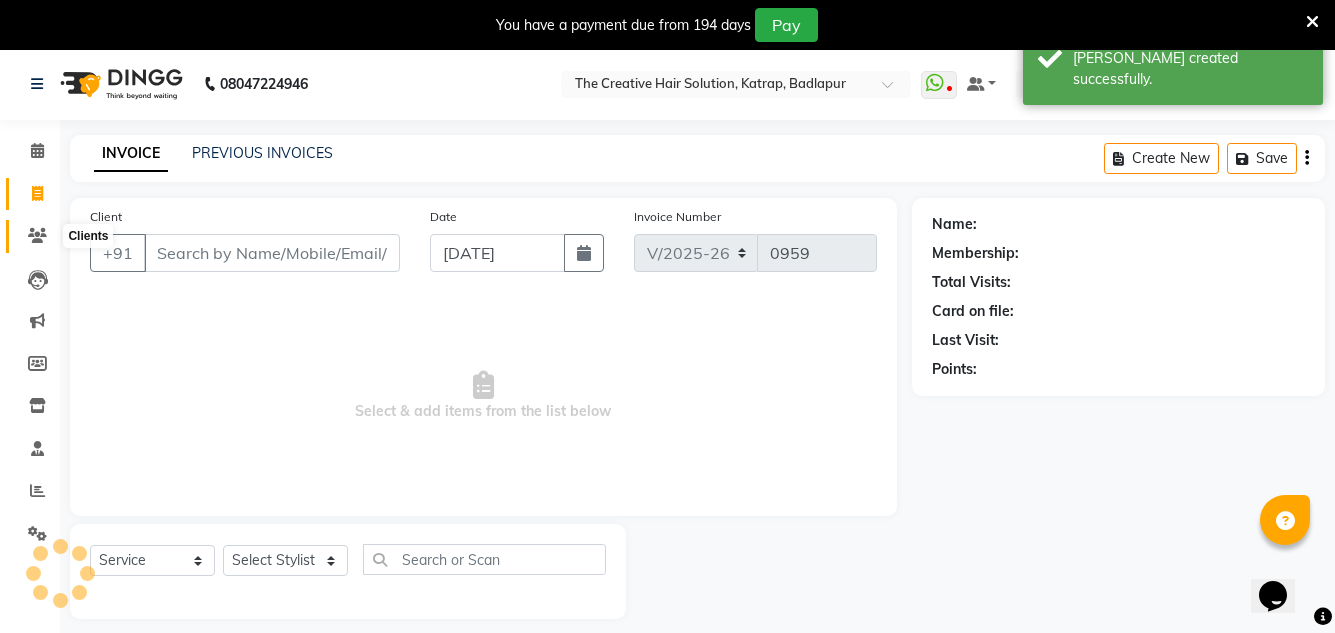 scroll, scrollTop: 50, scrollLeft: 0, axis: vertical 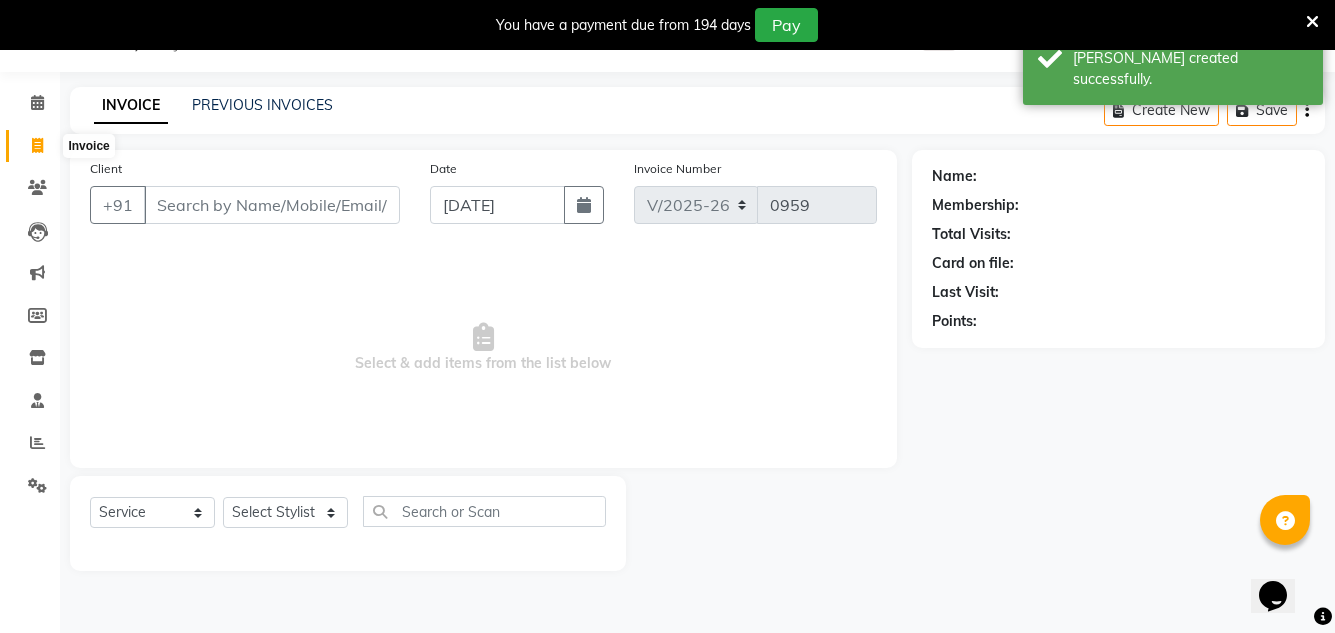 click 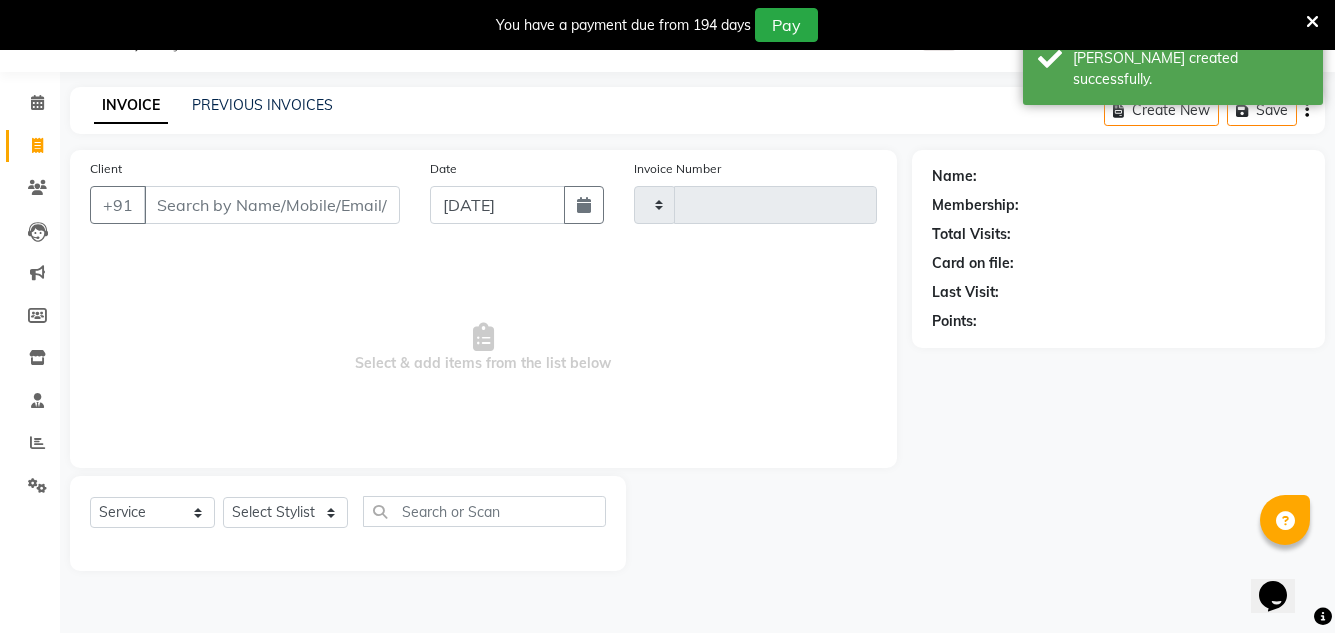 type on "0959" 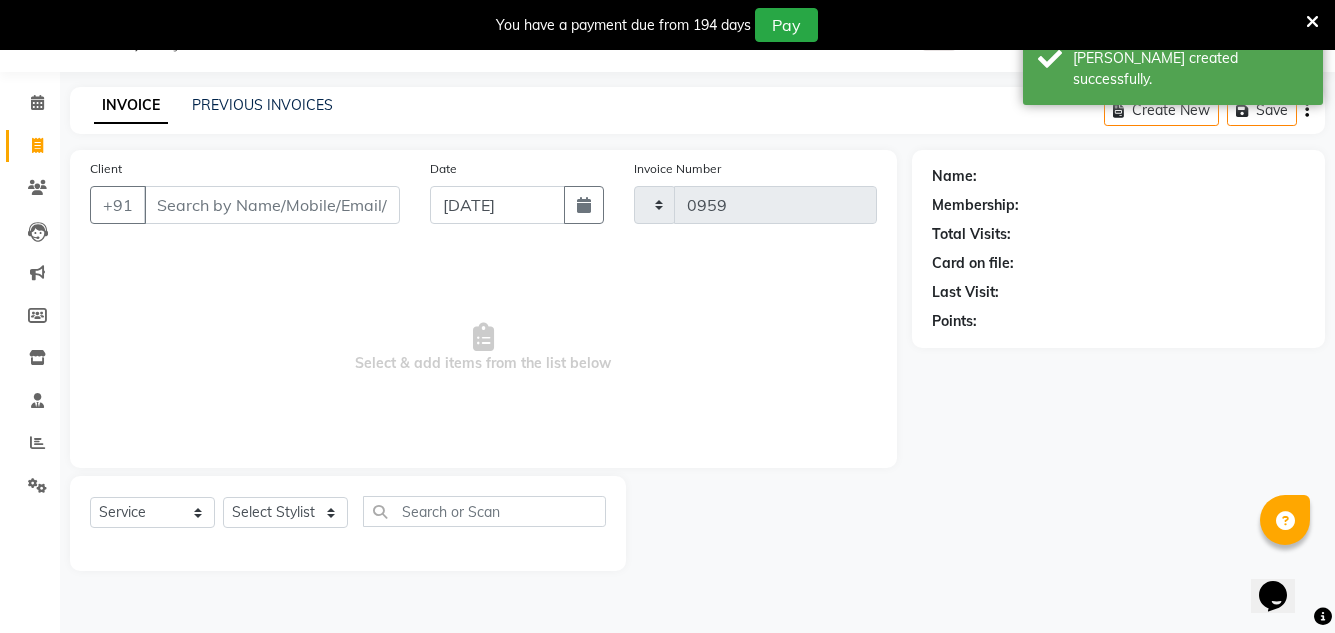 select on "527" 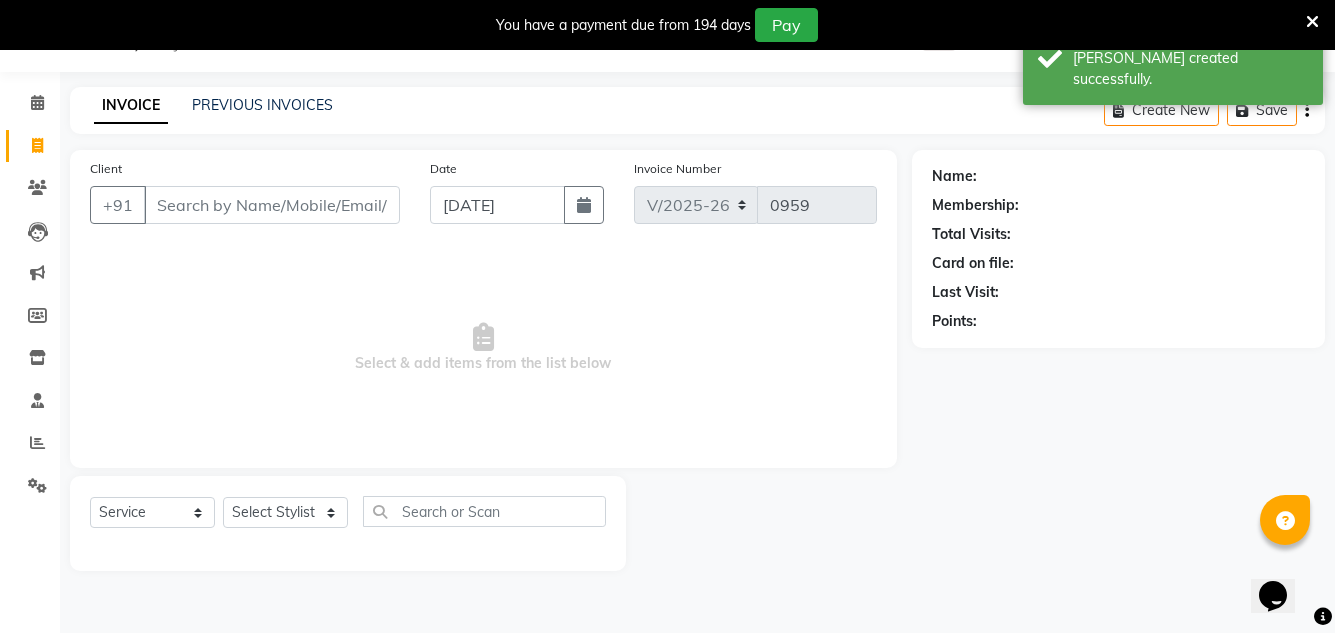 click on "Client" at bounding box center (272, 205) 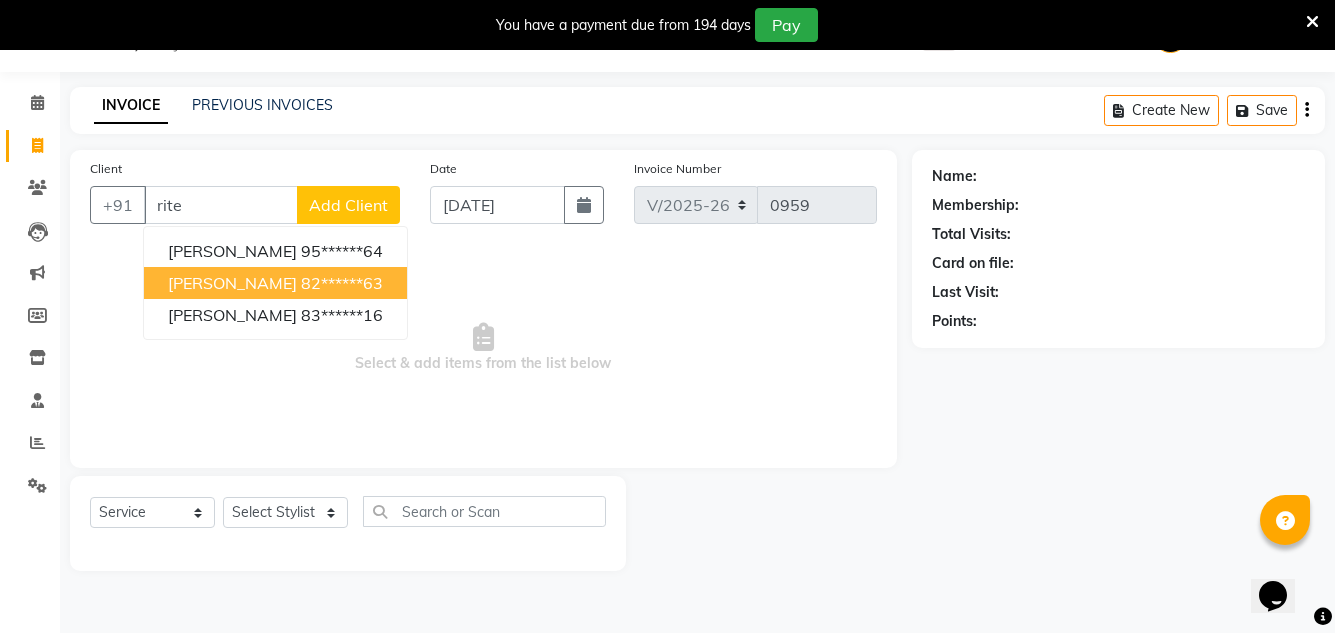 click on "[PERSON_NAME]" at bounding box center [232, 283] 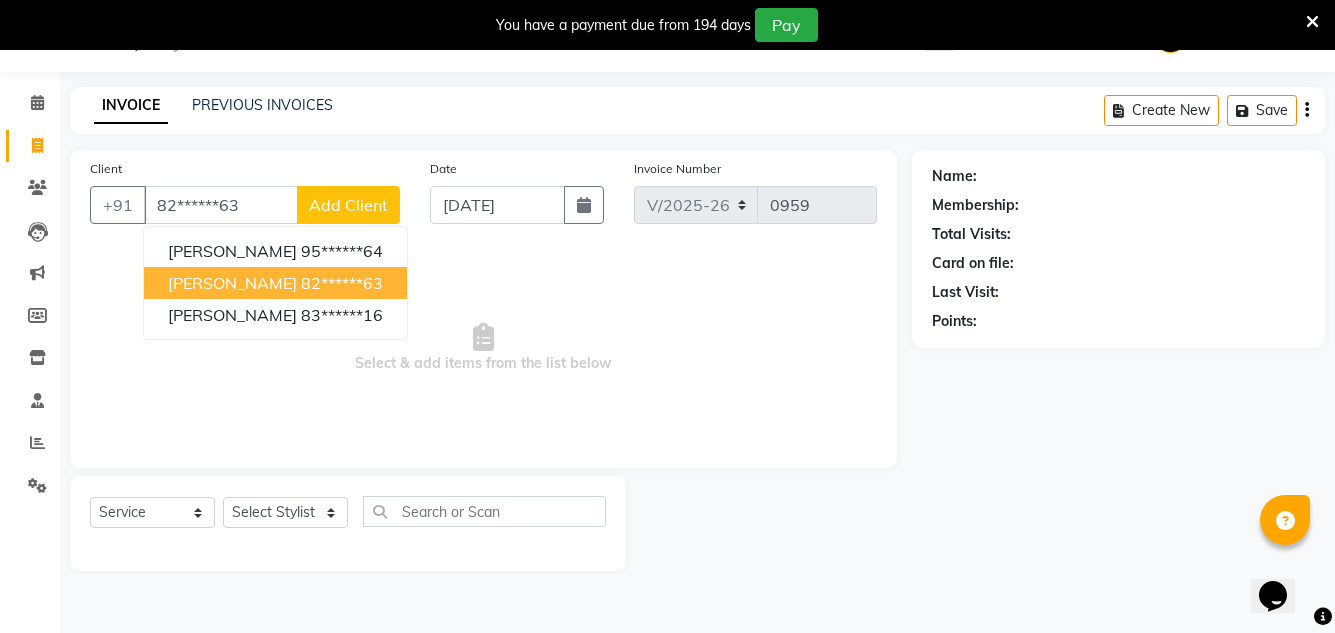type on "82******63" 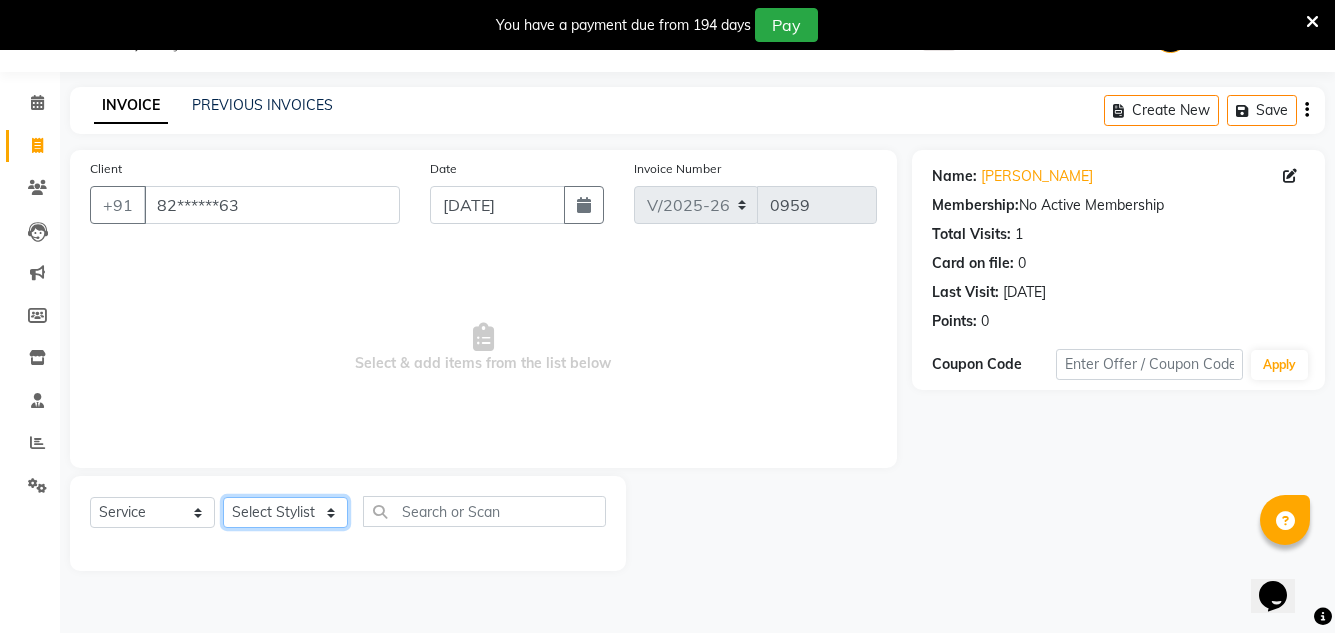 click on "Select Stylist Creative Salon D.M firoj Hashan Hetal Chavan Kam wali nisha  Payal salman Sanjana rathod Shubham Sonu umesh Gaur" 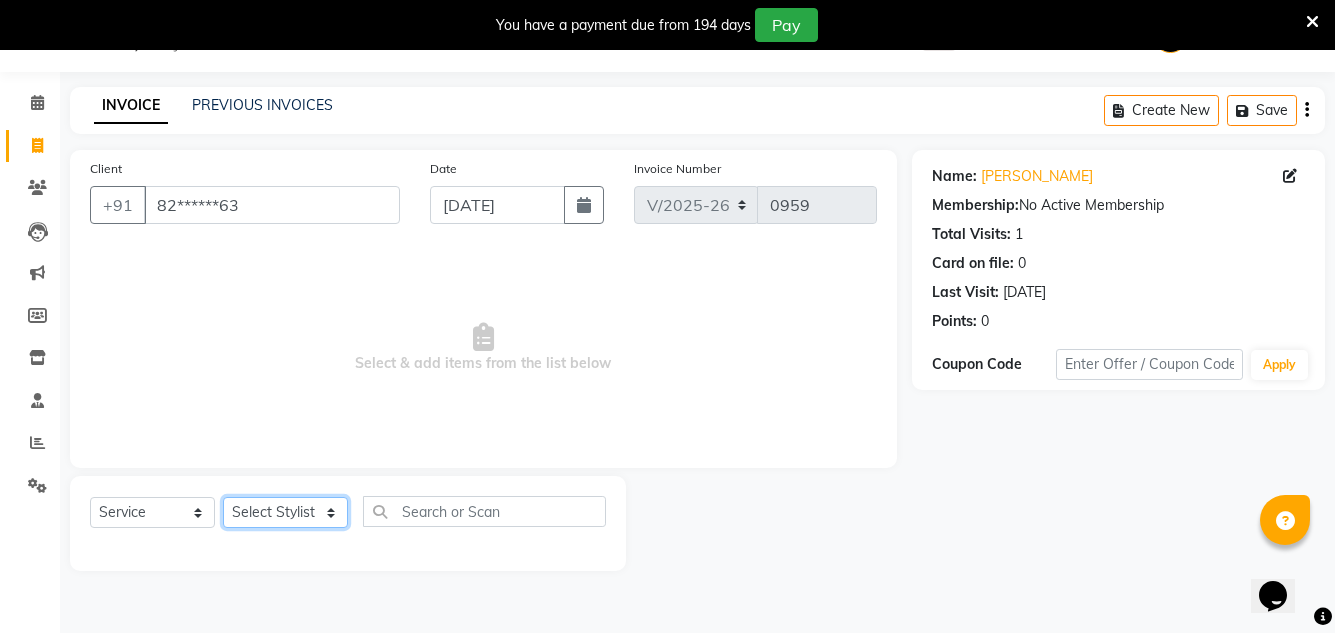 select on "10933" 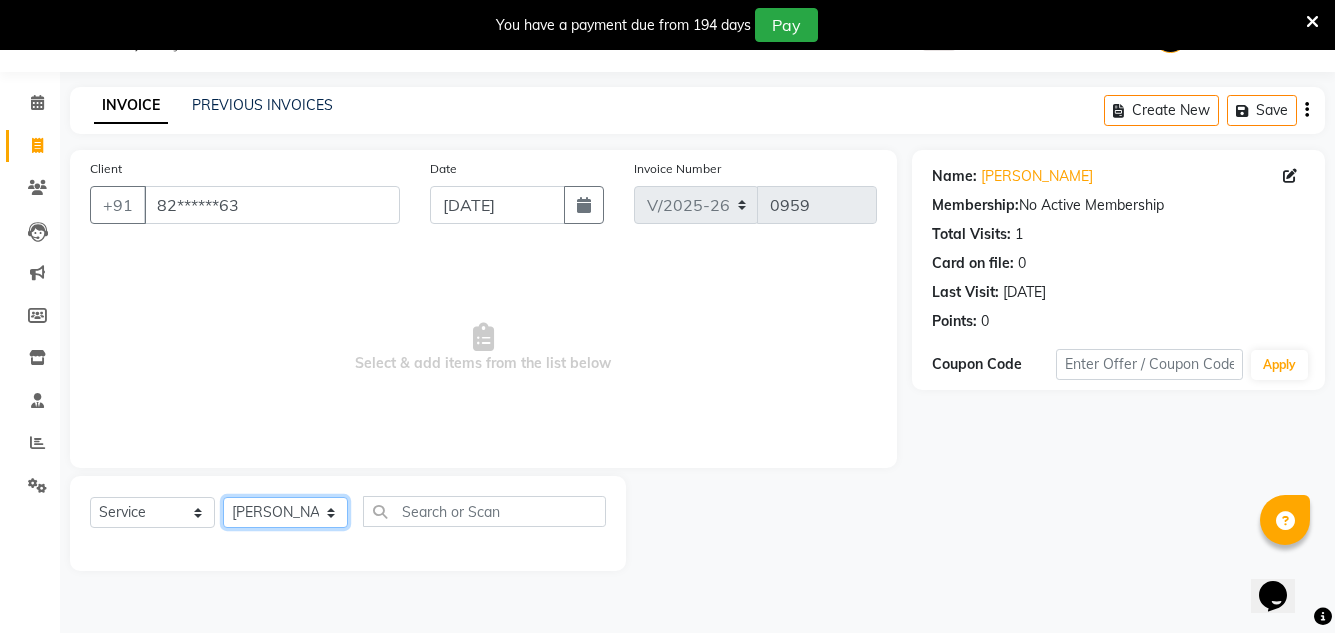 click on "Select Stylist Creative Salon D.M firoj Hashan Hetal Chavan Kam wali nisha  Payal salman Sanjana rathod Shubham Sonu umesh Gaur" 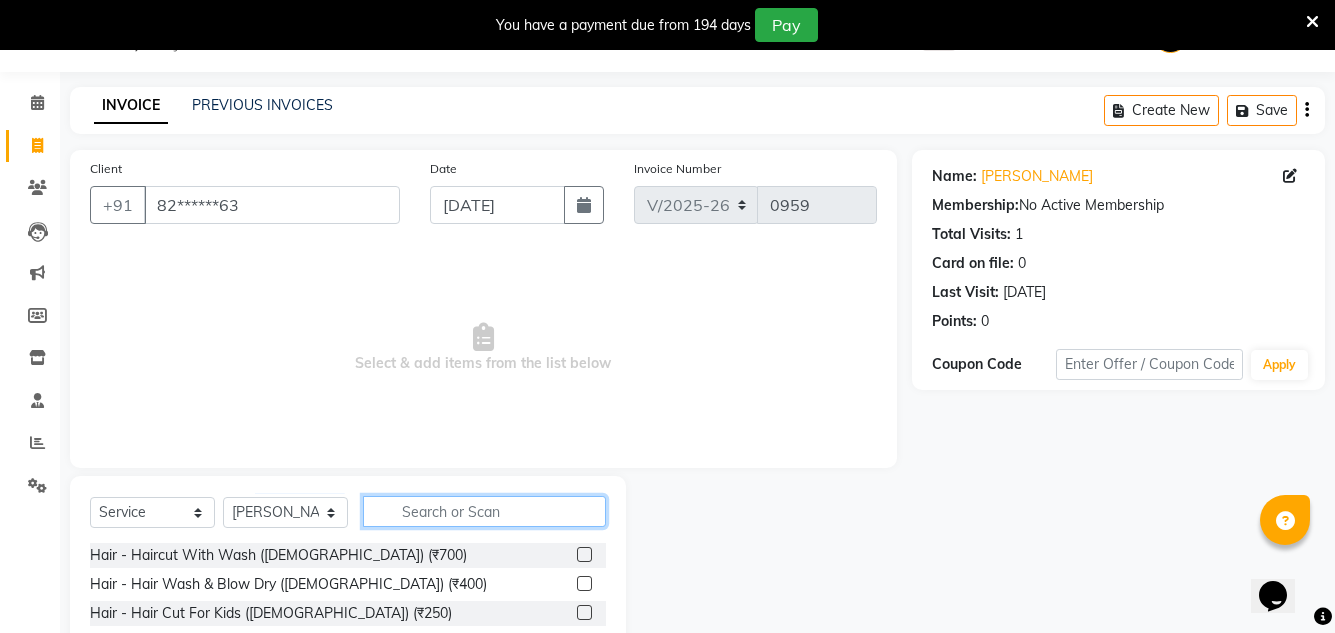 click 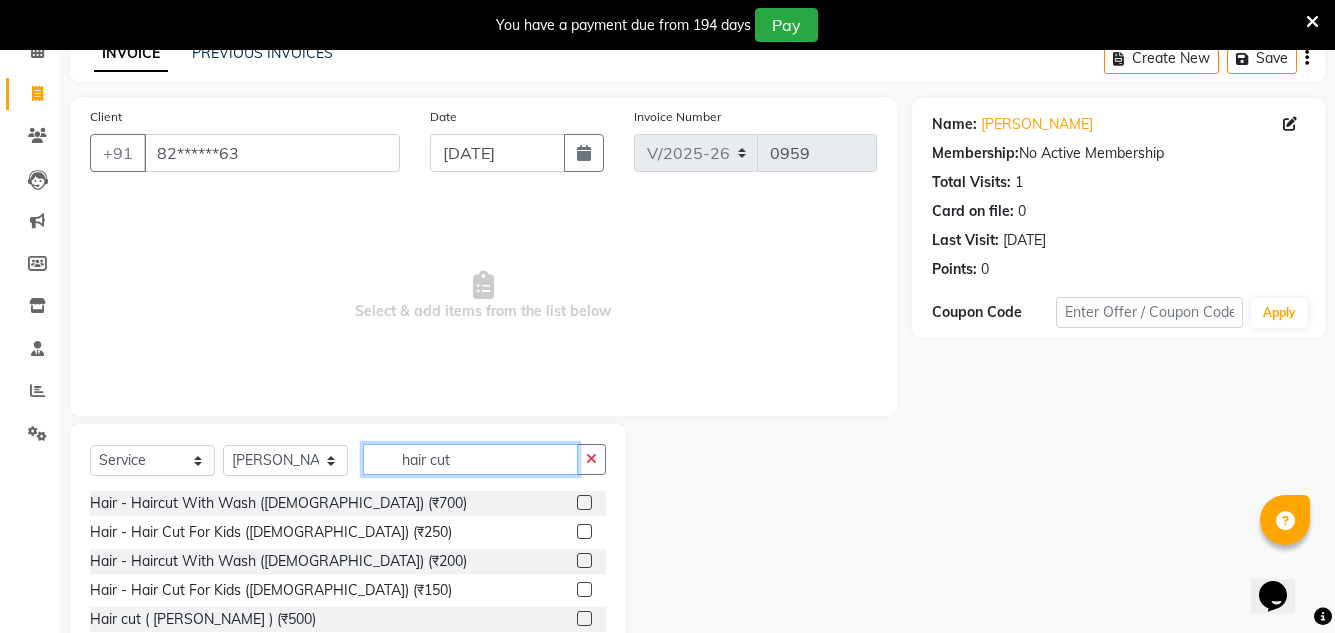 scroll, scrollTop: 218, scrollLeft: 0, axis: vertical 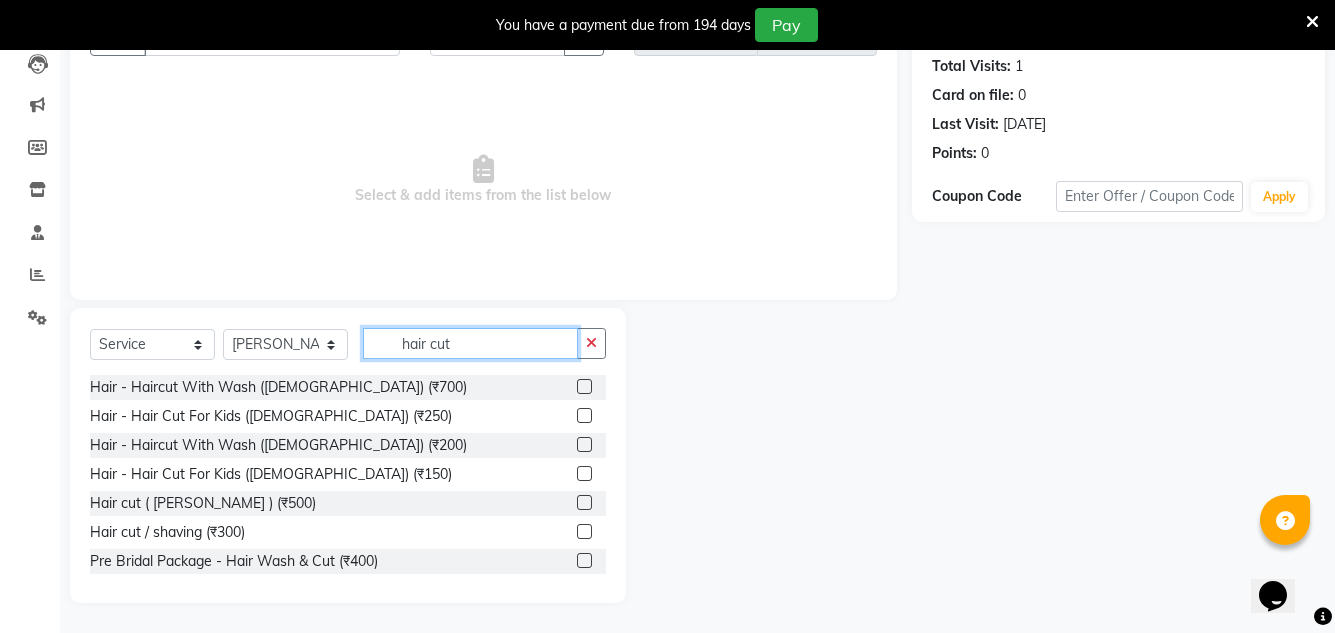 type on "hair cut" 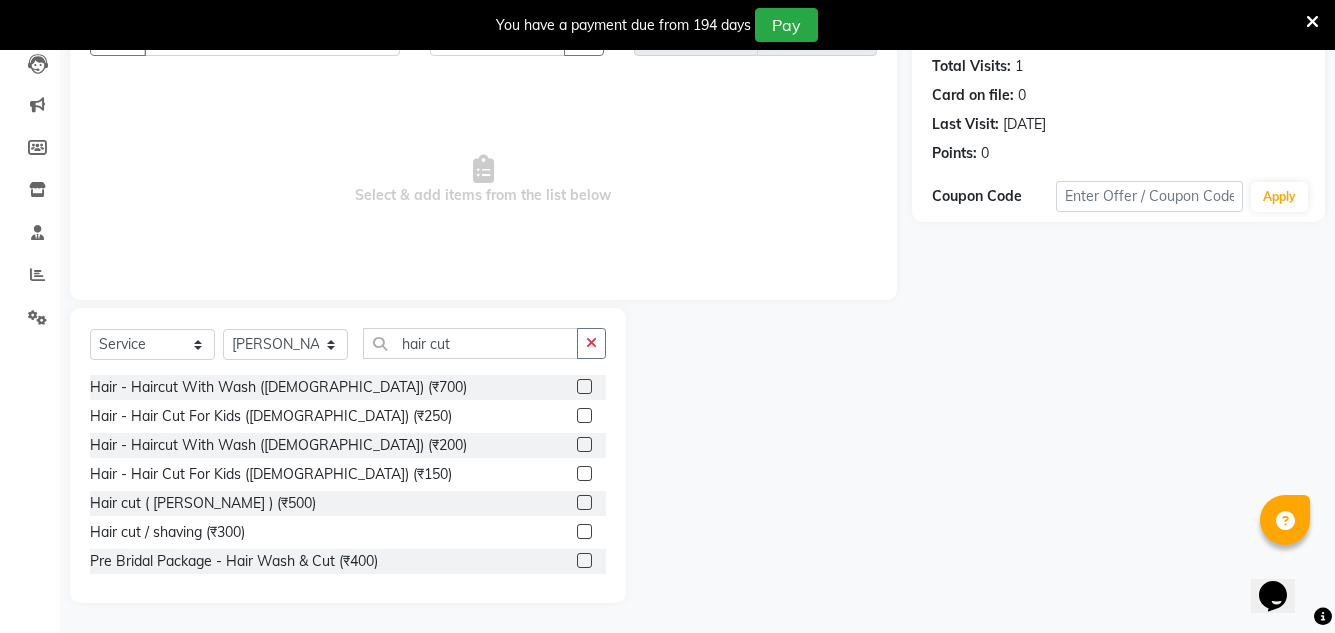 click 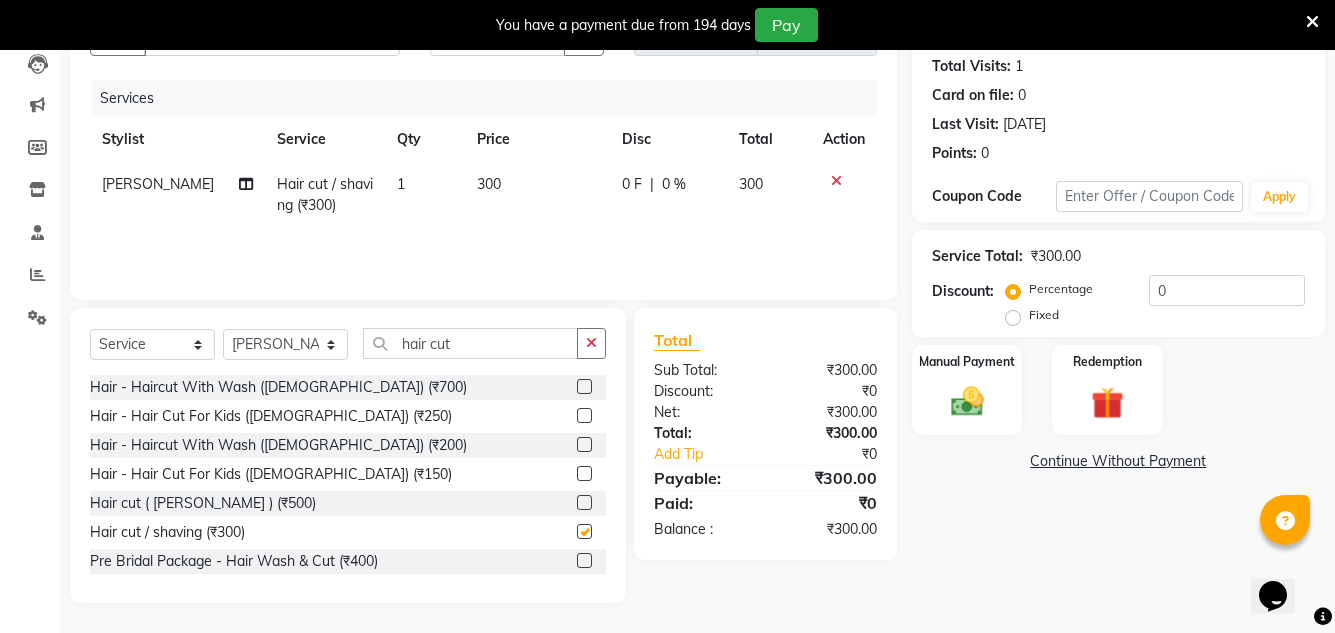 checkbox on "false" 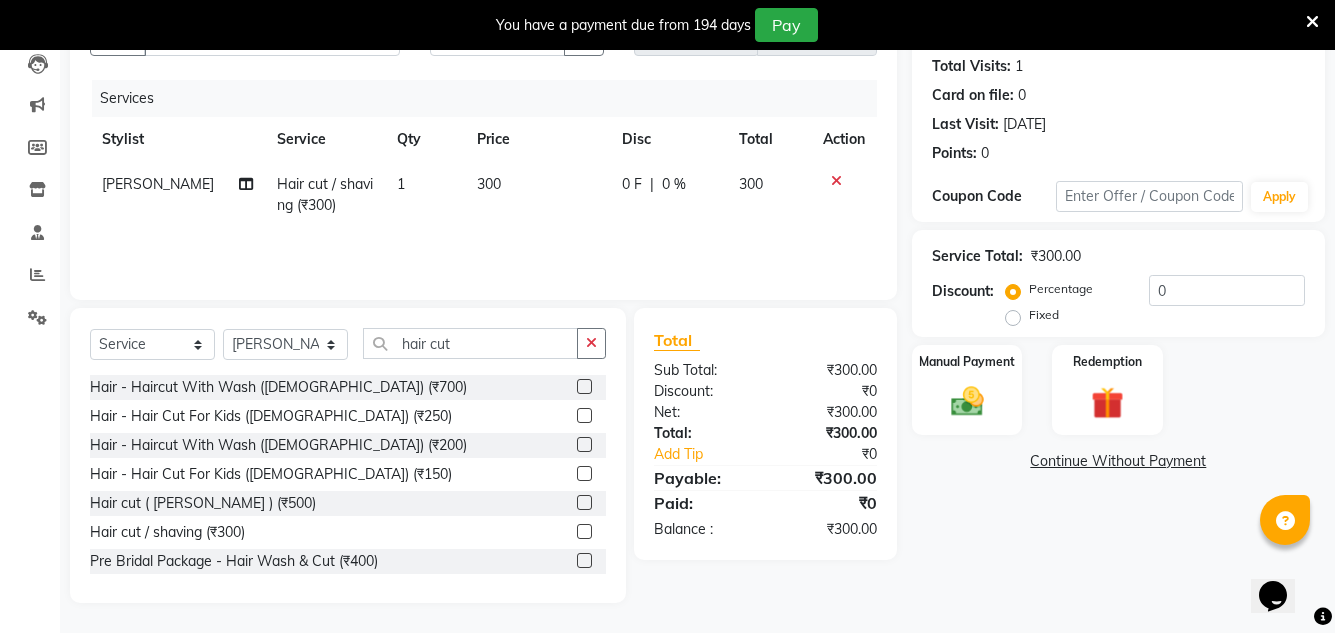 click on "300" 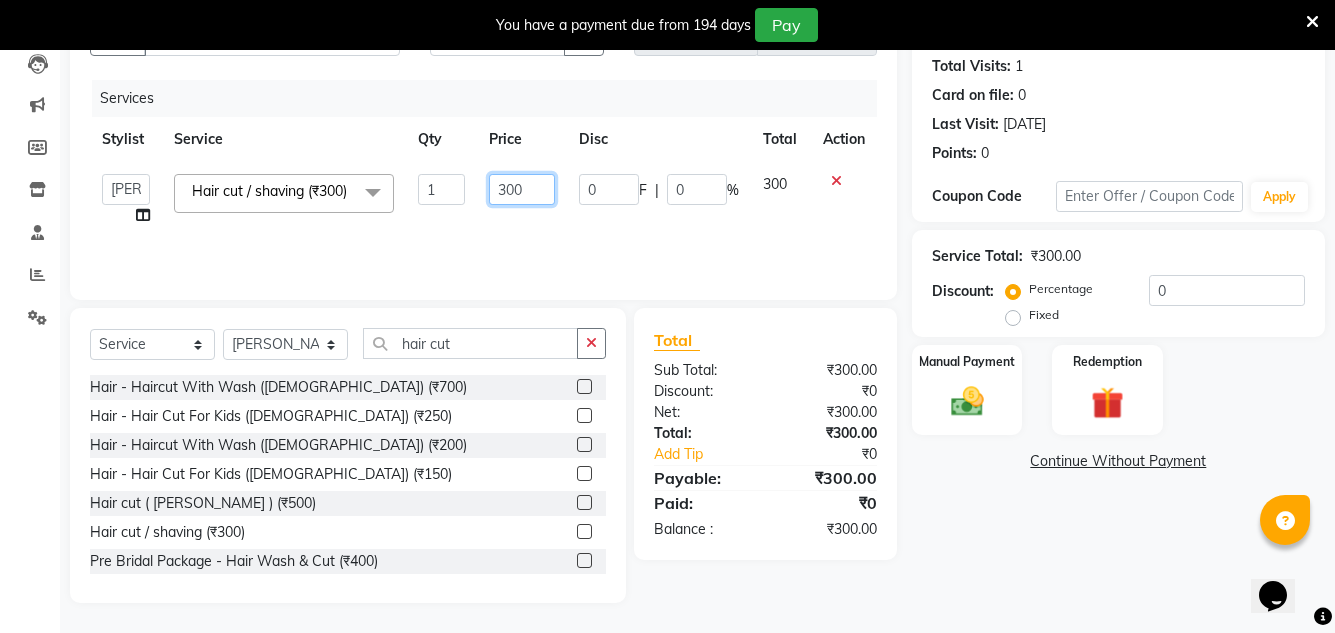 click on "300" 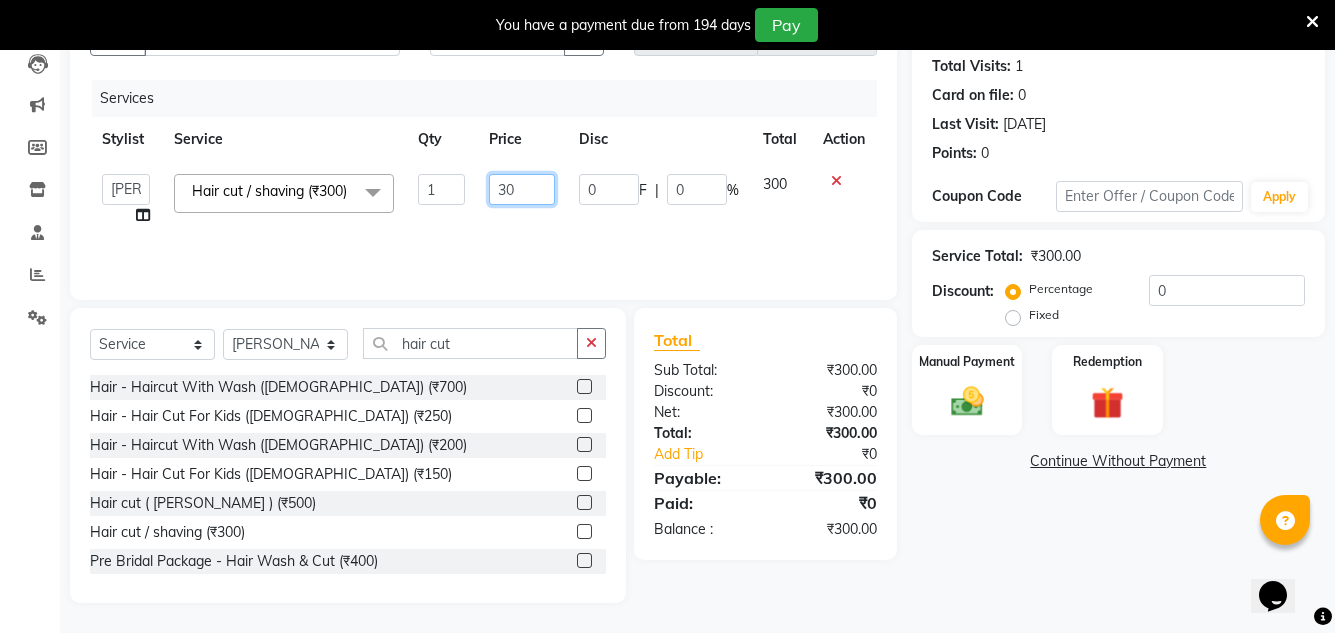 type on "350" 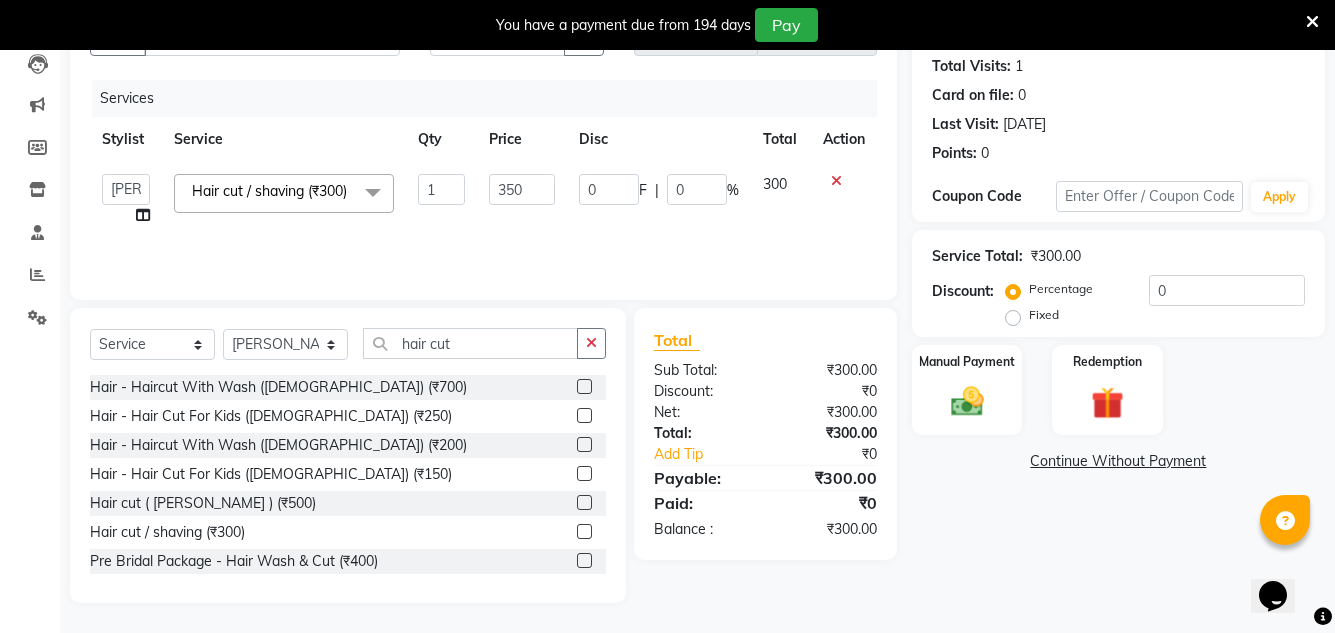 click on "Net:" 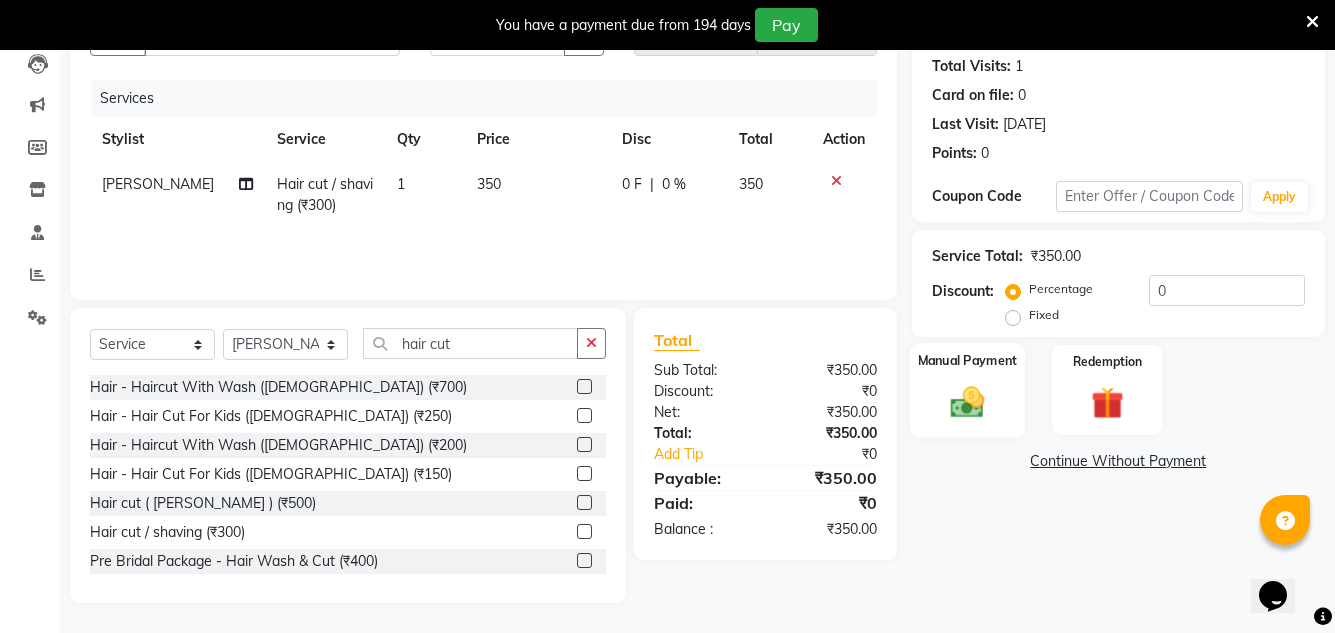 click on "Manual Payment" 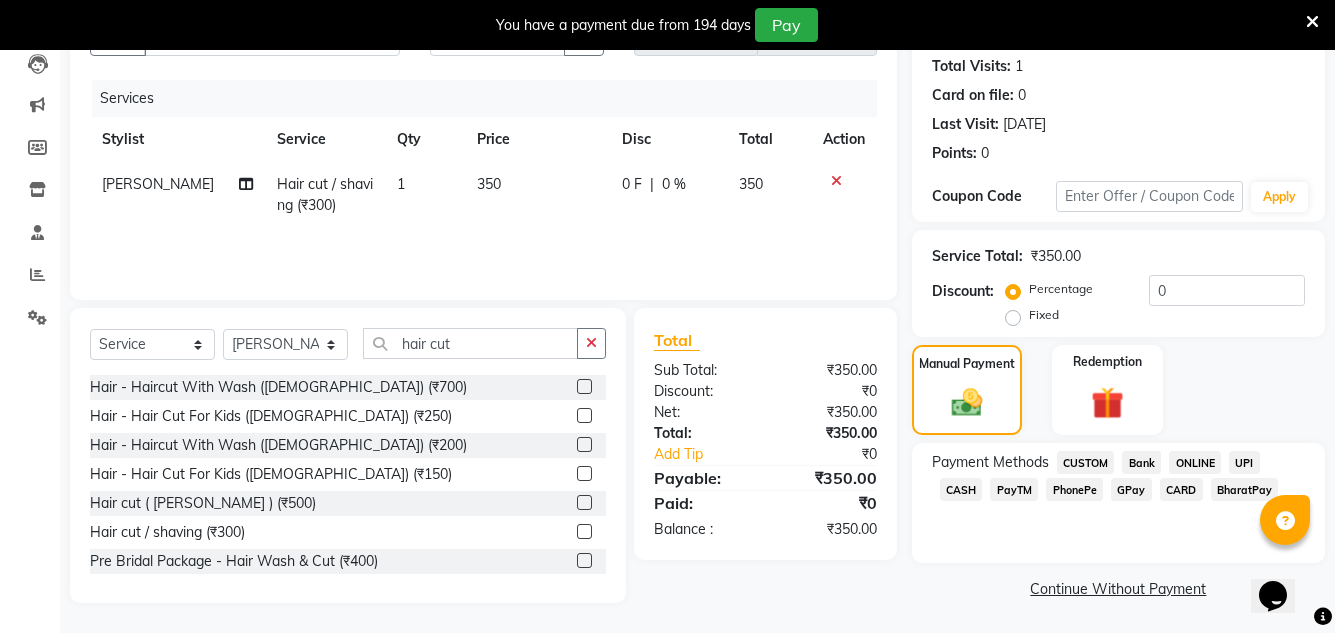 click on "GPay" 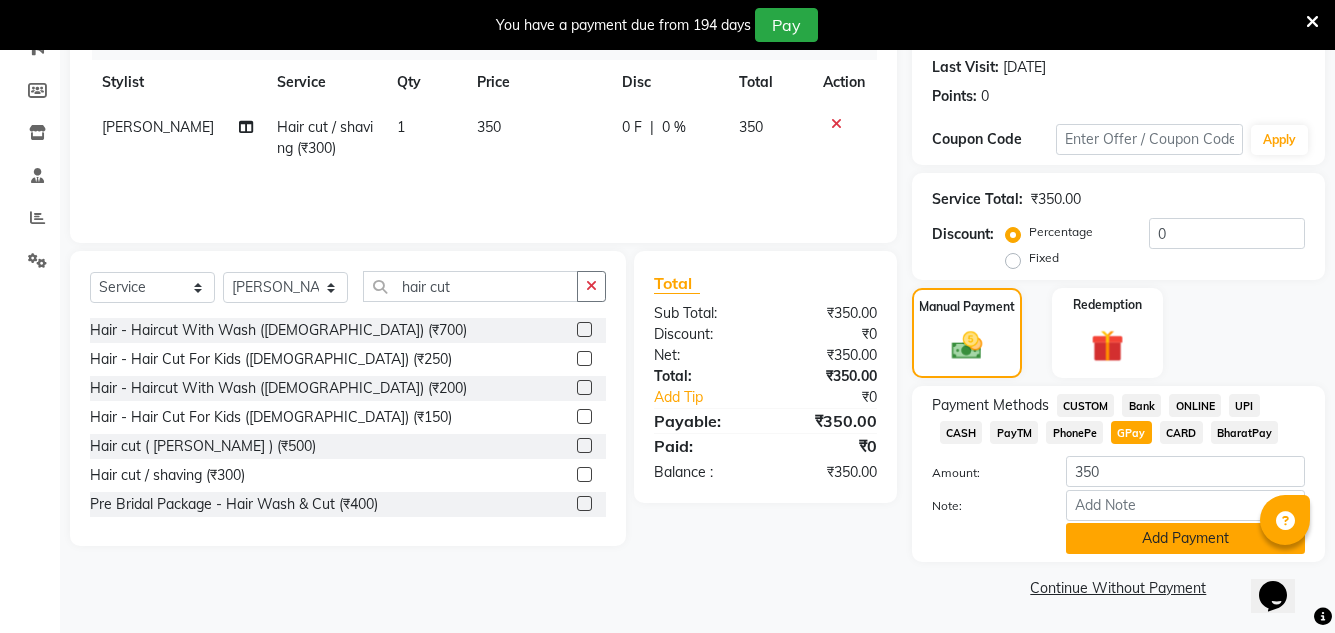 click on "Add Payment" 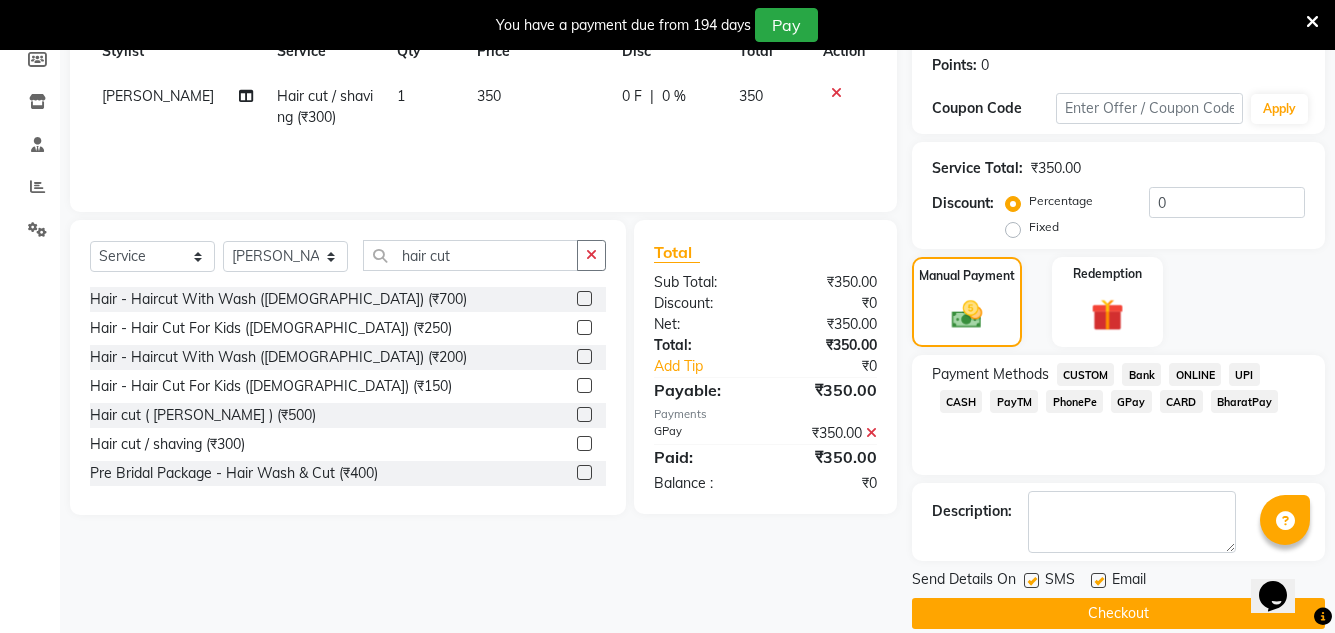scroll, scrollTop: 332, scrollLeft: 0, axis: vertical 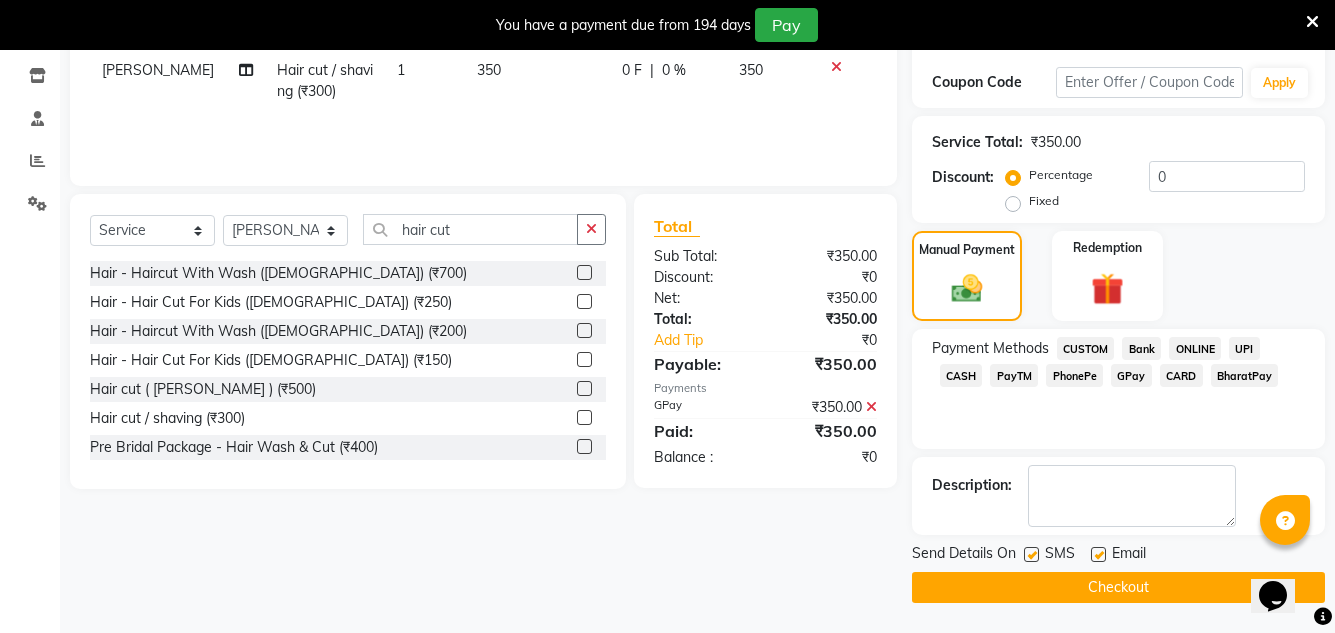 click 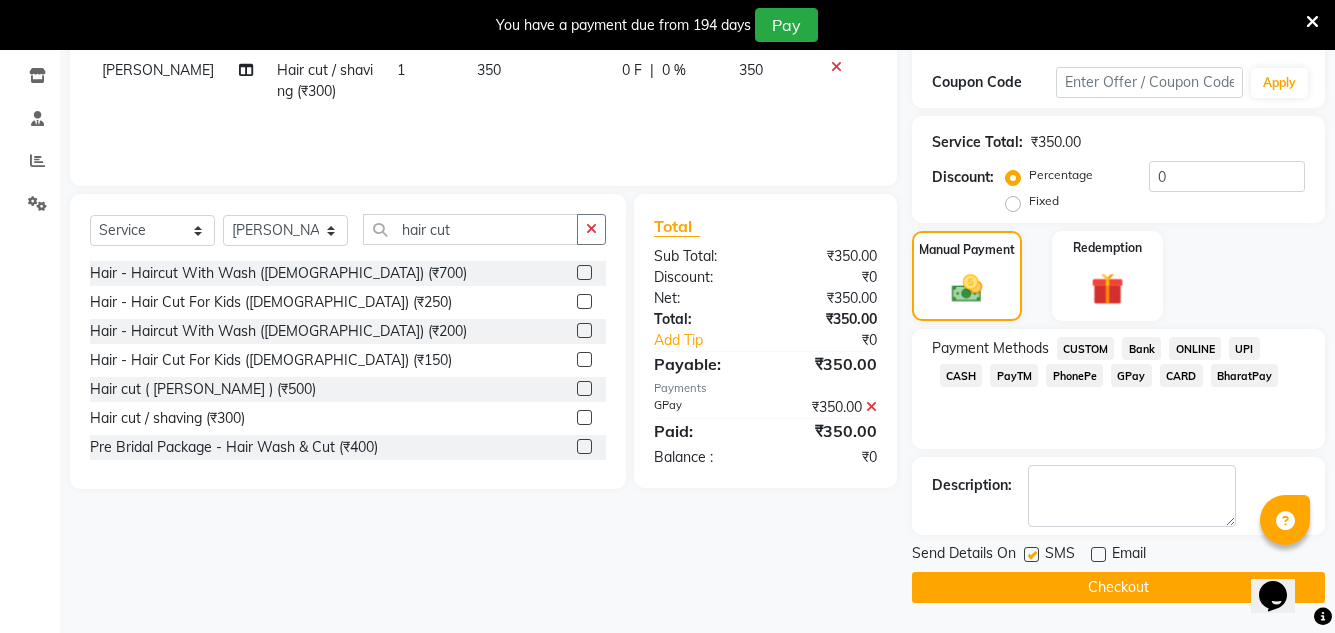 click on "Checkout" 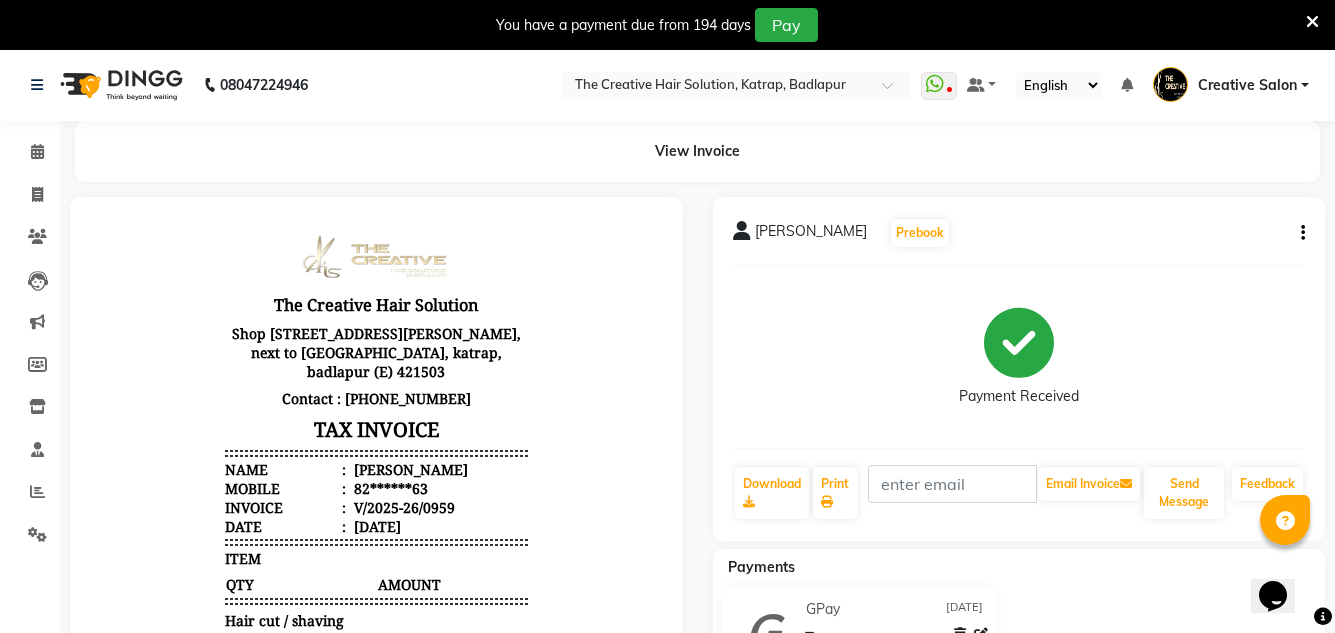 scroll, scrollTop: 0, scrollLeft: 0, axis: both 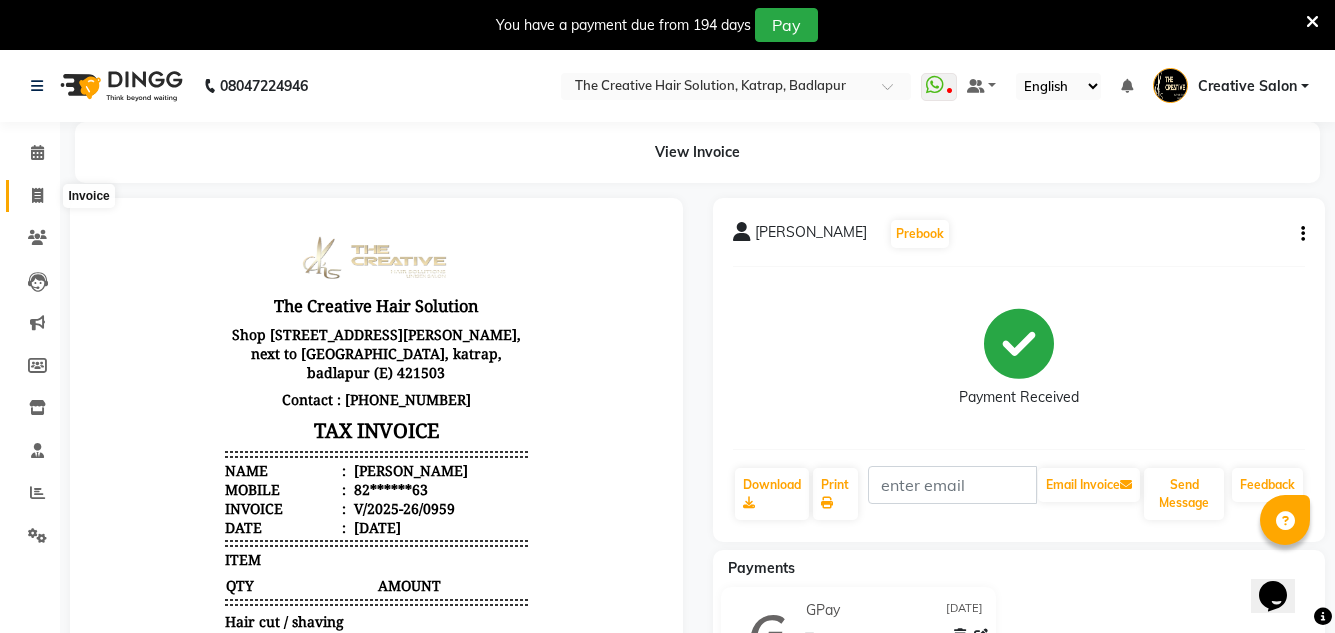click 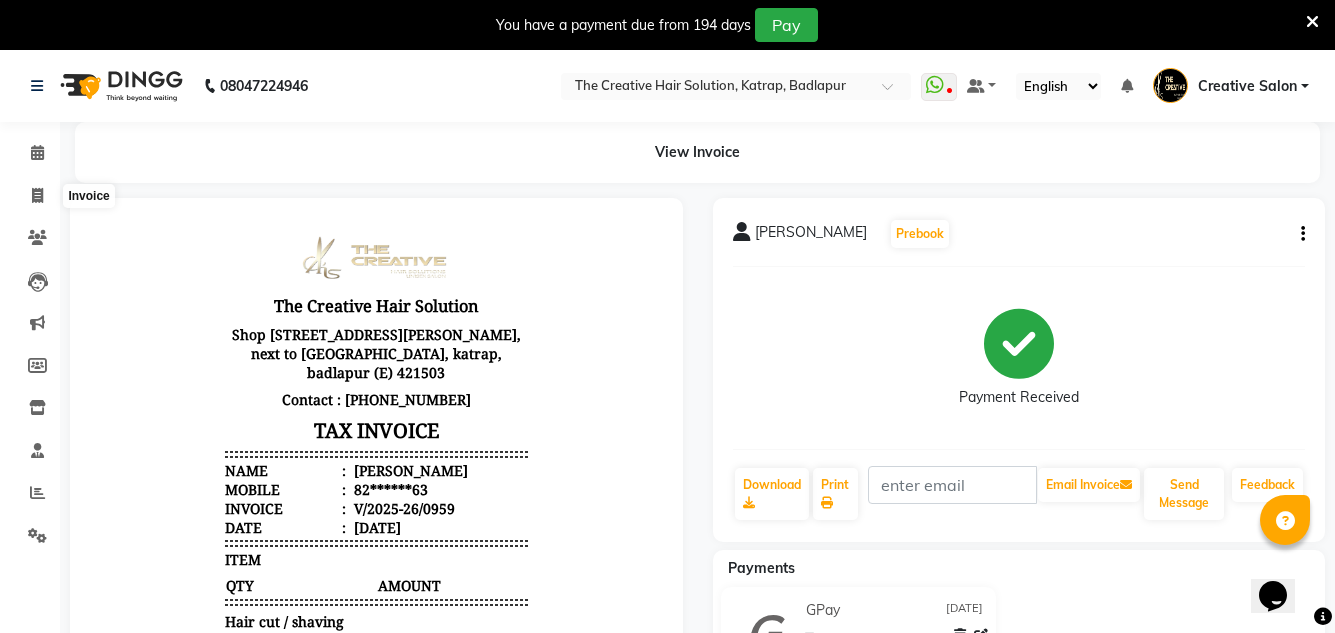 select on "527" 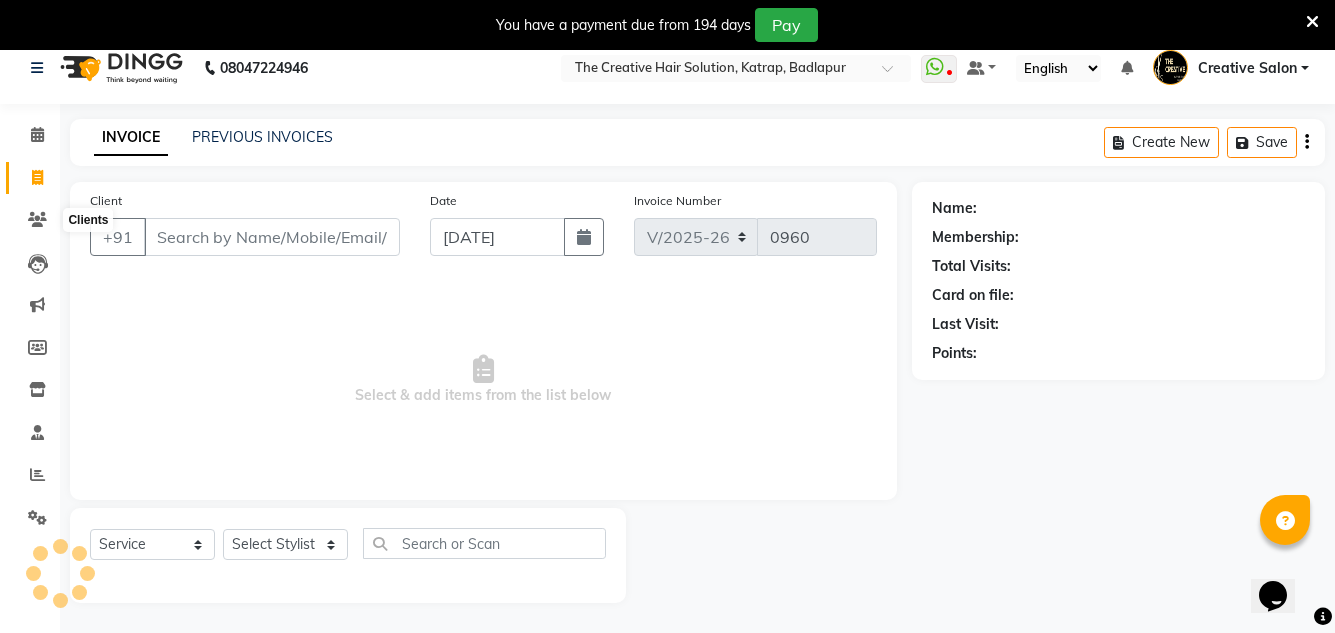 scroll, scrollTop: 50, scrollLeft: 0, axis: vertical 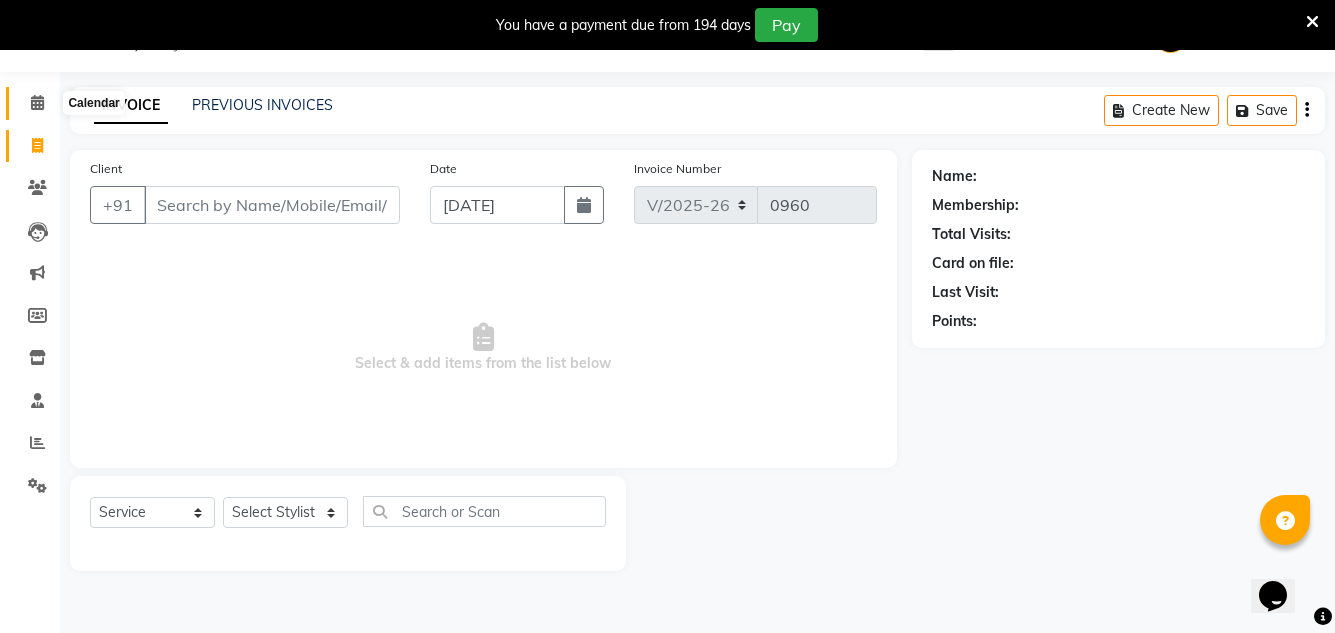 click 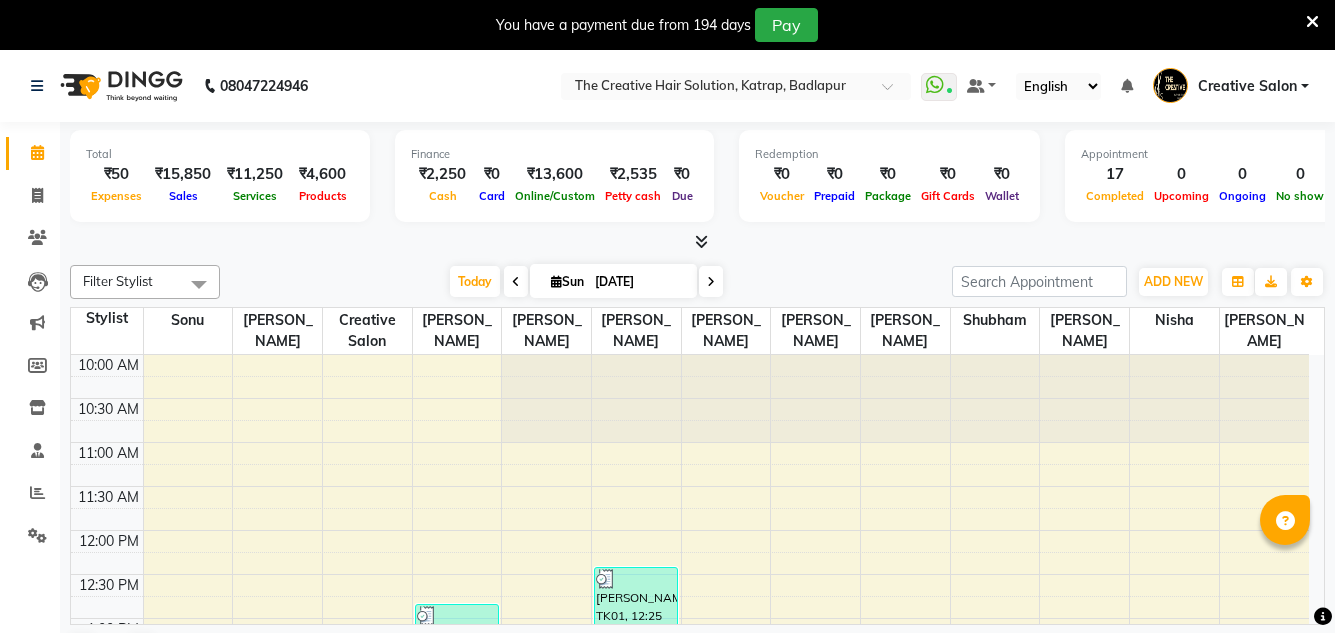 scroll, scrollTop: 0, scrollLeft: 0, axis: both 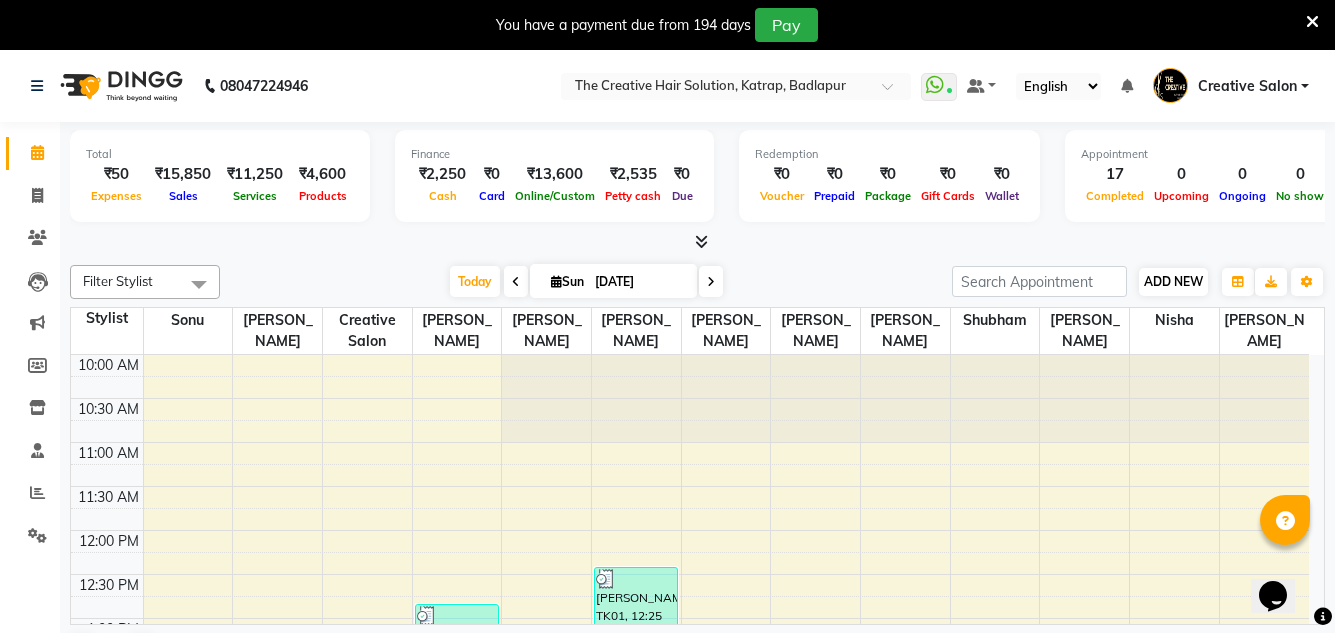 click on "Filter Stylist Select All Creative Salon [PERSON_NAME] [PERSON_NAME] [PERSON_NAME] [PERSON_NAME] nisha  [PERSON_NAME] [PERSON_NAME] [PERSON_NAME] [PERSON_NAME] [DATE]  [DATE] Toggle Dropdown Add Appointment Add Invoice Add Expense Add Attendance Add Client Add Transaction Toggle Dropdown Add Appointment Add Invoice Add Expense Add Attendance Add Client ADD NEW Toggle Dropdown Add Appointment Add Invoice Add Expense Add Attendance Add Client Add Transaction Filter Stylist Select All Creative Salon [PERSON_NAME] [PERSON_NAME] [PERSON_NAME] [PERSON_NAME] nisha  [PERSON_NAME] [PERSON_NAME] [PERSON_NAME] [PERSON_NAME] Group By  Staff View   Room View  View as Vertical  Vertical - Week View  Horizontal  Horizontal - Week View  List  Toggle Dropdown Calendar Settings Manage Tags   Arrange Stylists   Reset Stylists  Full Screen Appointment Form Zoom 100% Staff/Room Display Count 13 Stylist [PERSON_NAME] [PERSON_NAME] Creative Salon Hashan [PERSON_NAME] [PERSON_NAME] [PERSON_NAME] [PERSON_NAME] [PERSON_NAME] nisha  [PERSON_NAME] 10:00 AM 10:30 AM 11:00 AM 11:30 AM 12:00 PM" 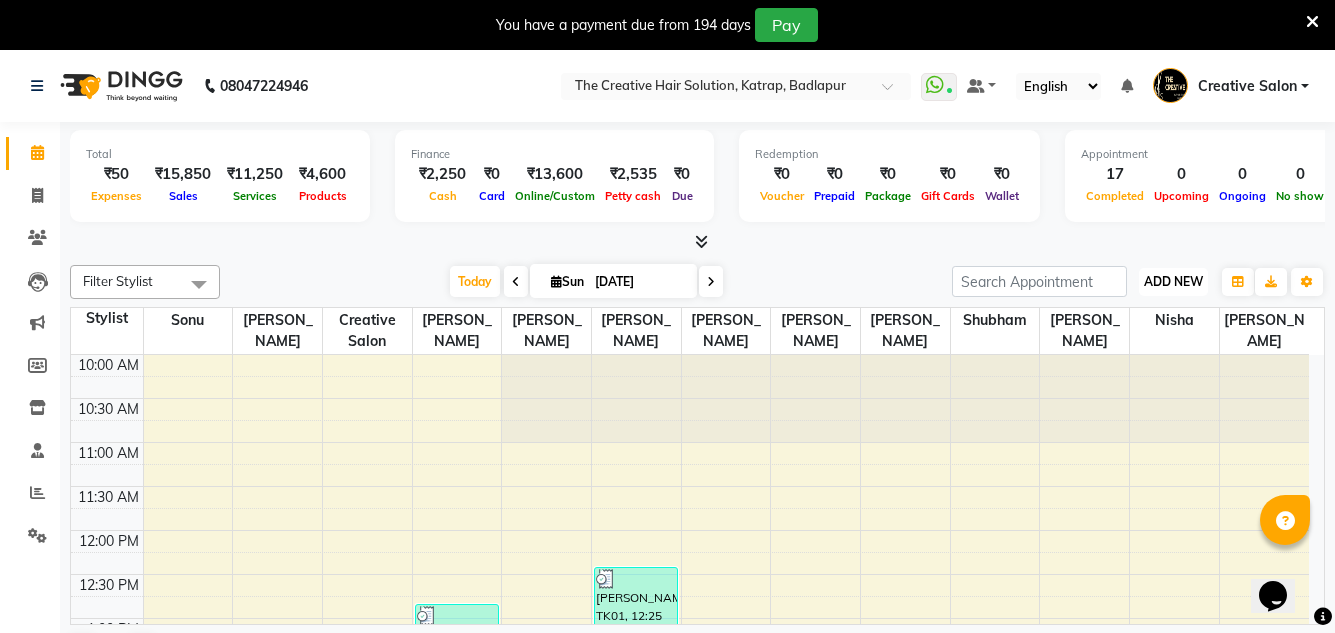 click on "ADD NEW" at bounding box center (1173, 281) 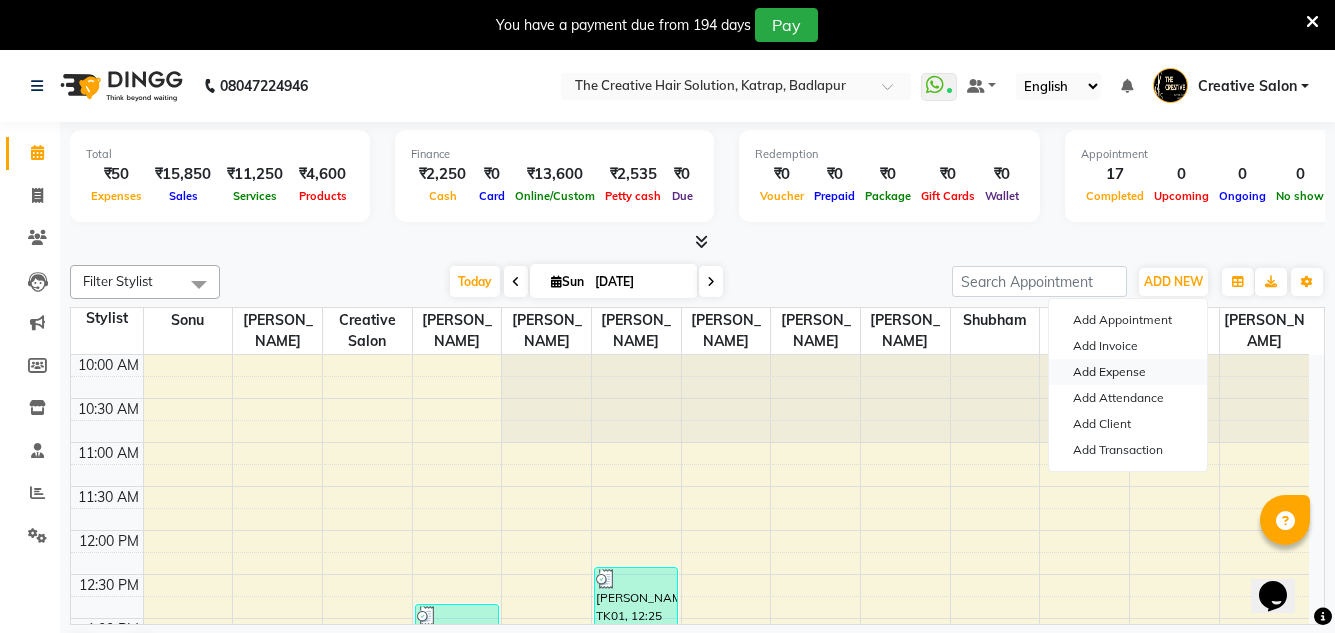 click on "Add Expense" at bounding box center (1128, 372) 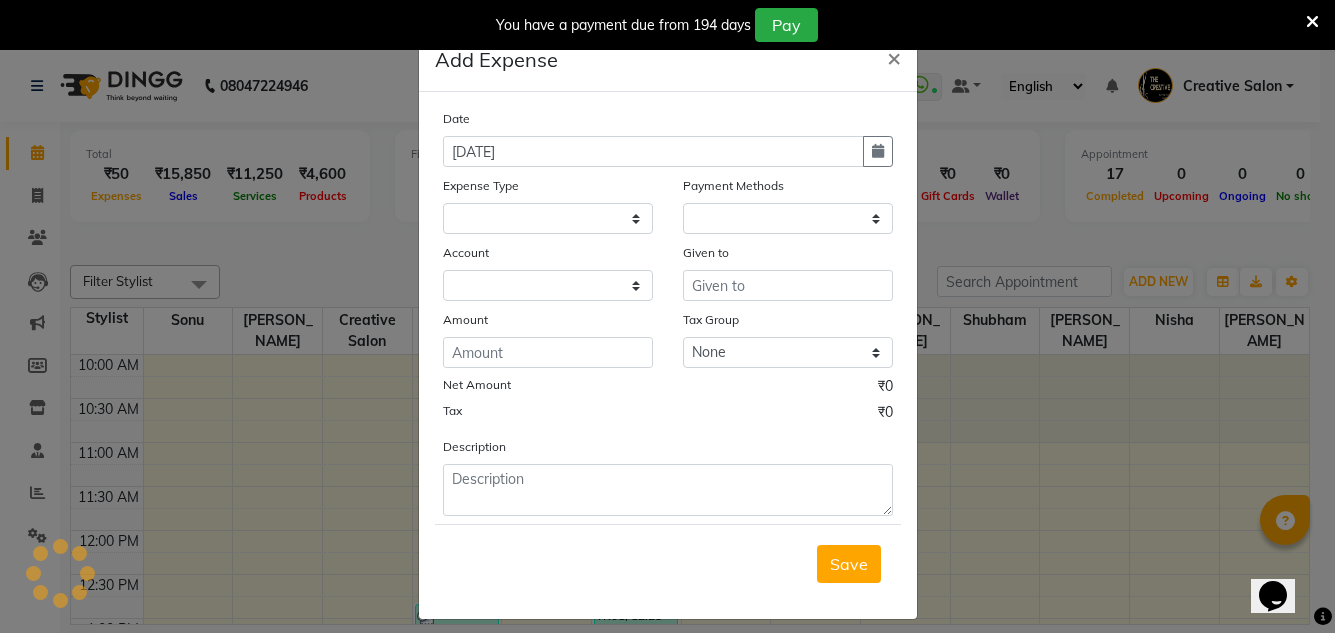 select 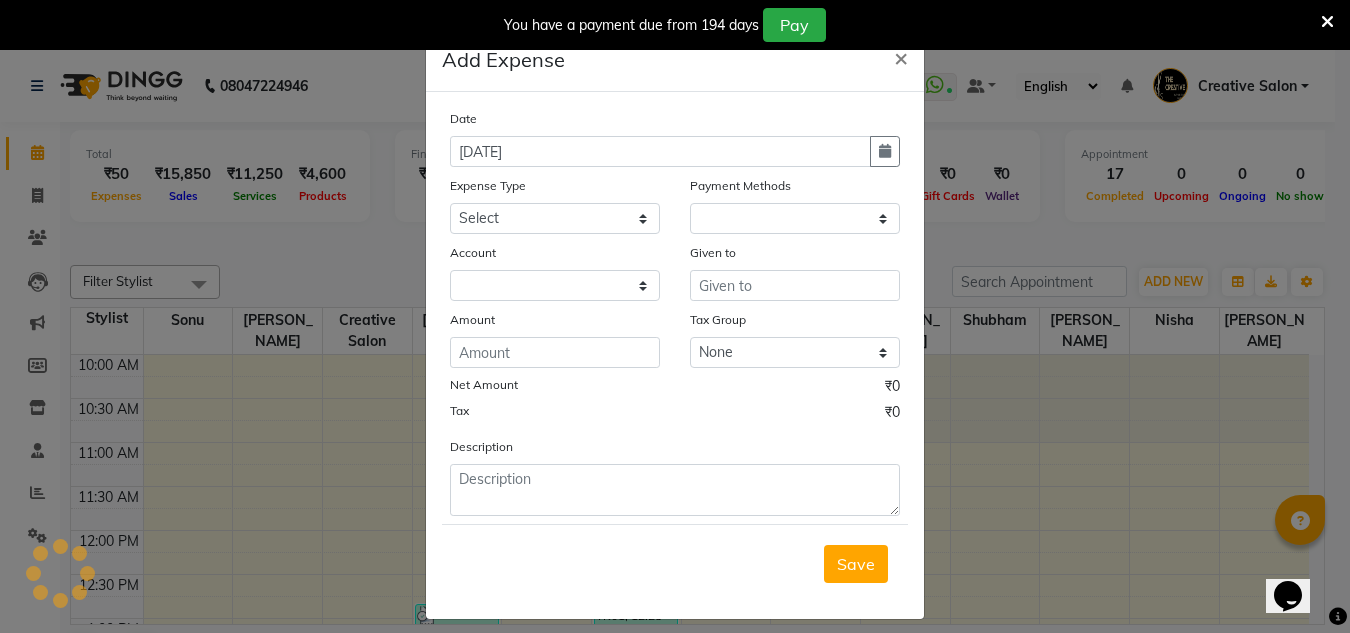 select on "1" 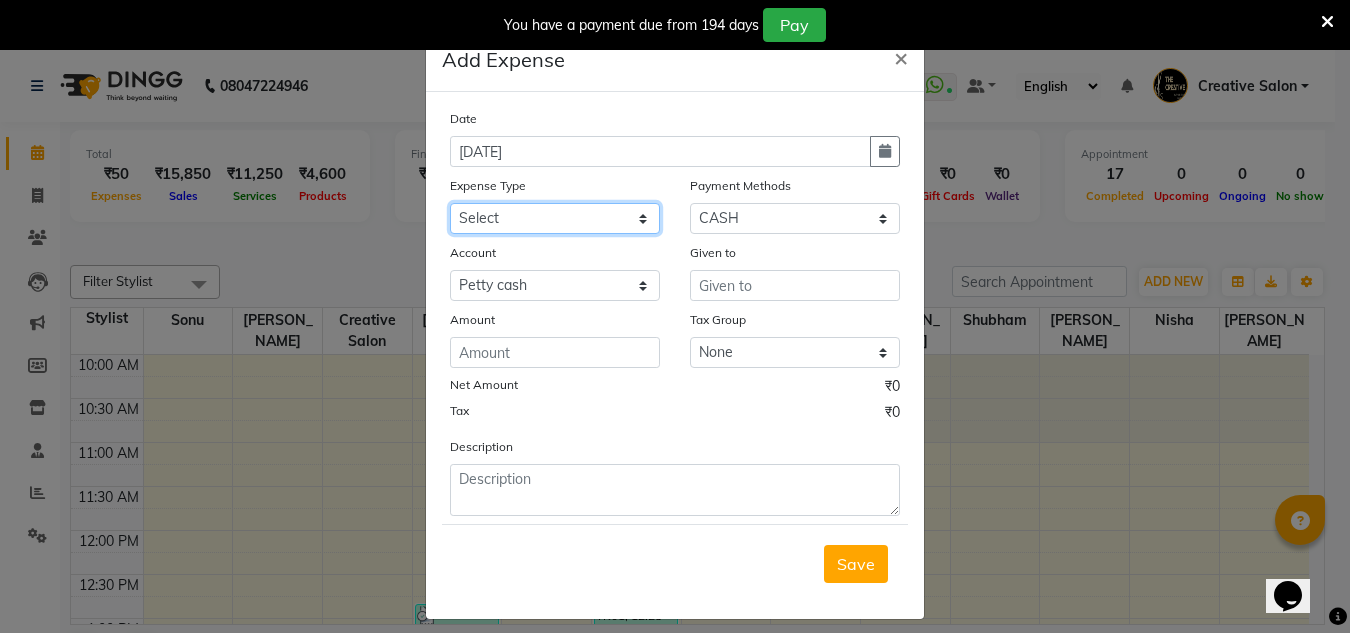 click on "Select Advance Salary Bank charges Cash Handed Over to Owner Cash transfer to bank Client Client Snacks Equipment Govt fee Incentive [PERSON_NAME] salary Light Bill EXP Maintenance Marketing Miscellaneous New Product Buy Other Pantry Product Rent Salary Staff Snacks stationary Tax Tea & Refreshment tip Utilities Water" 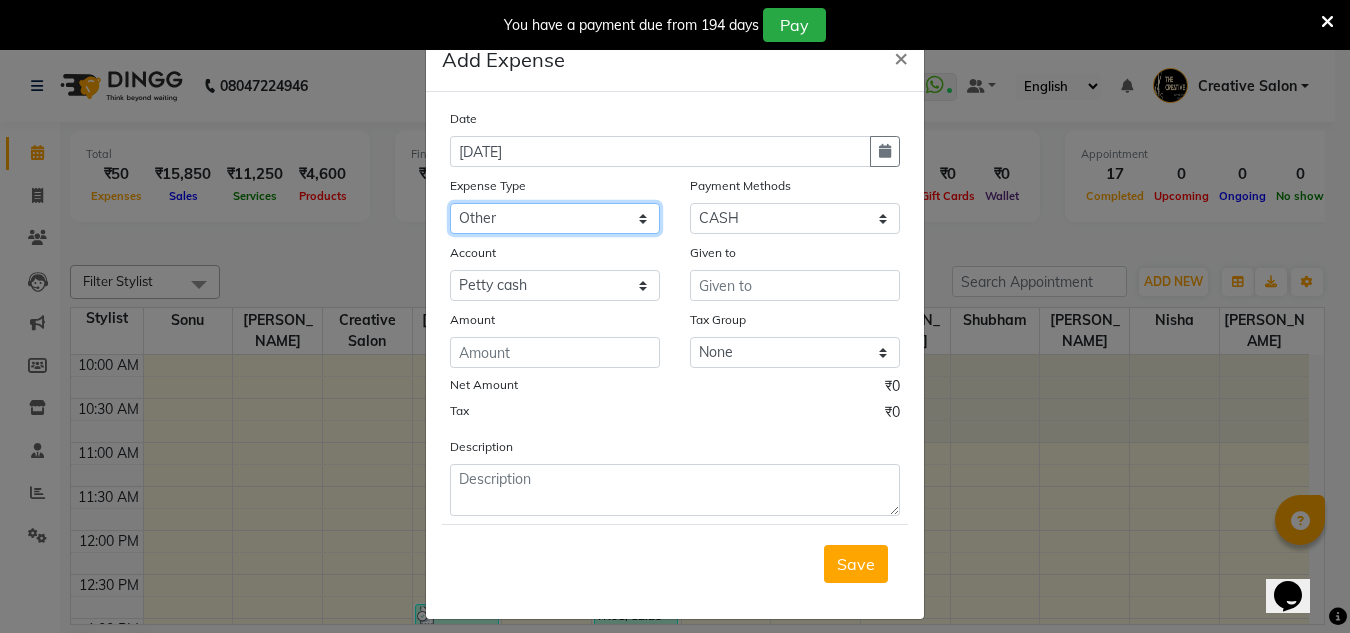 click on "Select Advance Salary Bank charges Cash Handed Over to Owner Cash transfer to bank Client Client Snacks Equipment Govt fee Incentive [PERSON_NAME] salary Light Bill EXP Maintenance Marketing Miscellaneous New Product Buy Other Pantry Product Rent Salary Staff Snacks stationary Tax Tea & Refreshment tip Utilities Water" 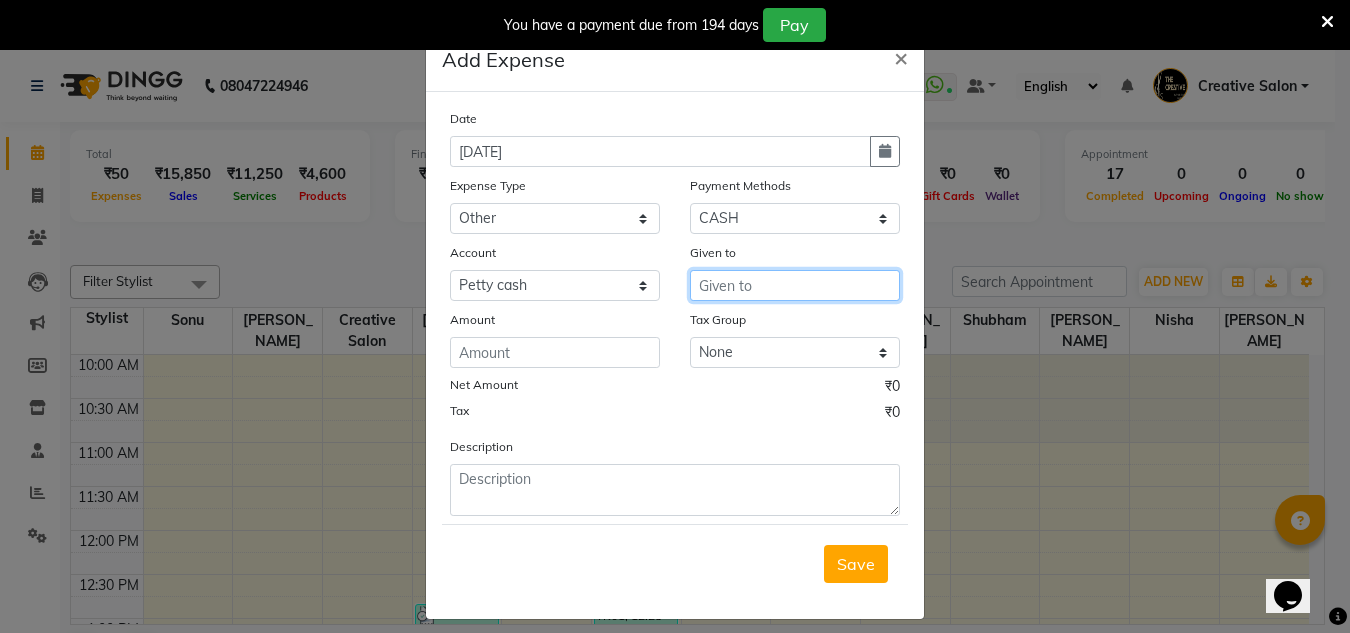 click at bounding box center [795, 285] 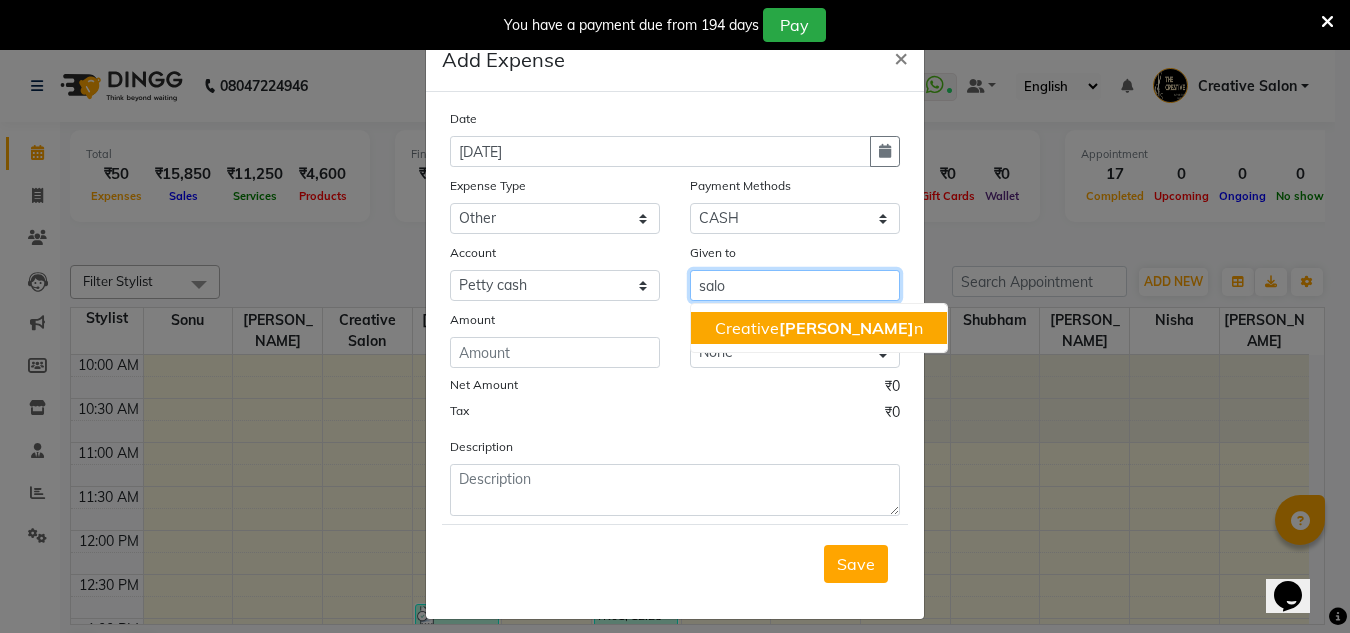click on "Creative  [PERSON_NAME] n" at bounding box center [819, 328] 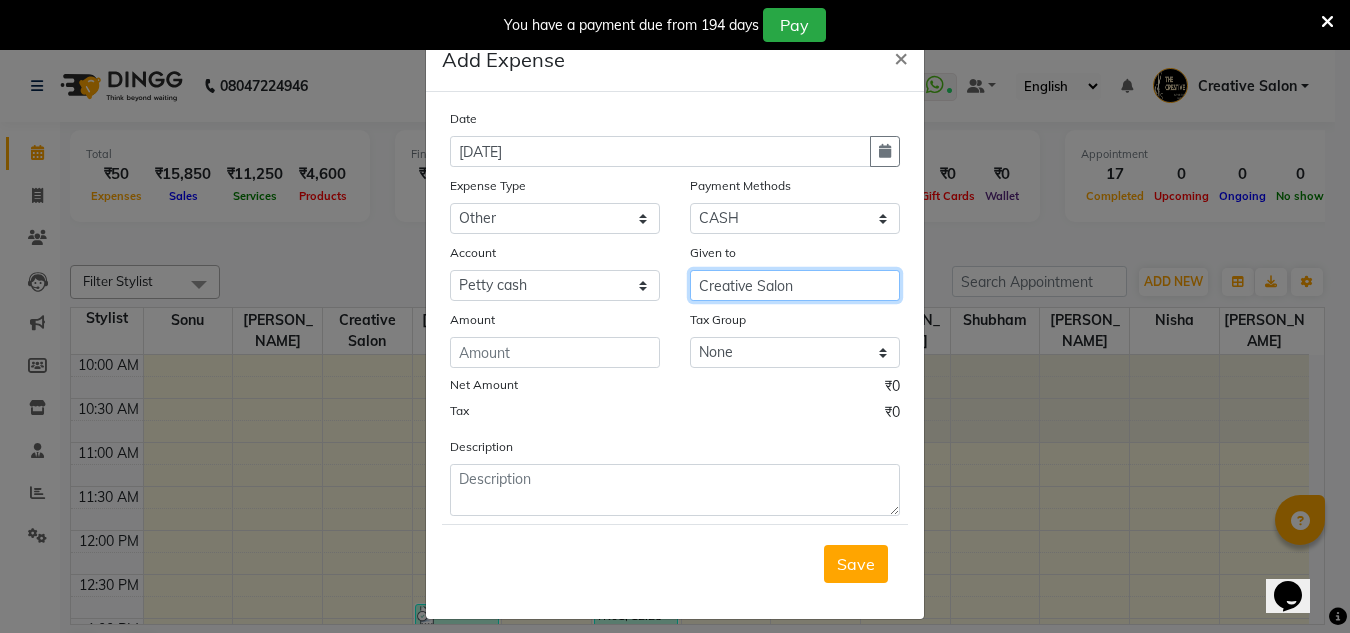 type on "Creative Salon" 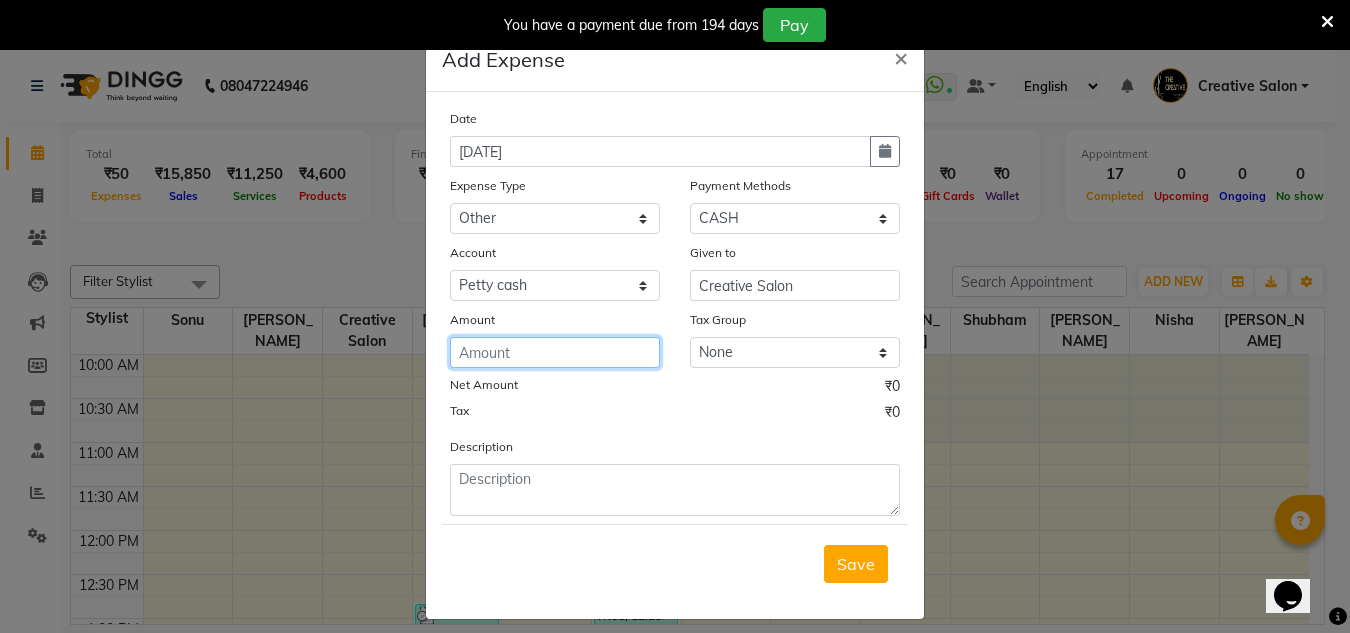 click 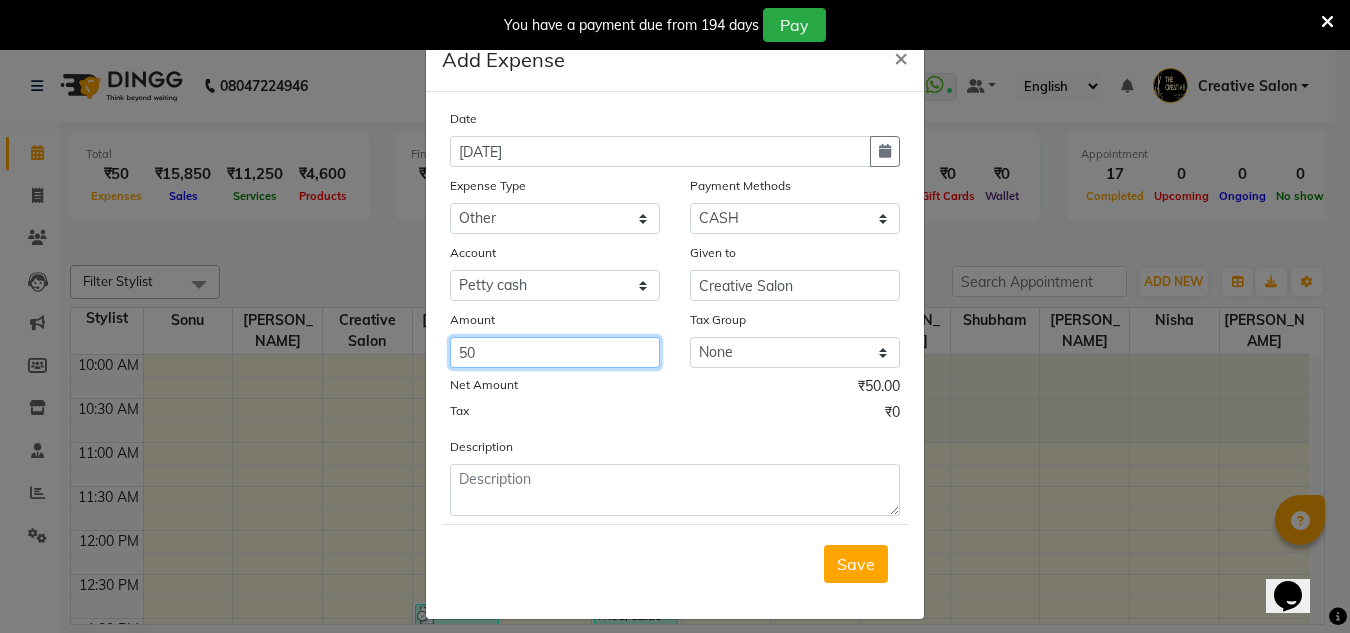 type on "50" 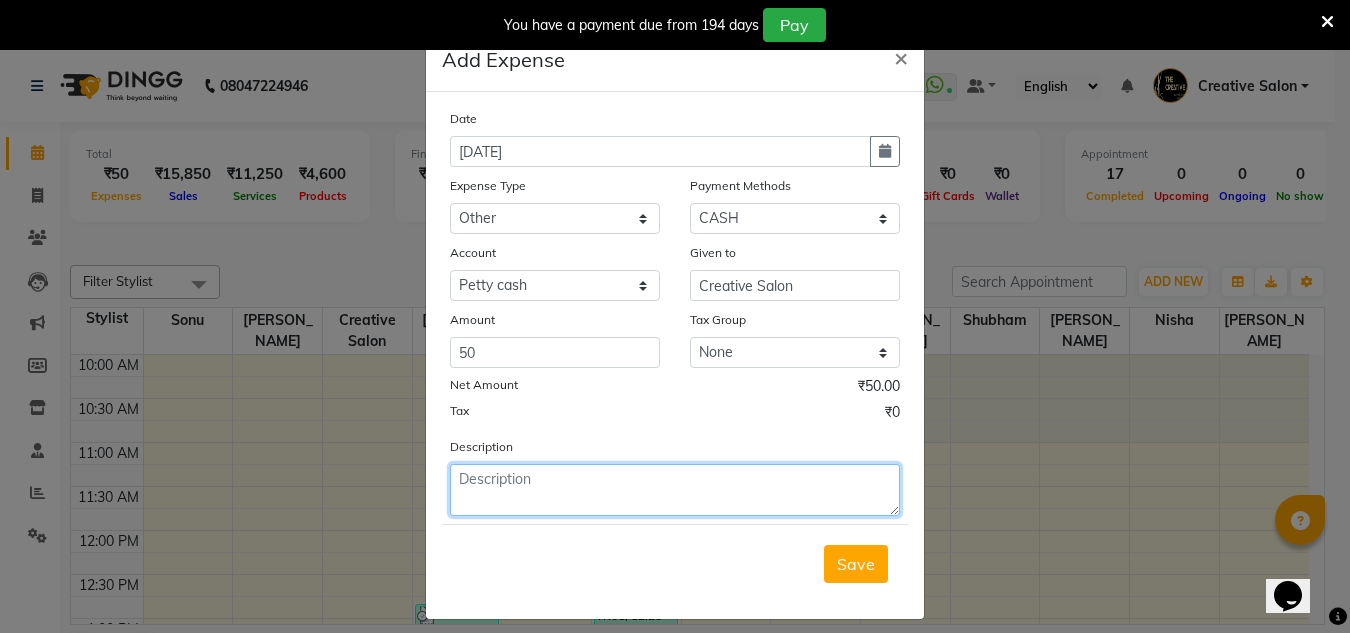 click 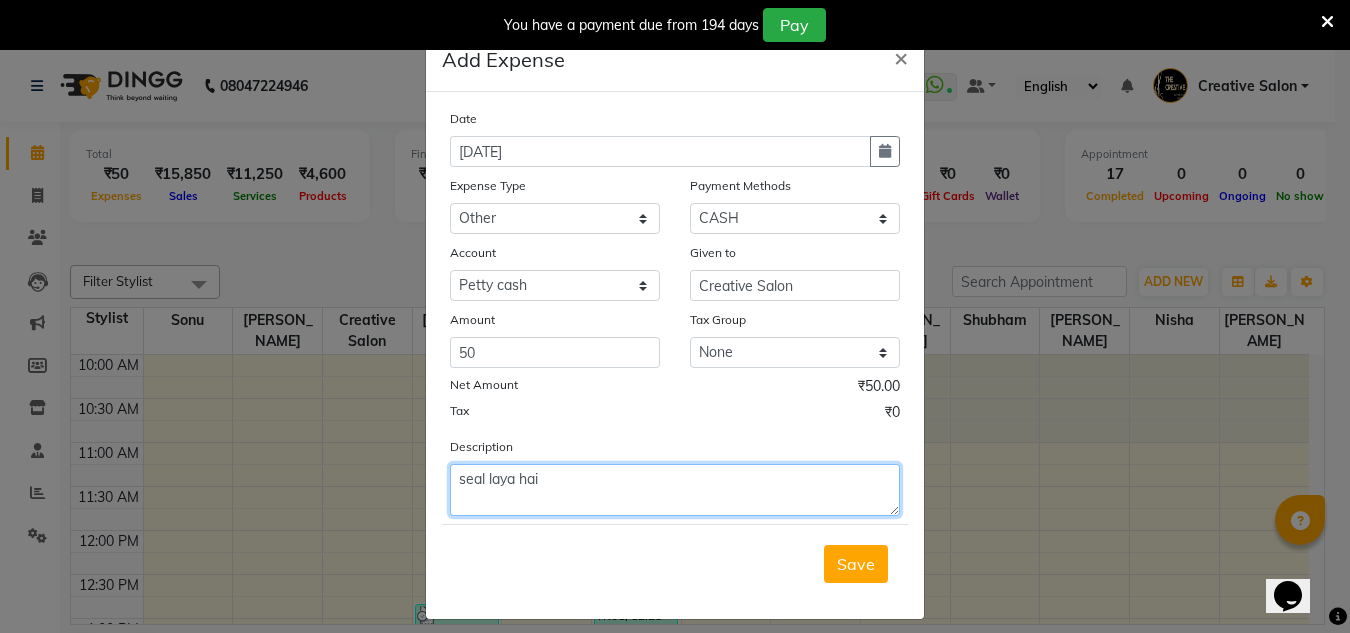 type on "seal laya hai" 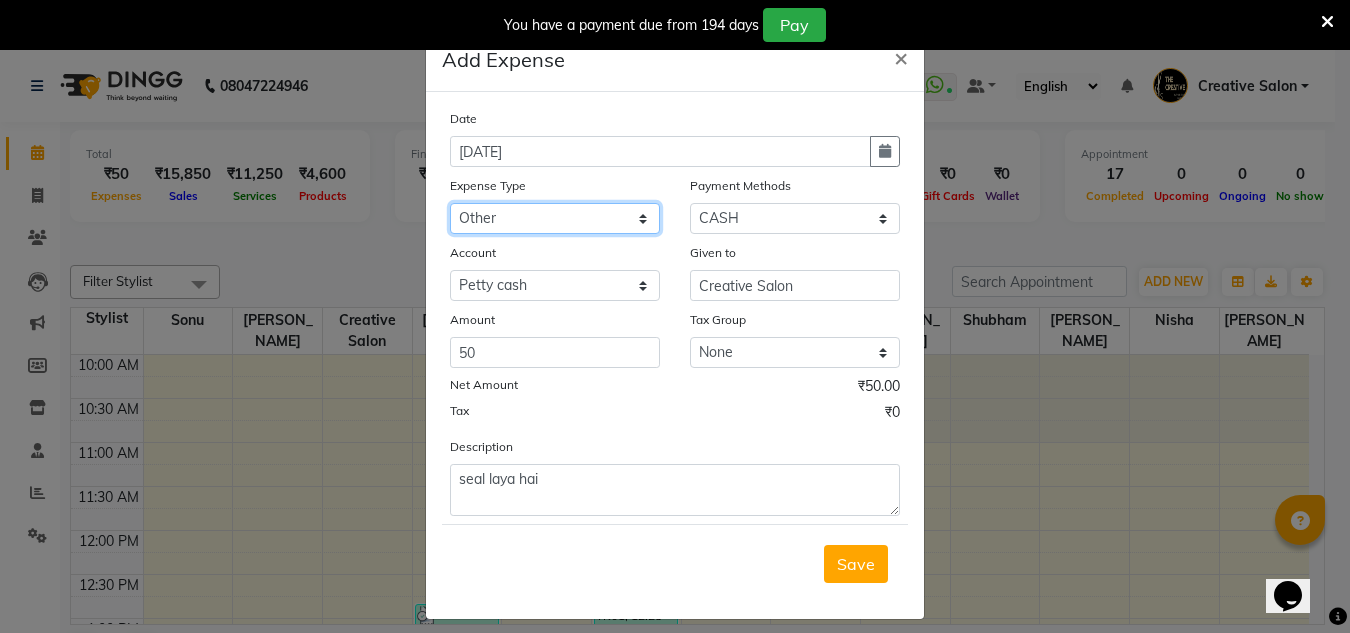 click on "Select Advance Salary Bank charges Cash Handed Over to Owner Cash transfer to bank Client Client Snacks Equipment Govt fee Incentive [PERSON_NAME] salary Light Bill EXP Maintenance Marketing Miscellaneous New Product Buy Other Pantry Product Rent Salary Staff Snacks stationary Tax Tea & Refreshment tip Utilities Water" 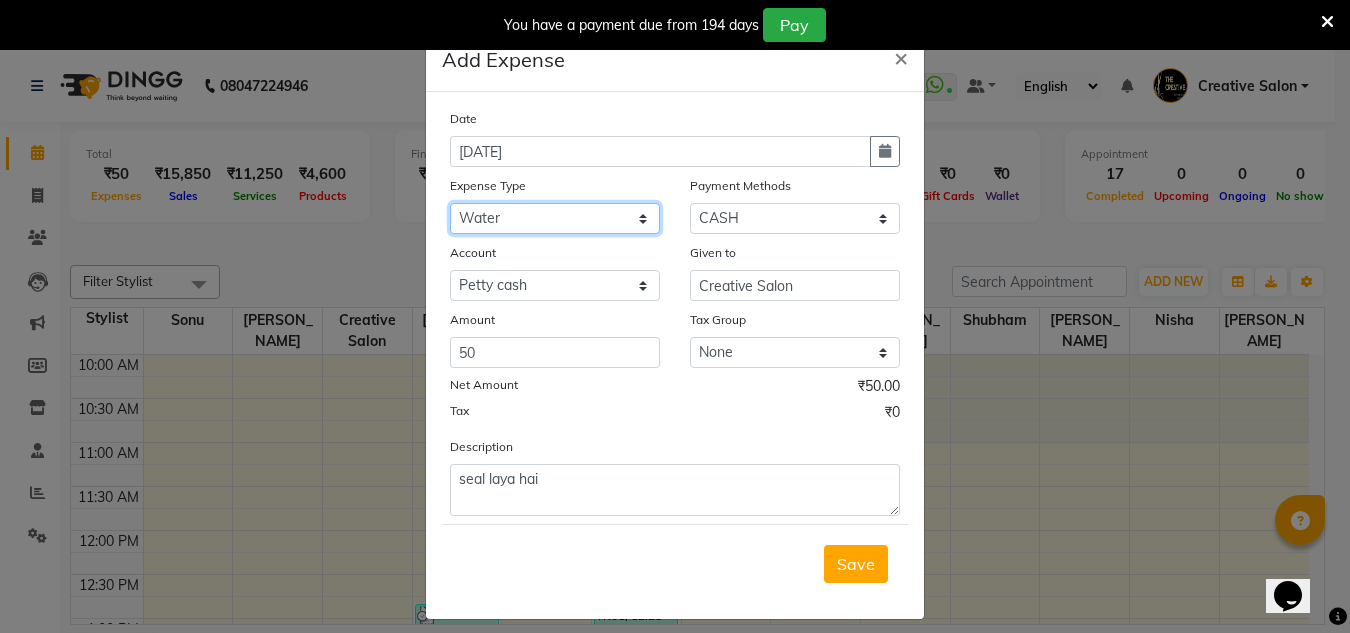 click on "Select Advance Salary Bank charges Cash Handed Over to Owner Cash transfer to bank Client Client Snacks Equipment Govt fee Incentive [PERSON_NAME] salary Light Bill EXP Maintenance Marketing Miscellaneous New Product Buy Other Pantry Product Rent Salary Staff Snacks stationary Tax Tea & Refreshment tip Utilities Water" 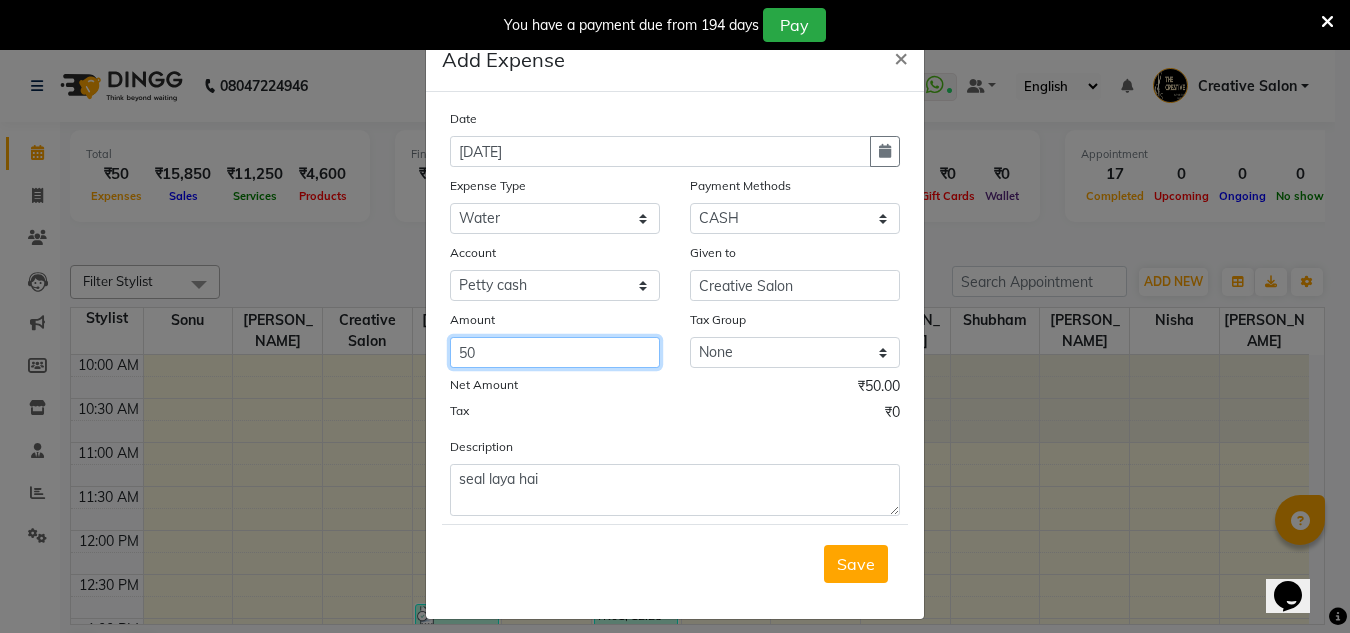 click on "50" 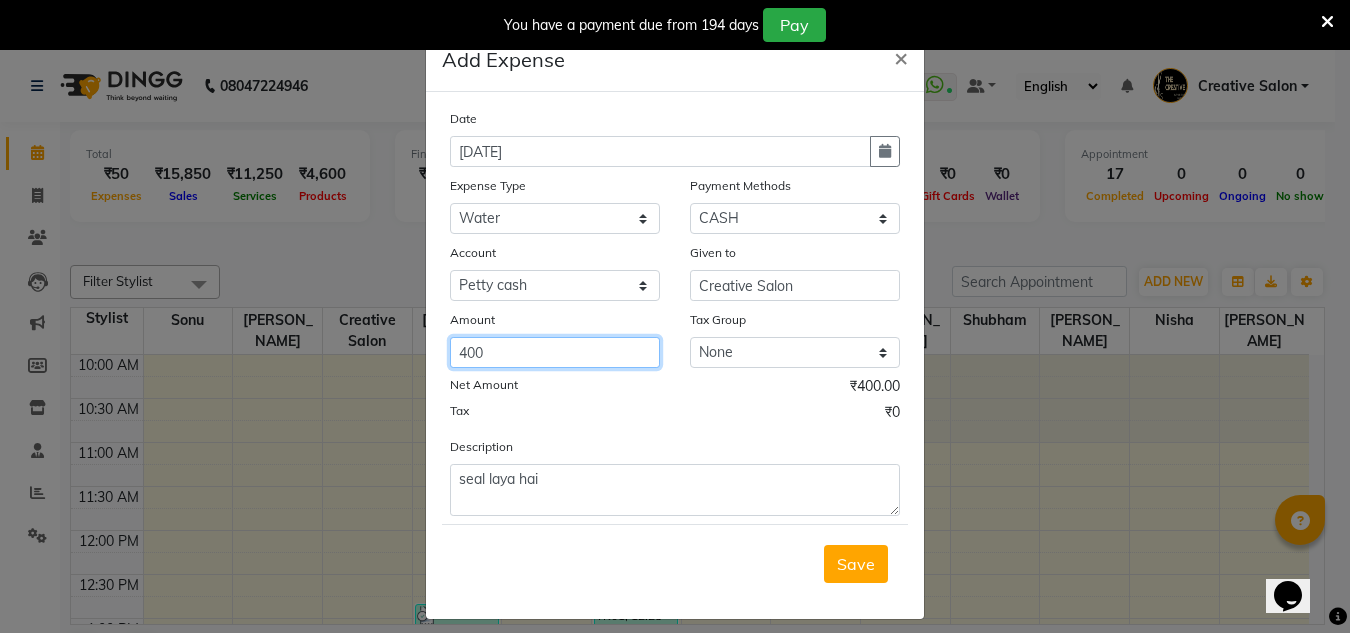 type on "400" 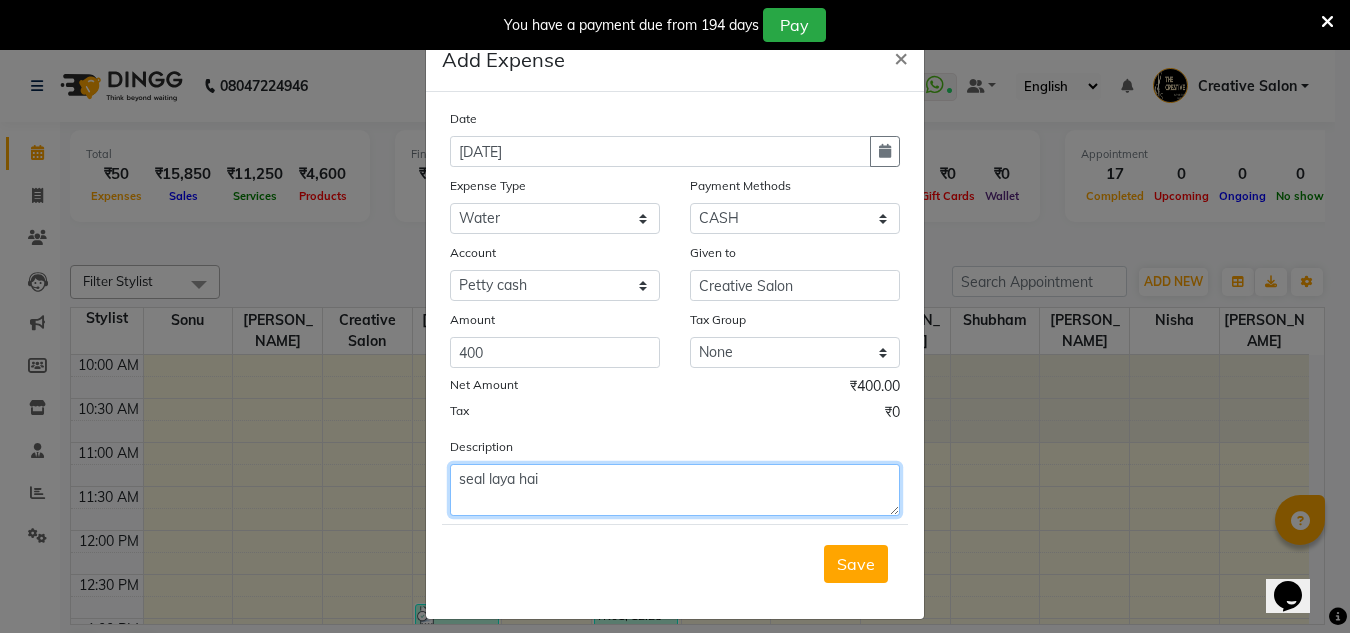 click on "seal laya hai" 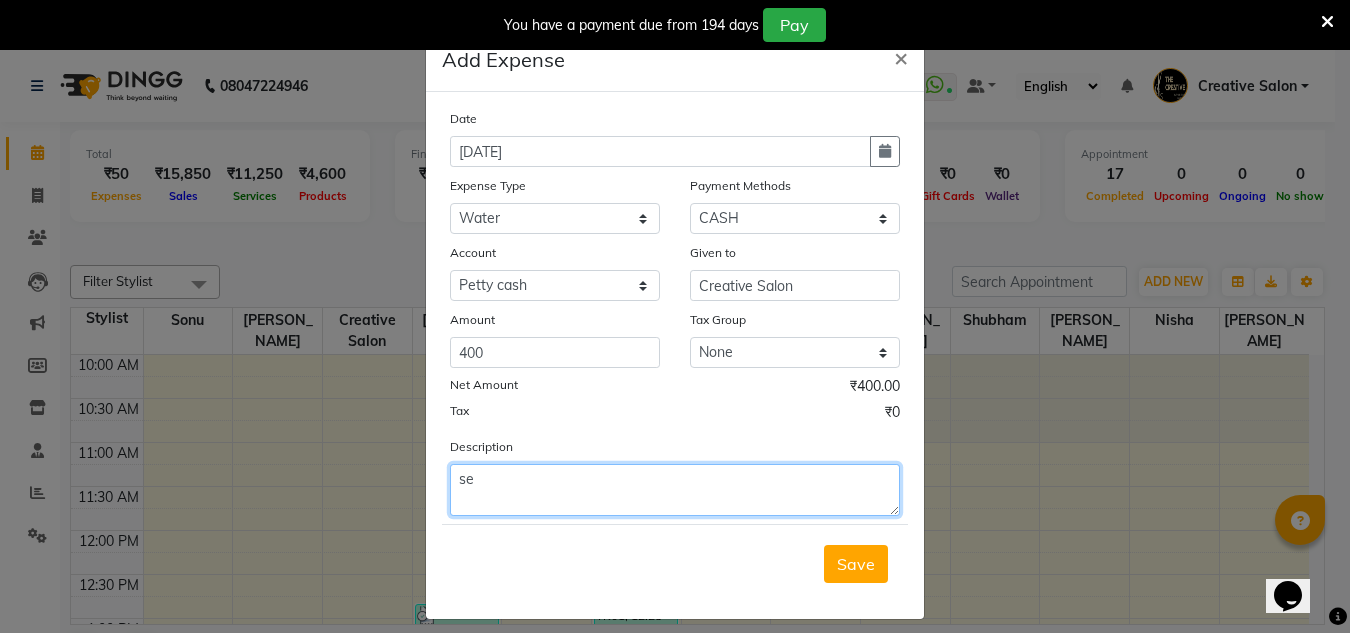 type on "s" 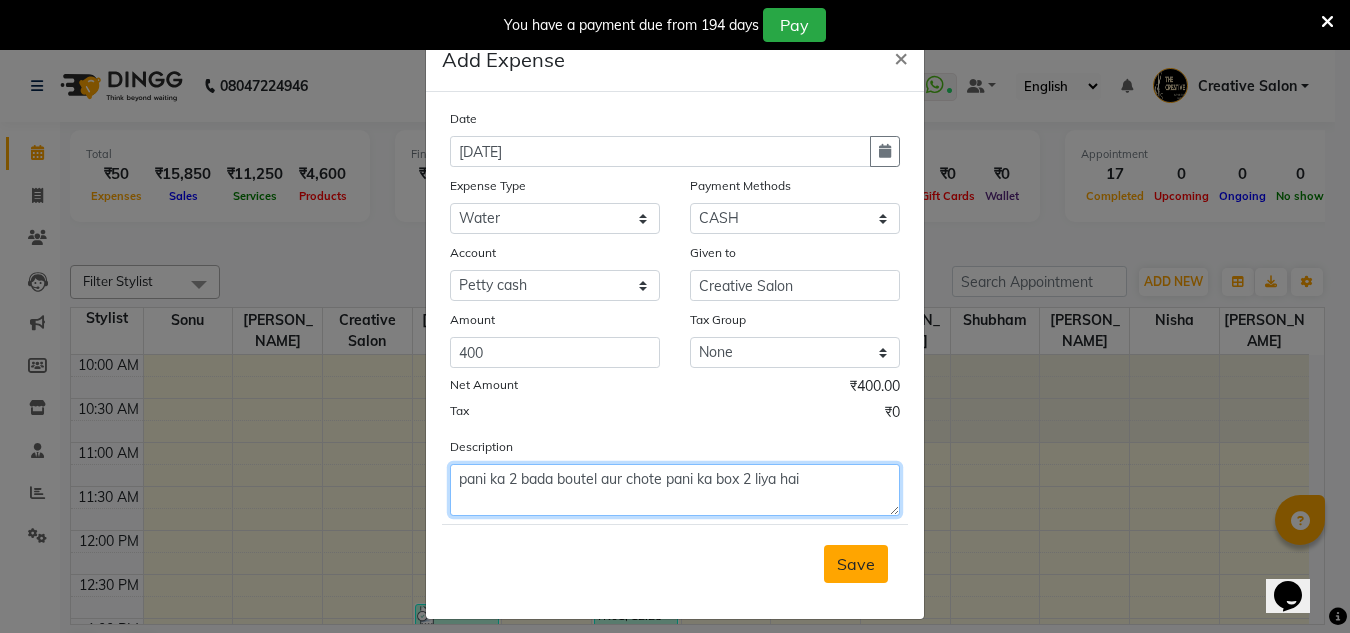 type on "pani ka 2 bada boutel aur chote pani ka box 2 liya hai" 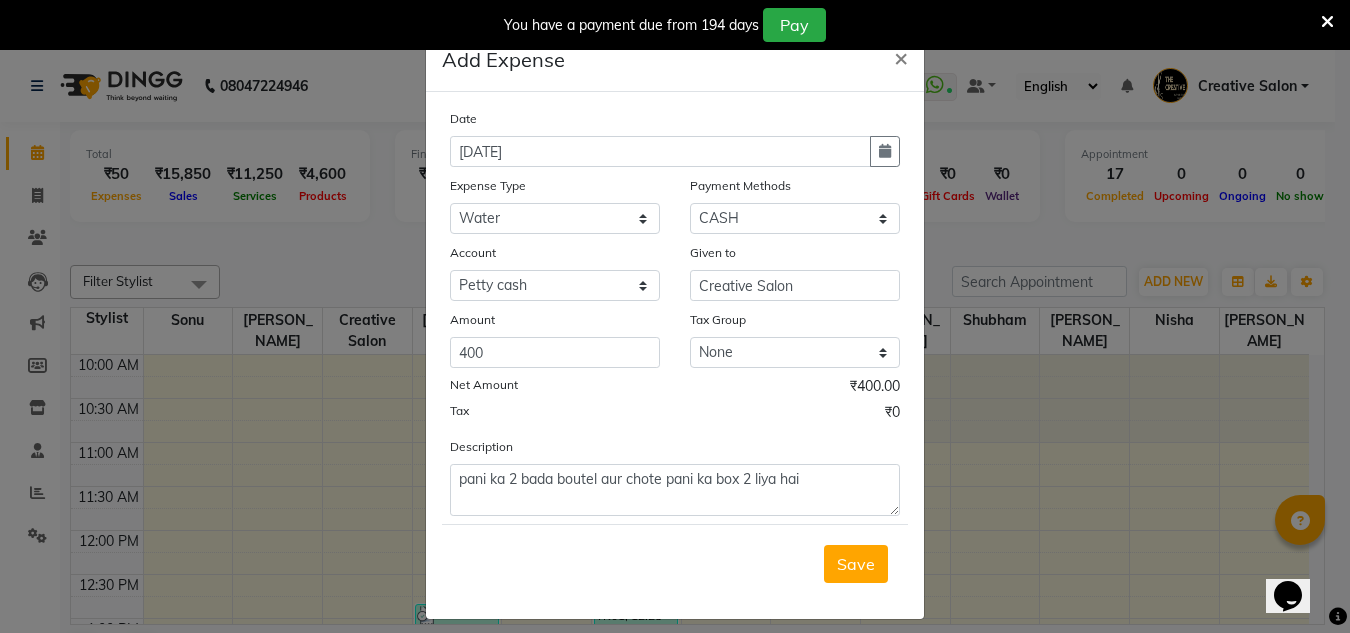 click on "Save" at bounding box center [856, 564] 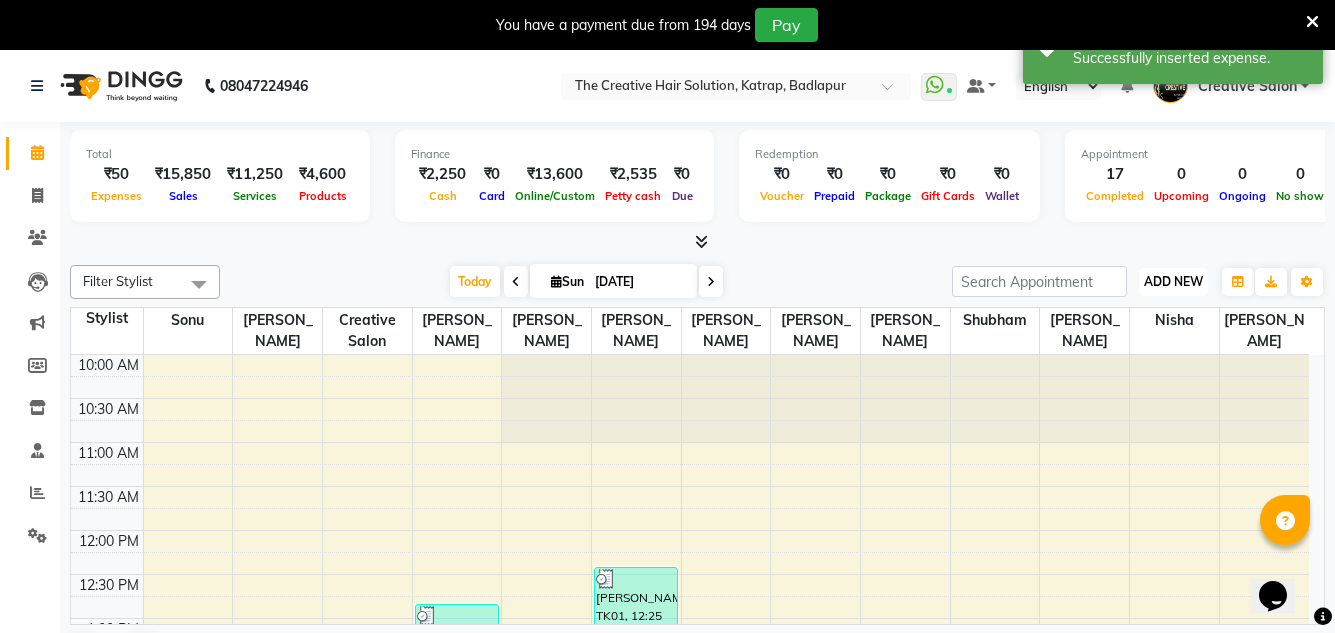 click on "ADD NEW" at bounding box center (1173, 281) 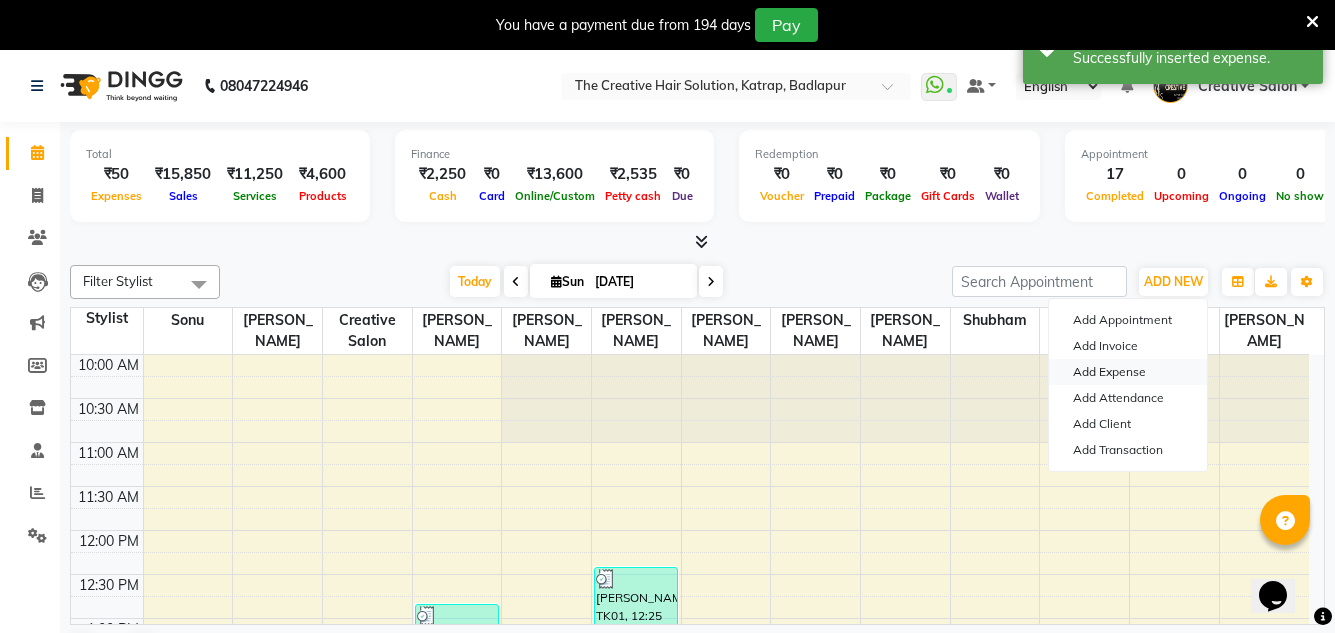 click on "Add Expense" at bounding box center [1128, 372] 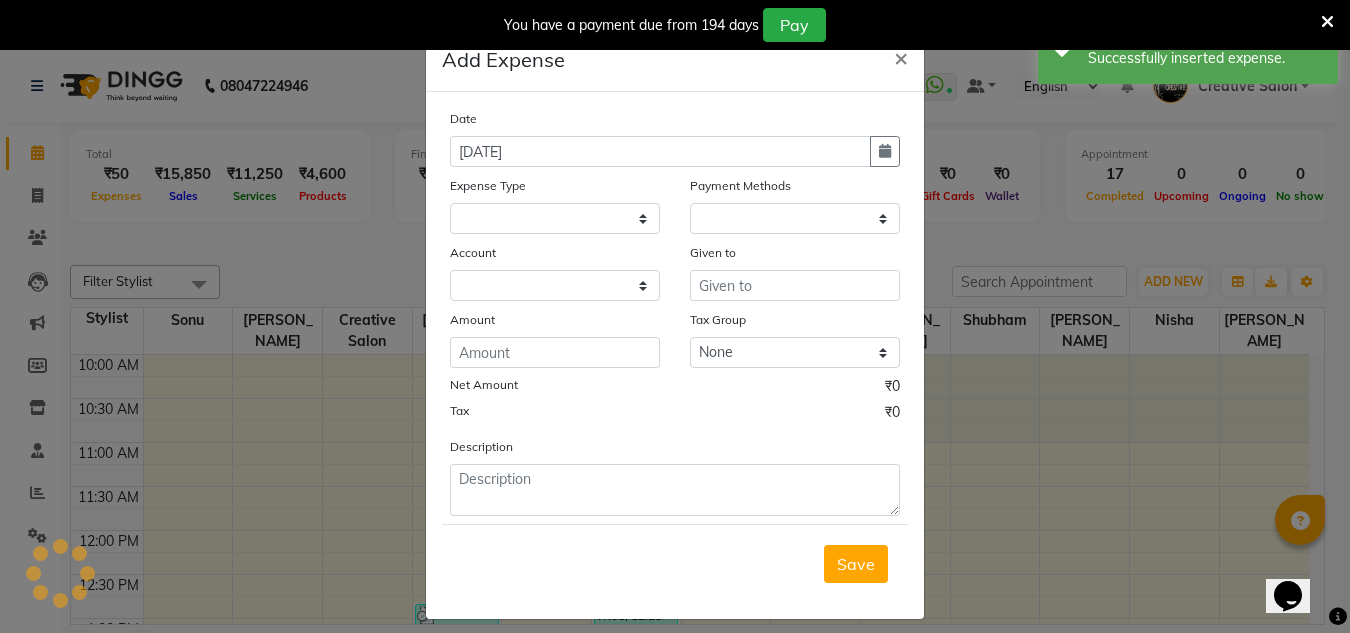 select 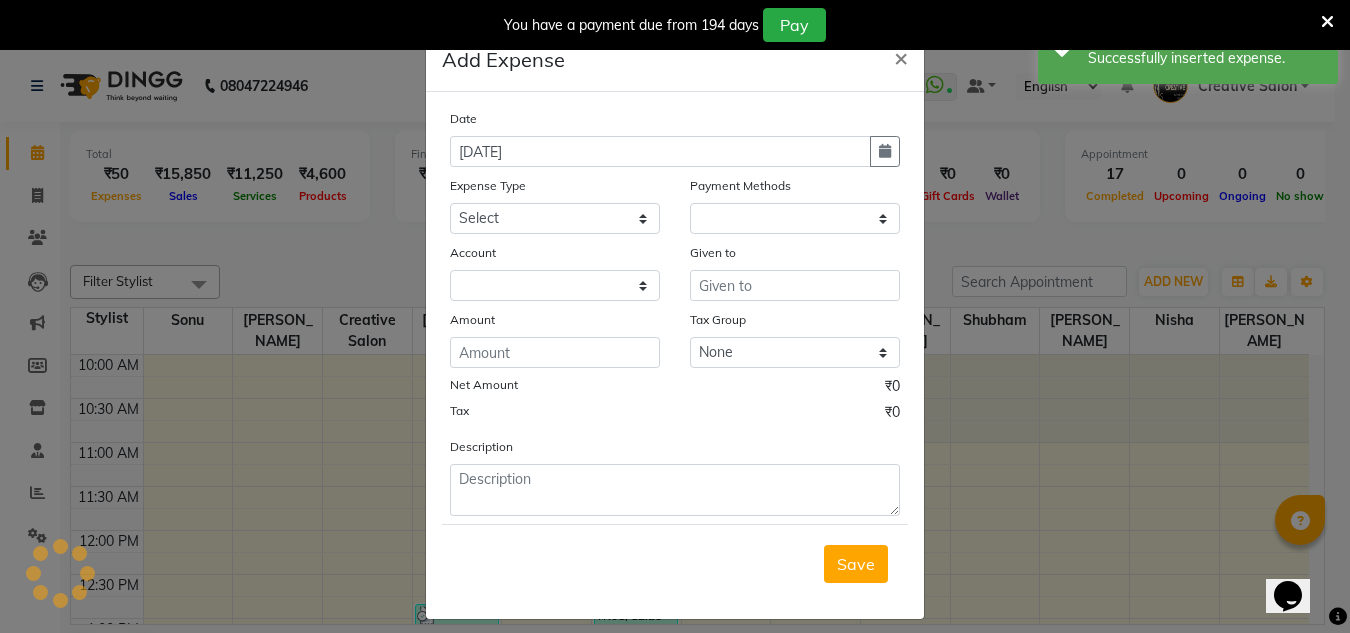 select on "1" 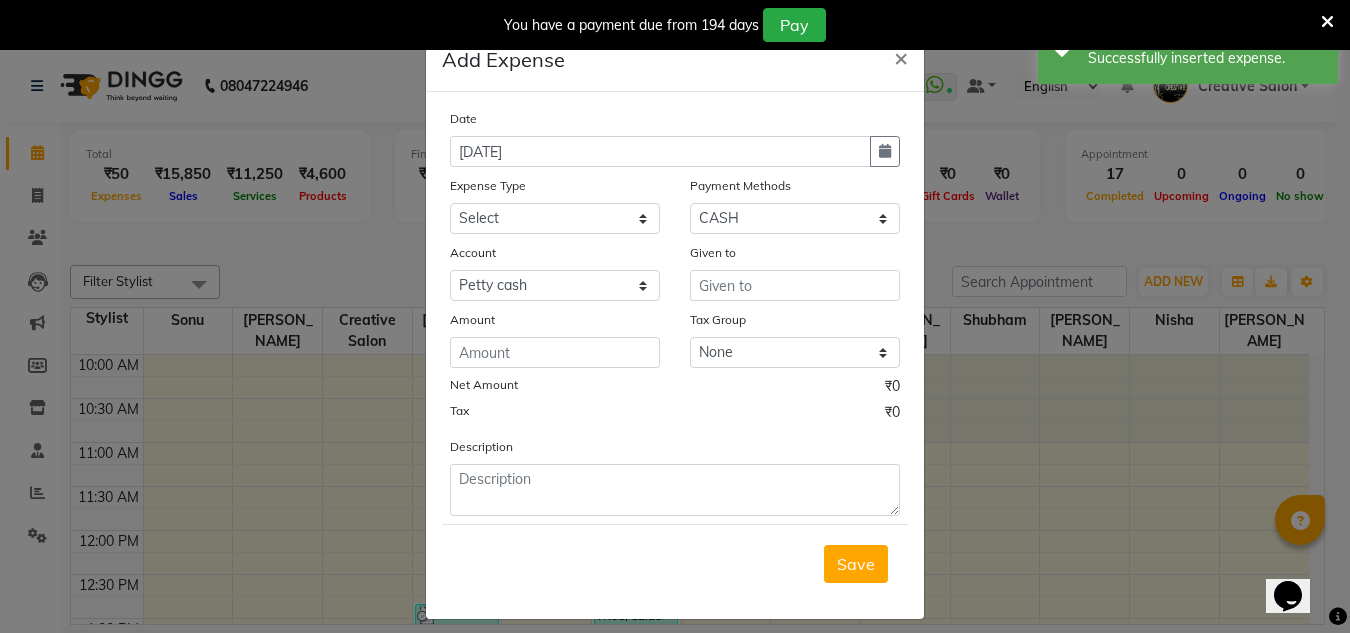 click on "Expense Type" 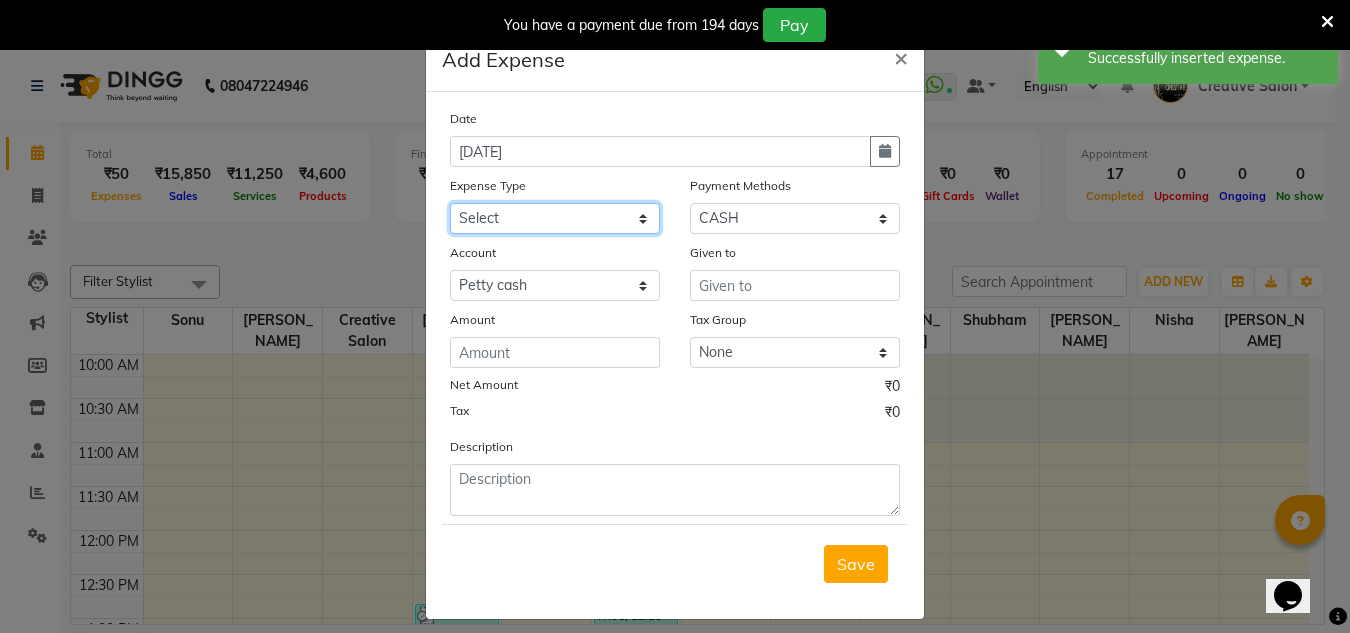 click on "Select Advance Salary Bank charges Cash Handed Over to Owner Cash transfer to bank Client Client Snacks Equipment Govt fee Incentive [PERSON_NAME] salary Light Bill EXP Maintenance Marketing Miscellaneous New Product Buy Other Pantry Product Rent Salary Staff Snacks stationary Tax Tea & Refreshment tip Utilities Water" 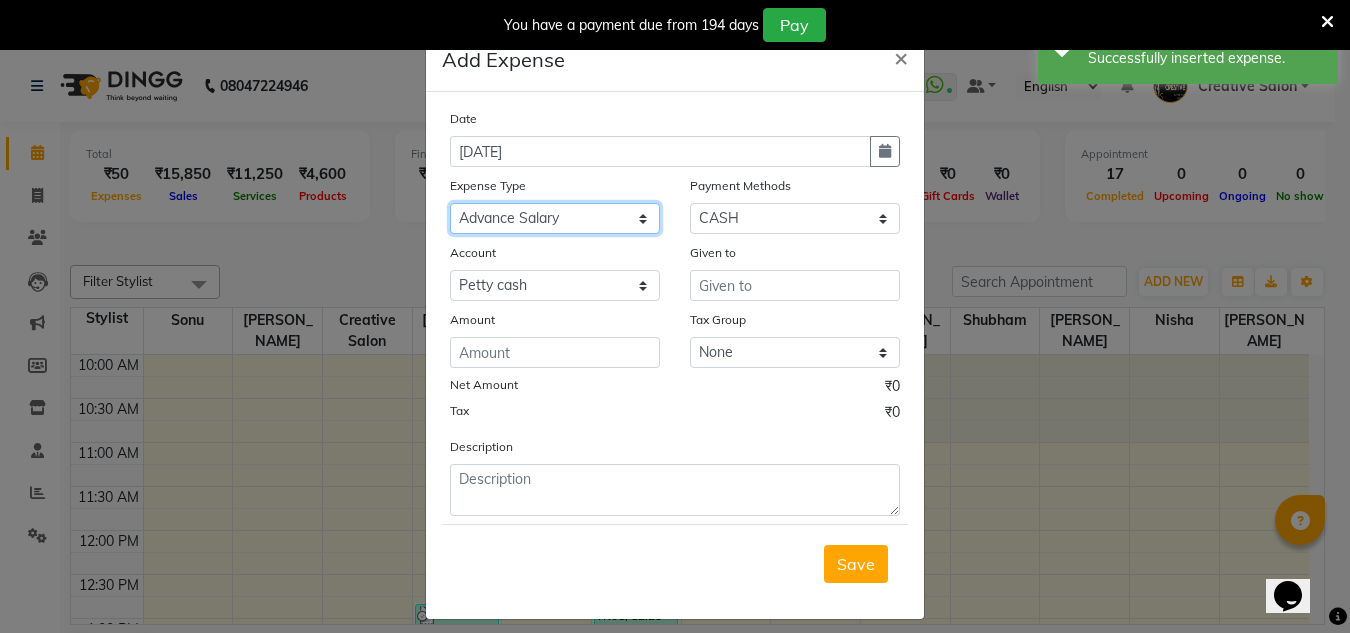 click on "Select Advance Salary Bank charges Cash Handed Over to Owner Cash transfer to bank Client Client Snacks Equipment Govt fee Incentive [PERSON_NAME] salary Light Bill EXP Maintenance Marketing Miscellaneous New Product Buy Other Pantry Product Rent Salary Staff Snacks stationary Tax Tea & Refreshment tip Utilities Water" 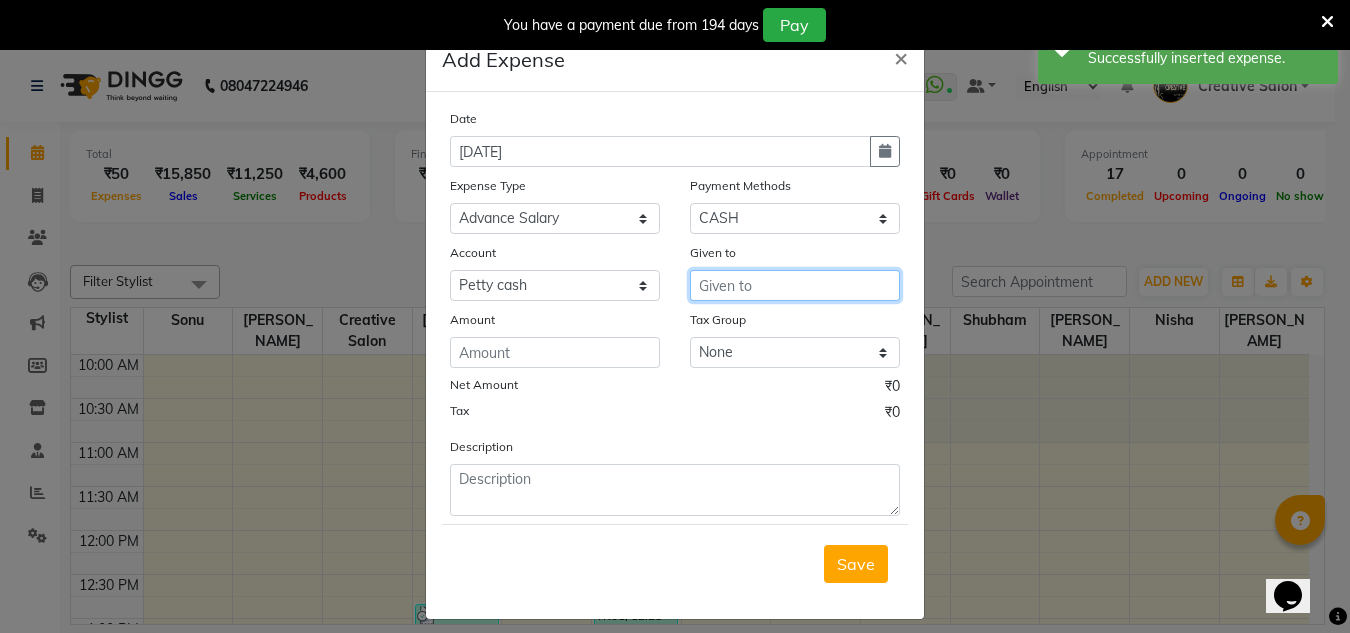 click at bounding box center (795, 285) 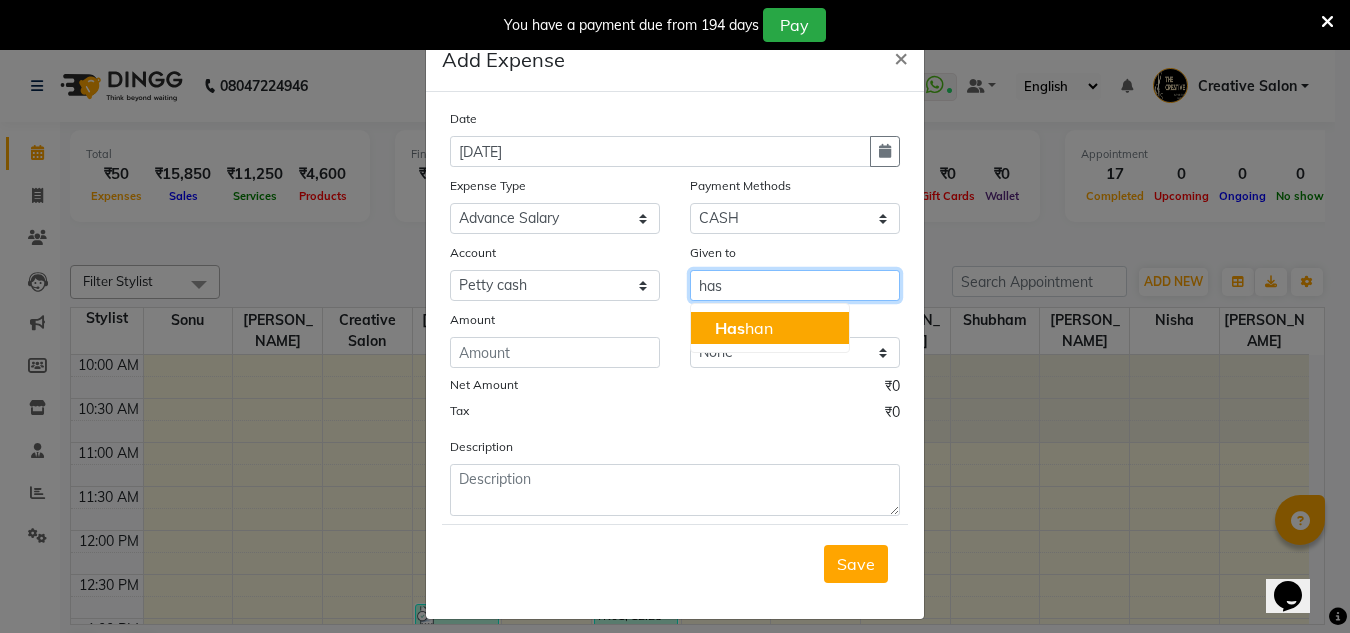 drag, startPoint x: 713, startPoint y: 324, endPoint x: 700, endPoint y: 322, distance: 13.152946 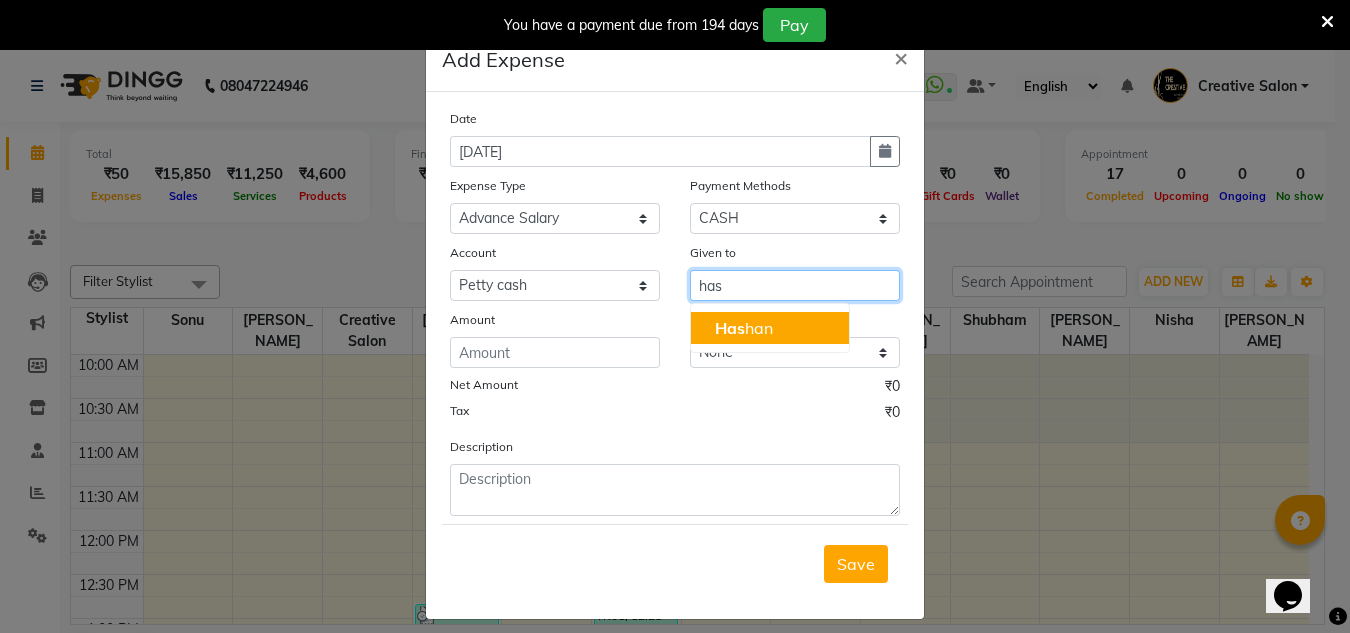 click on "Has" 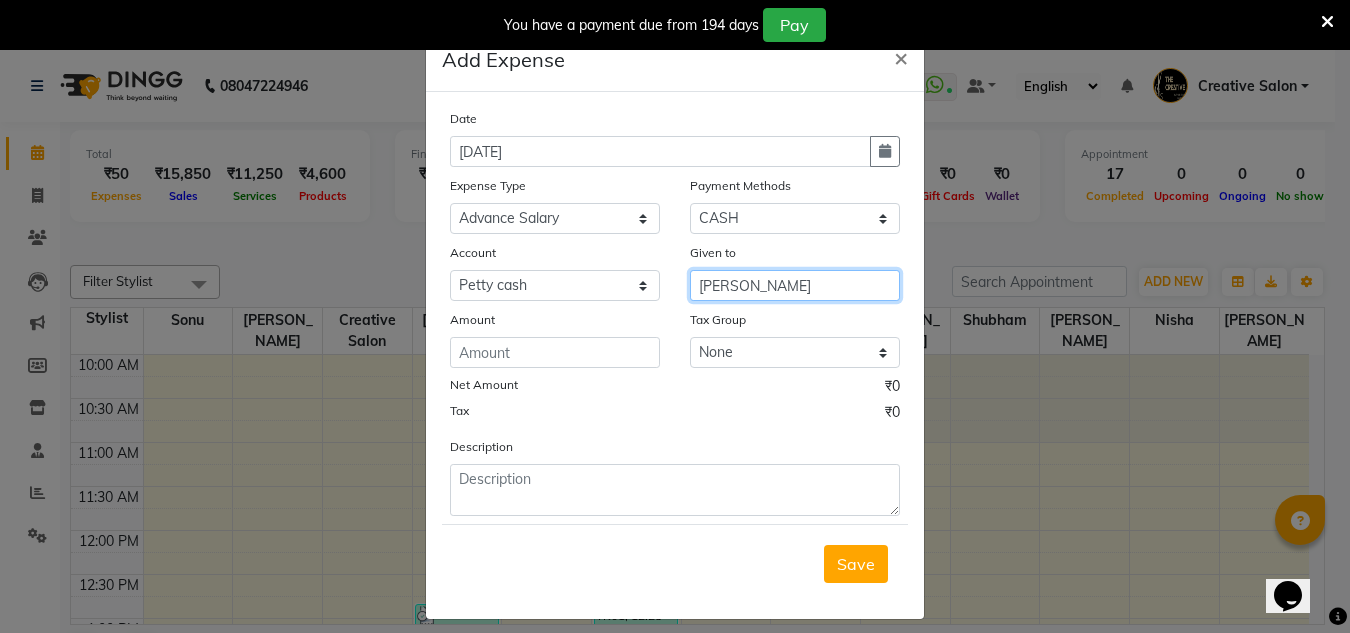type on "[PERSON_NAME]" 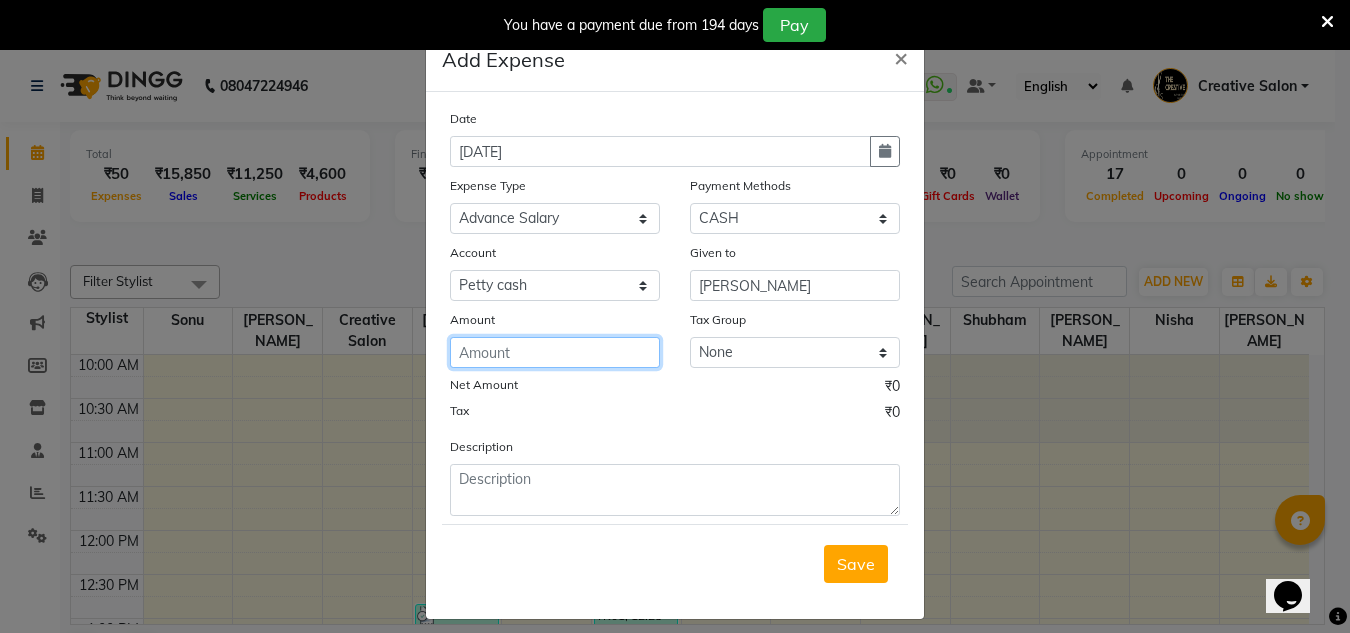click 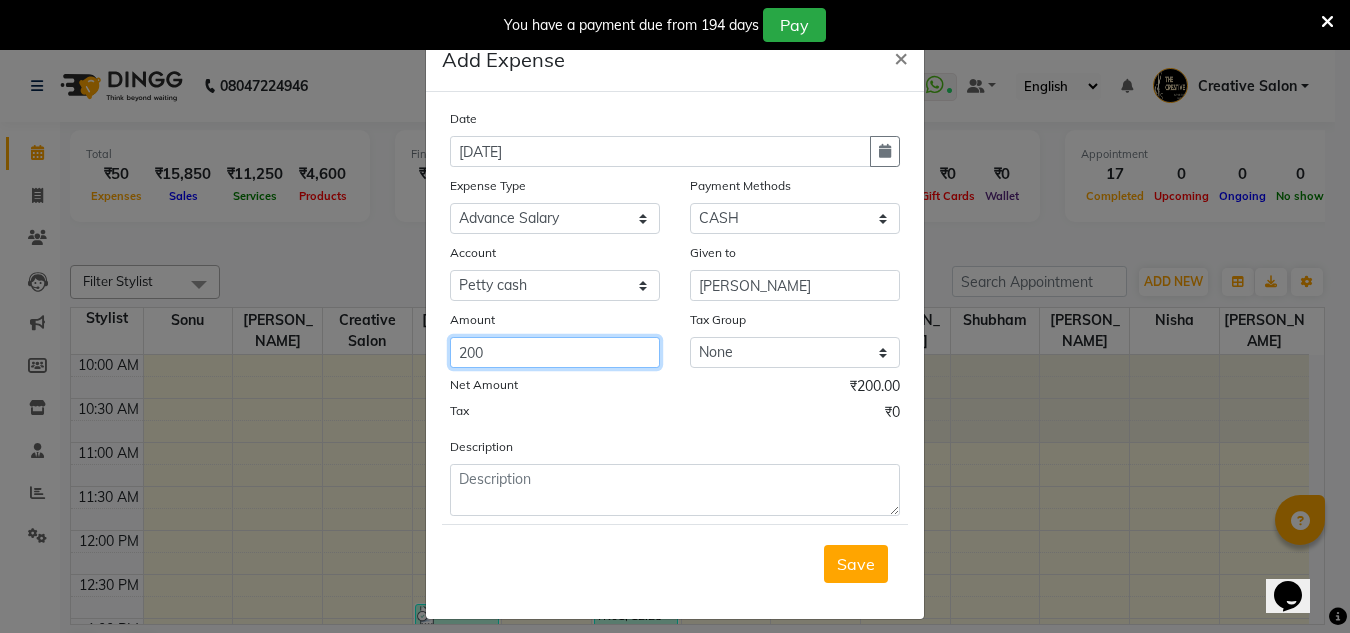 type on "200" 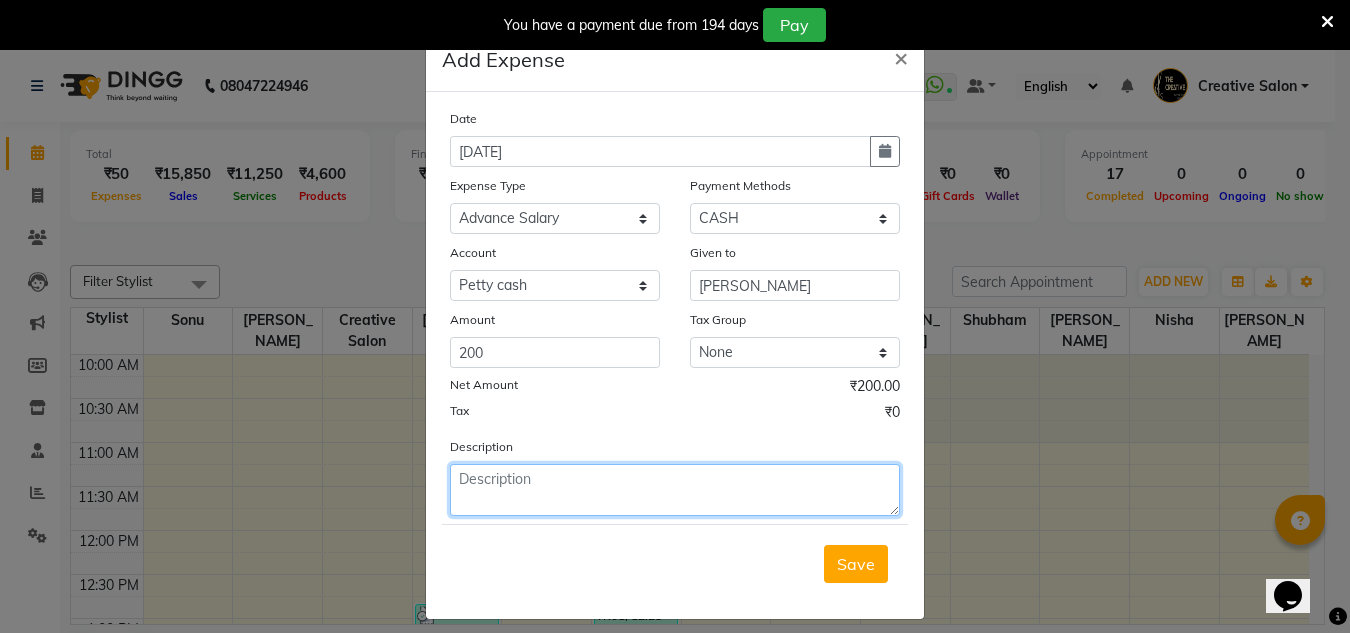 click 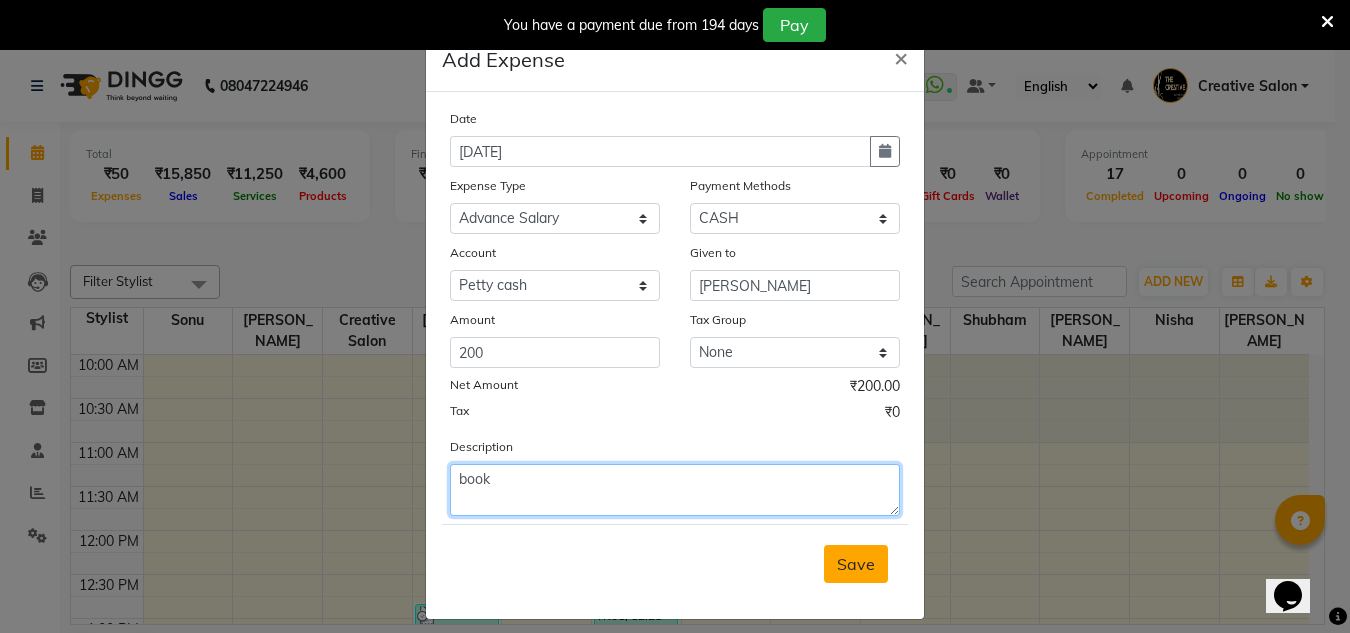 type on "book" 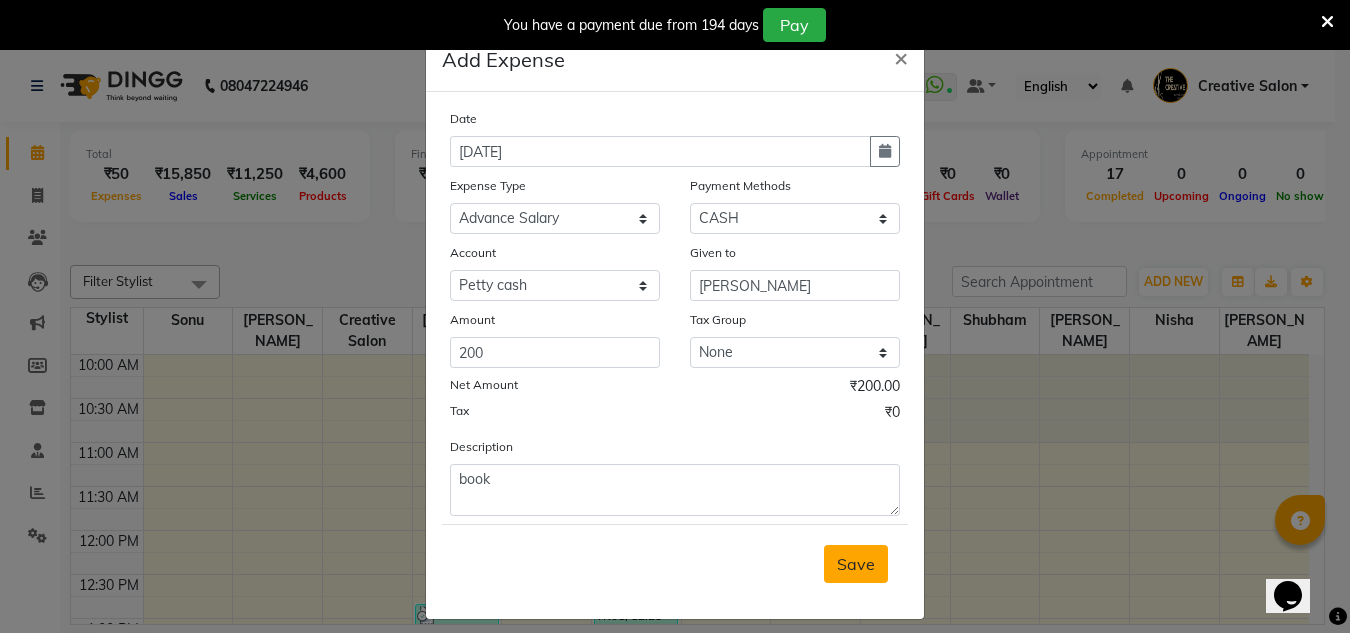 click on "Save" at bounding box center [856, 564] 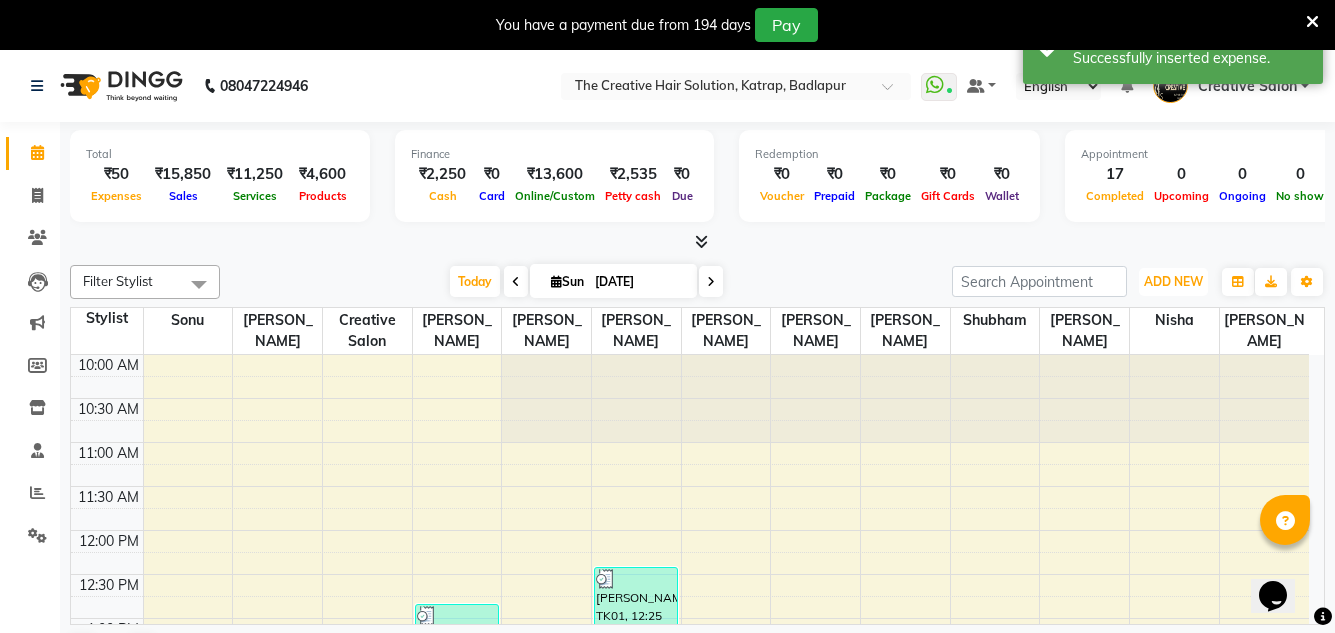 drag, startPoint x: 1154, startPoint y: 274, endPoint x: 1114, endPoint y: 296, distance: 45.65085 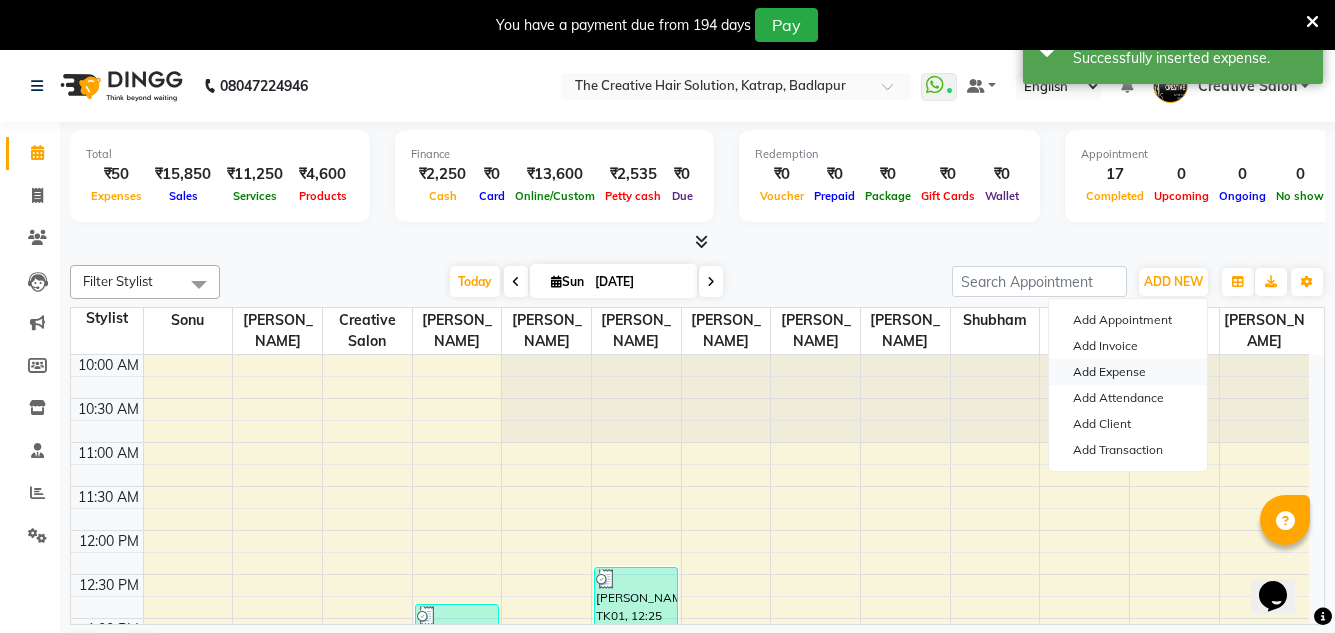 click on "Add Expense" at bounding box center (1128, 372) 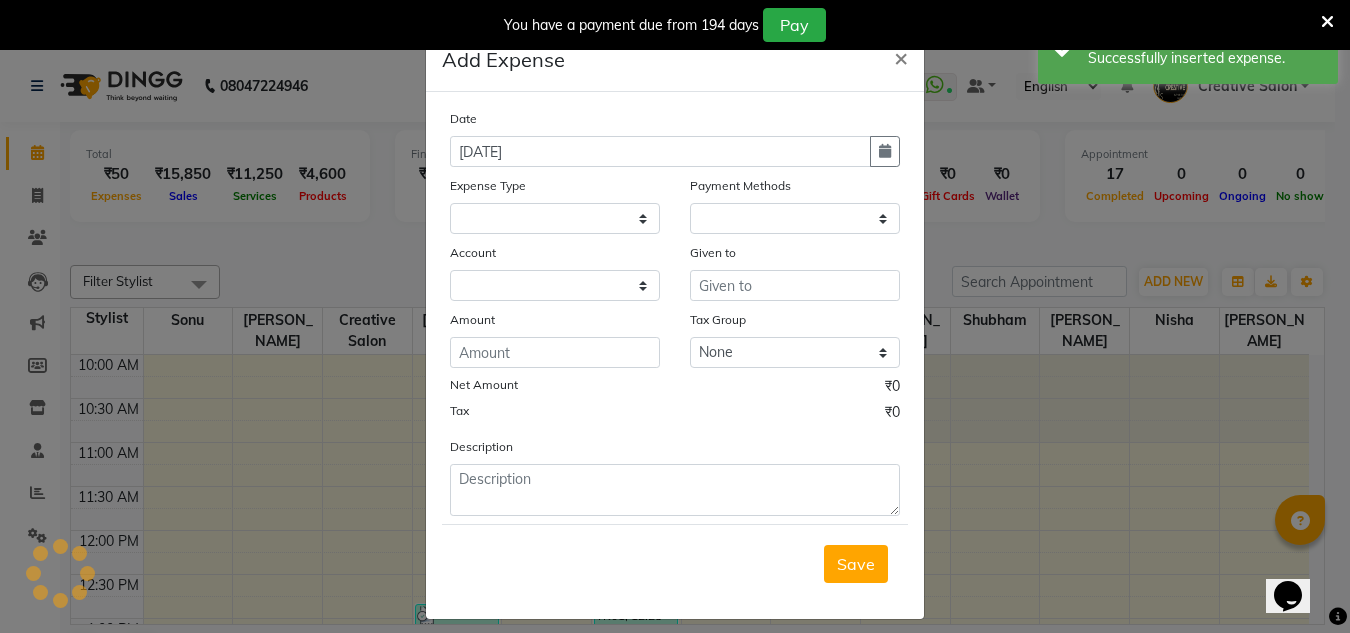 select 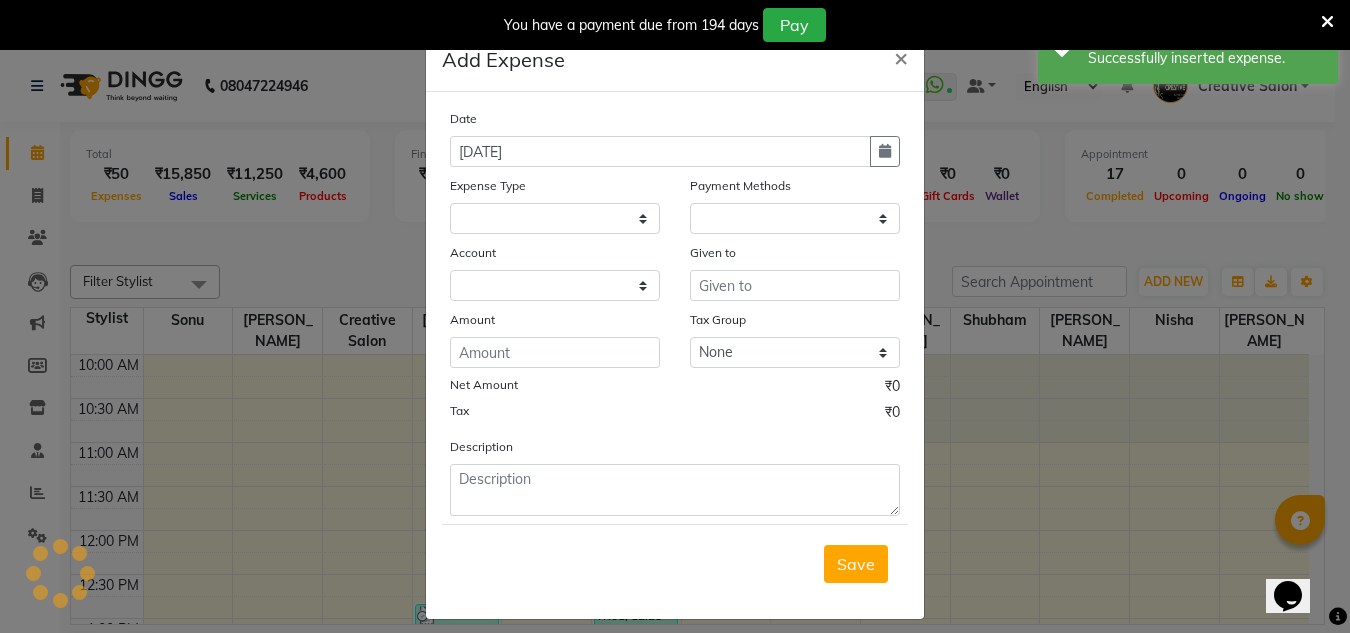 select on "1" 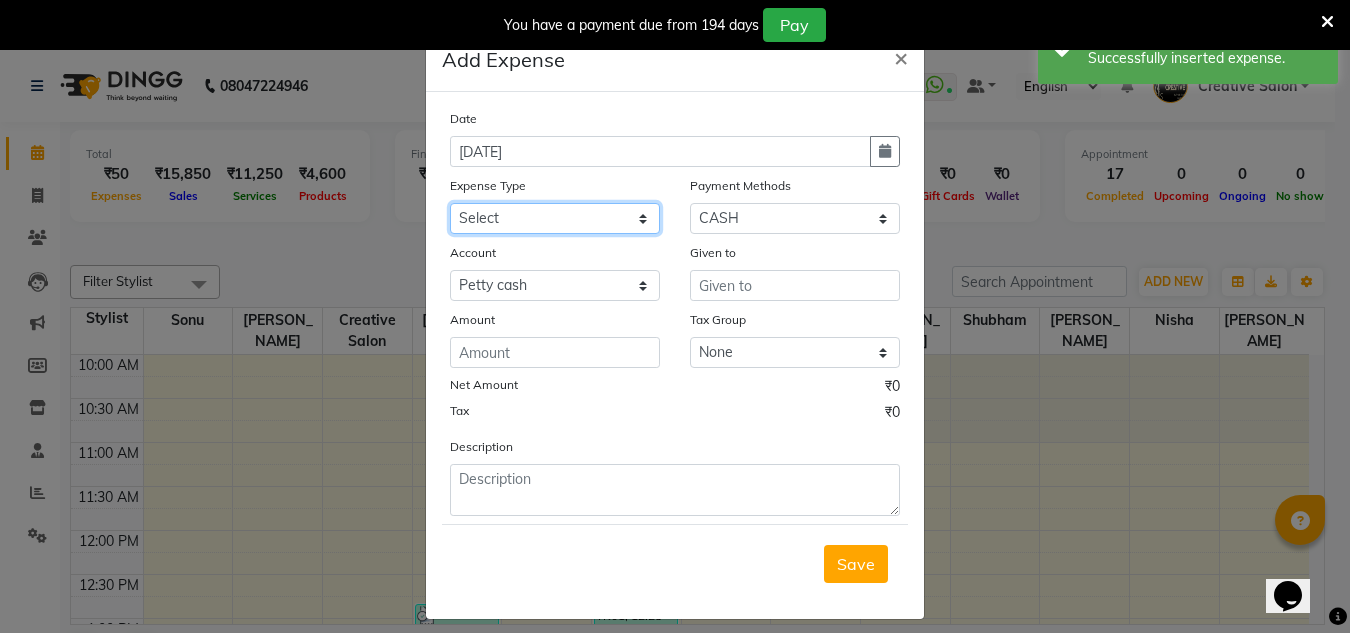 click on "Select Advance Salary Bank charges Cash Handed Over to Owner Cash transfer to bank Client Client Snacks Equipment Govt fee Incentive [PERSON_NAME] salary Light Bill EXP Maintenance Marketing Miscellaneous New Product Buy Other Pantry Product Rent Salary Staff Snacks stationary Tax Tea & Refreshment tip Utilities Water" 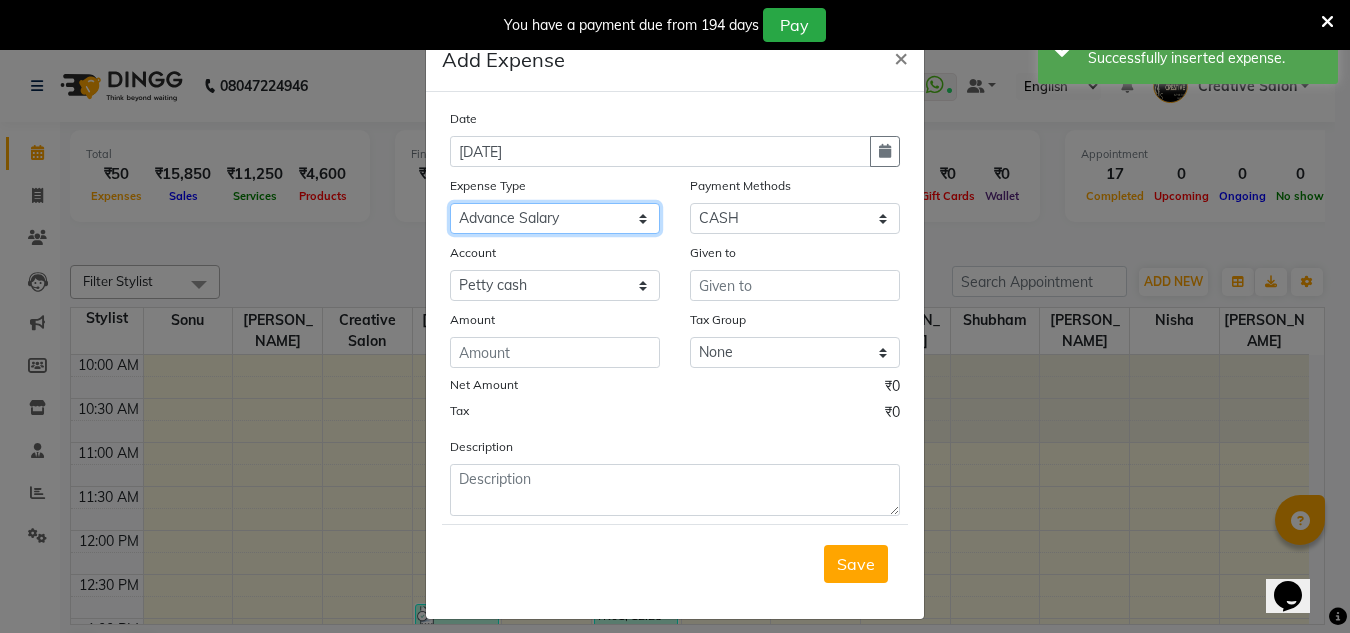 click on "Select Advance Salary Bank charges Cash Handed Over to Owner Cash transfer to bank Client Client Snacks Equipment Govt fee Incentive [PERSON_NAME] salary Light Bill EXP Maintenance Marketing Miscellaneous New Product Buy Other Pantry Product Rent Salary Staff Snacks stationary Tax Tea & Refreshment tip Utilities Water" 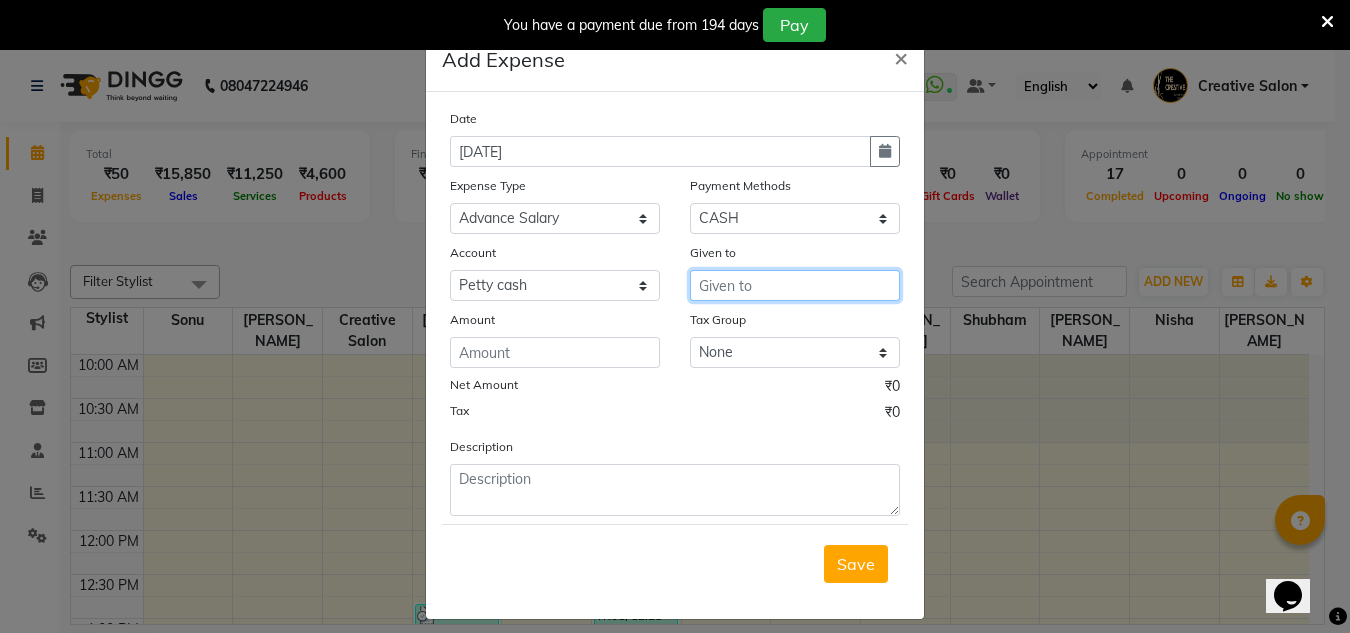 click at bounding box center [795, 285] 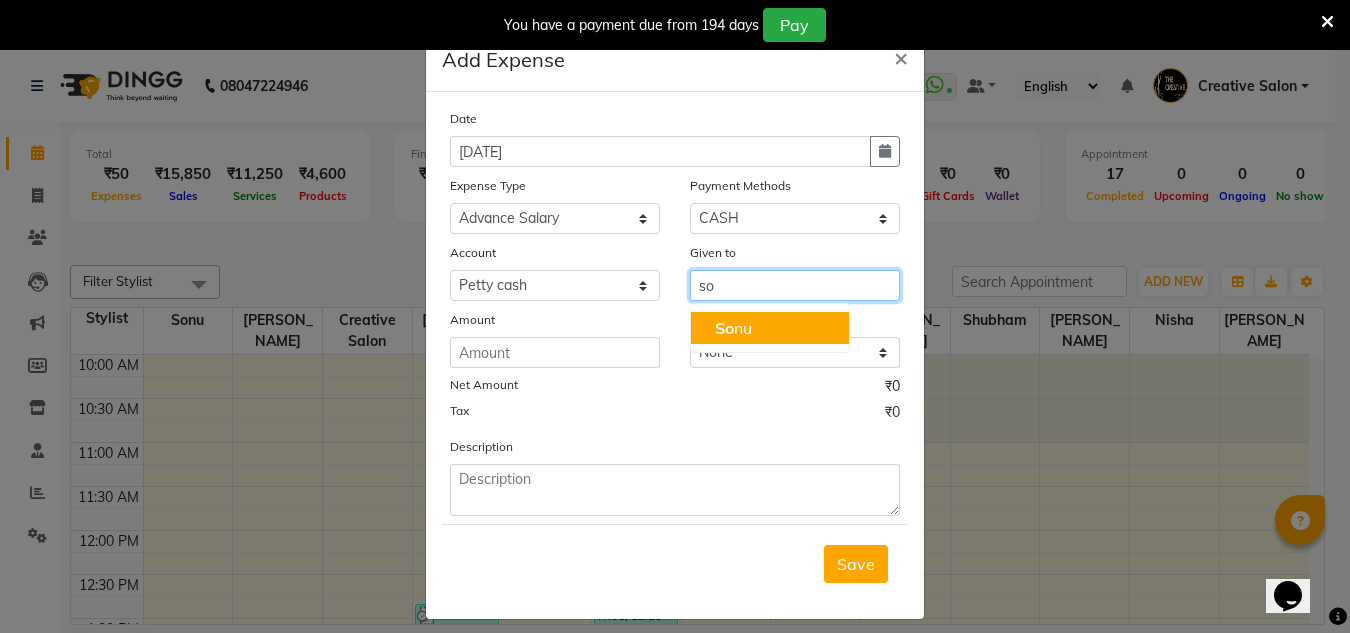 click on "So nu" at bounding box center (770, 328) 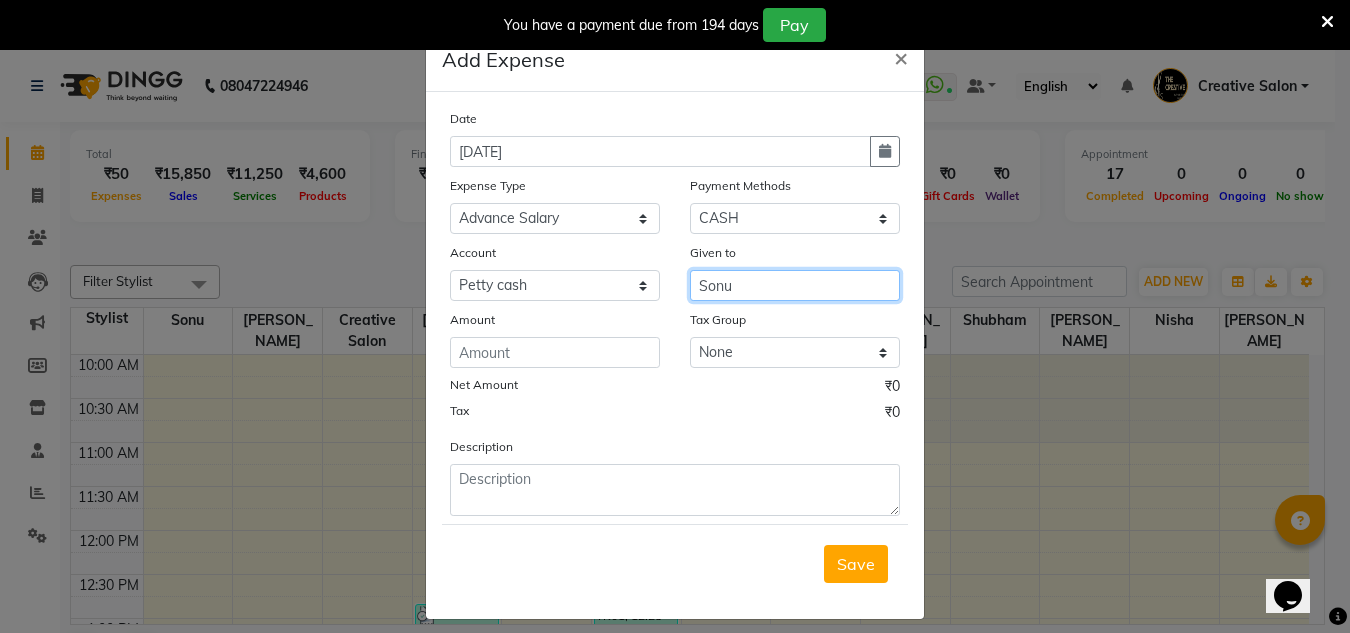 type on "Sonu" 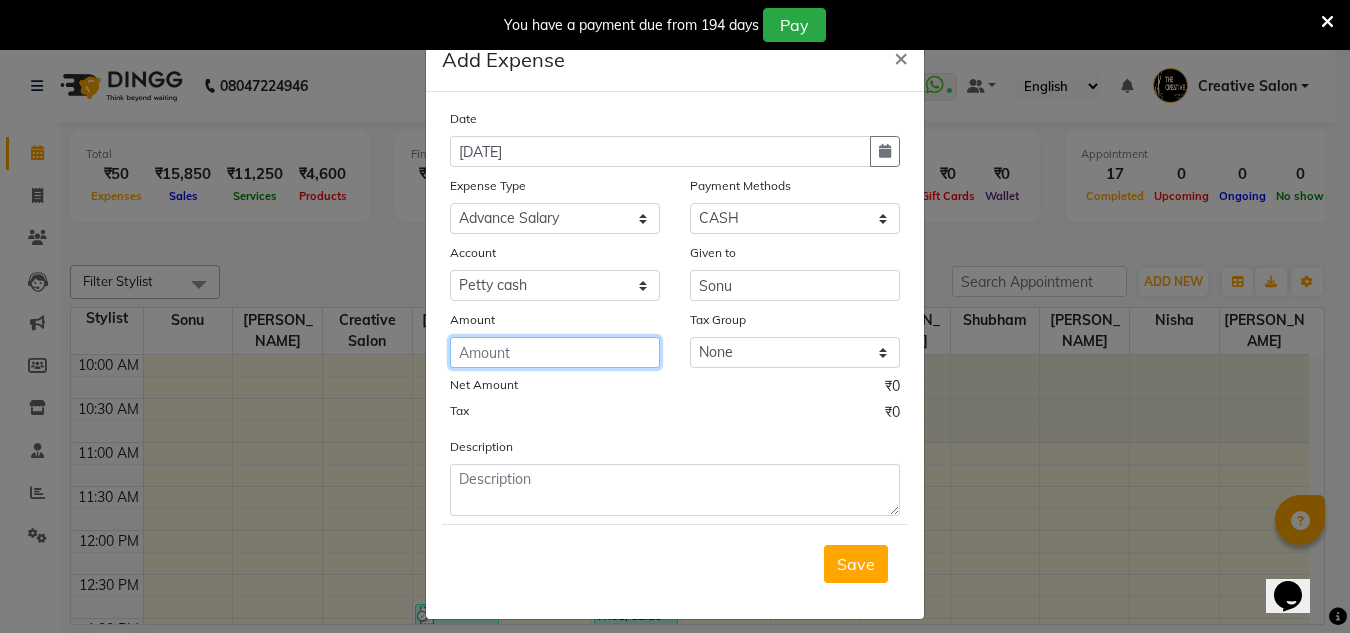 click 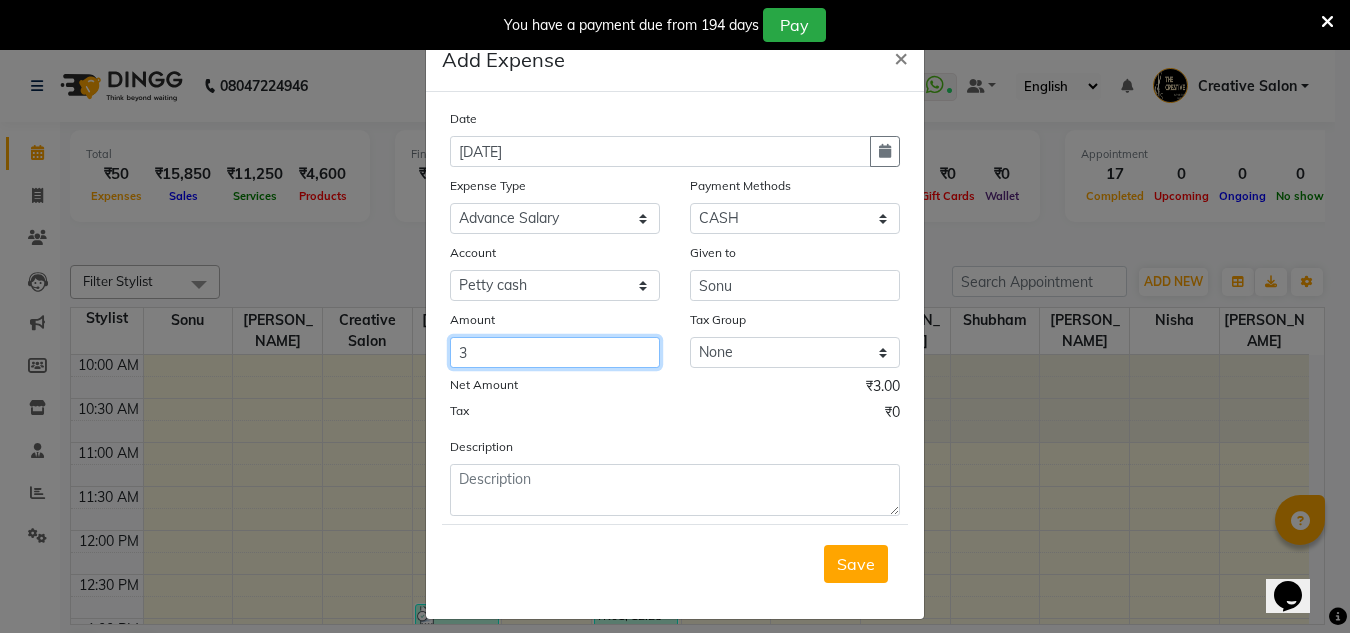 click on "3" 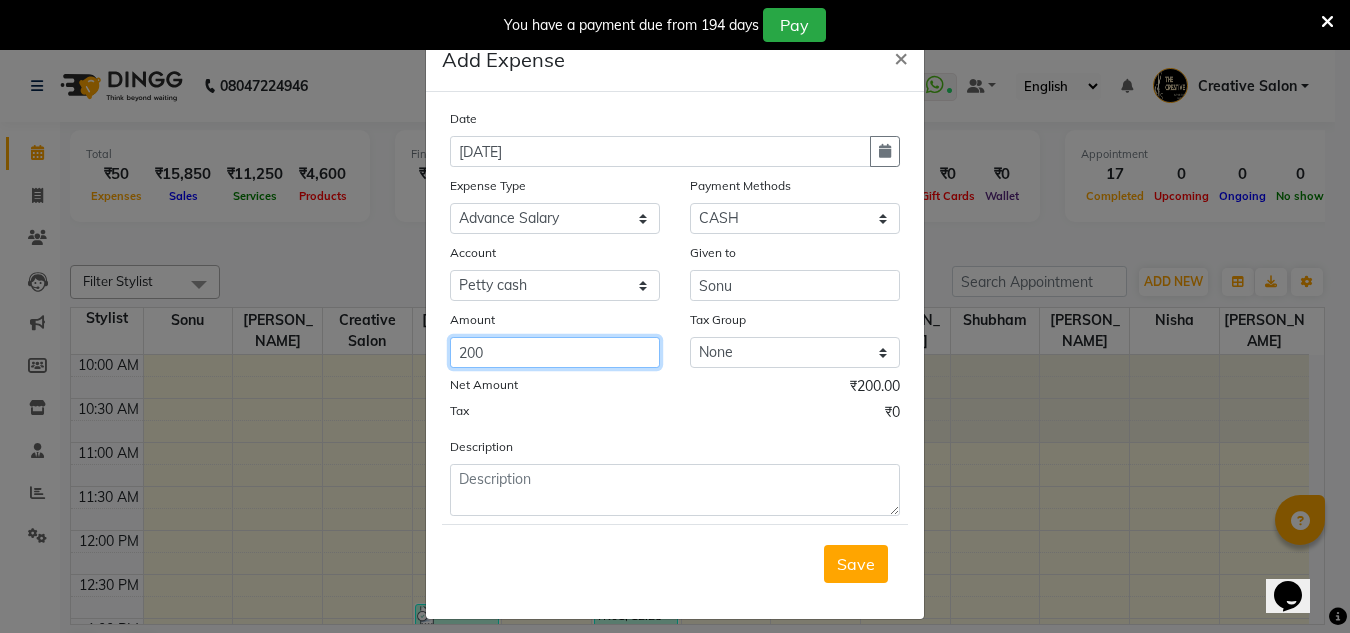 type on "200" 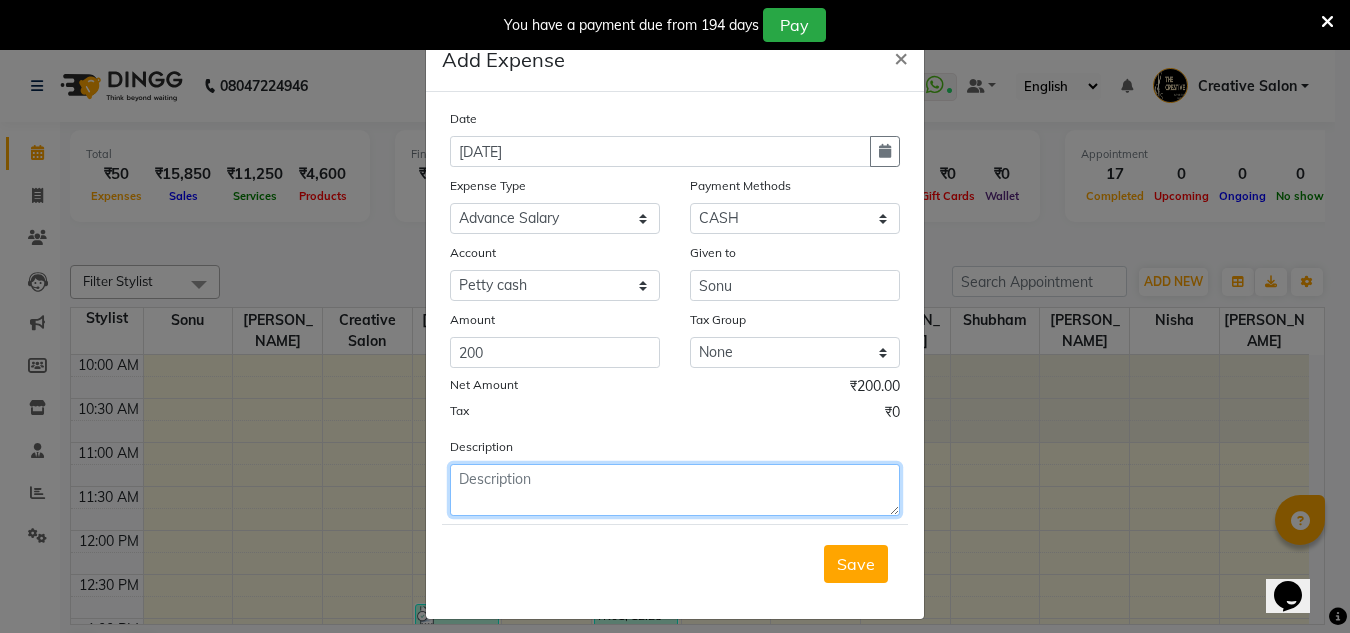 click 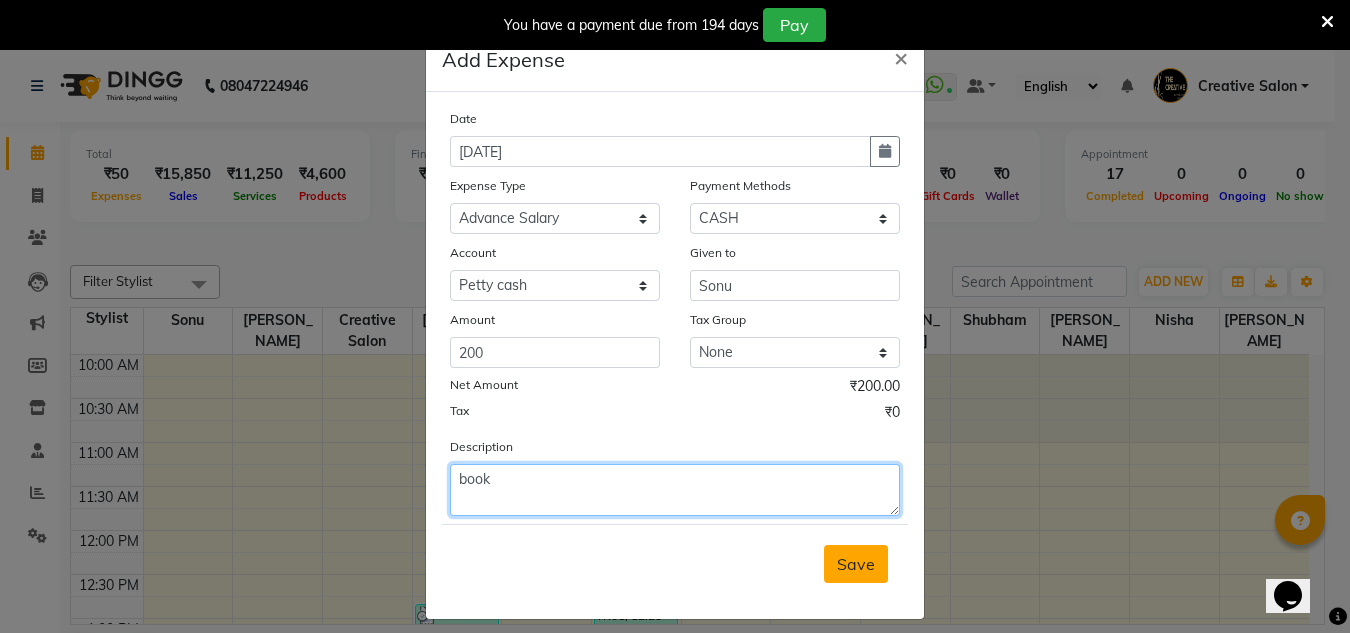 type on "book" 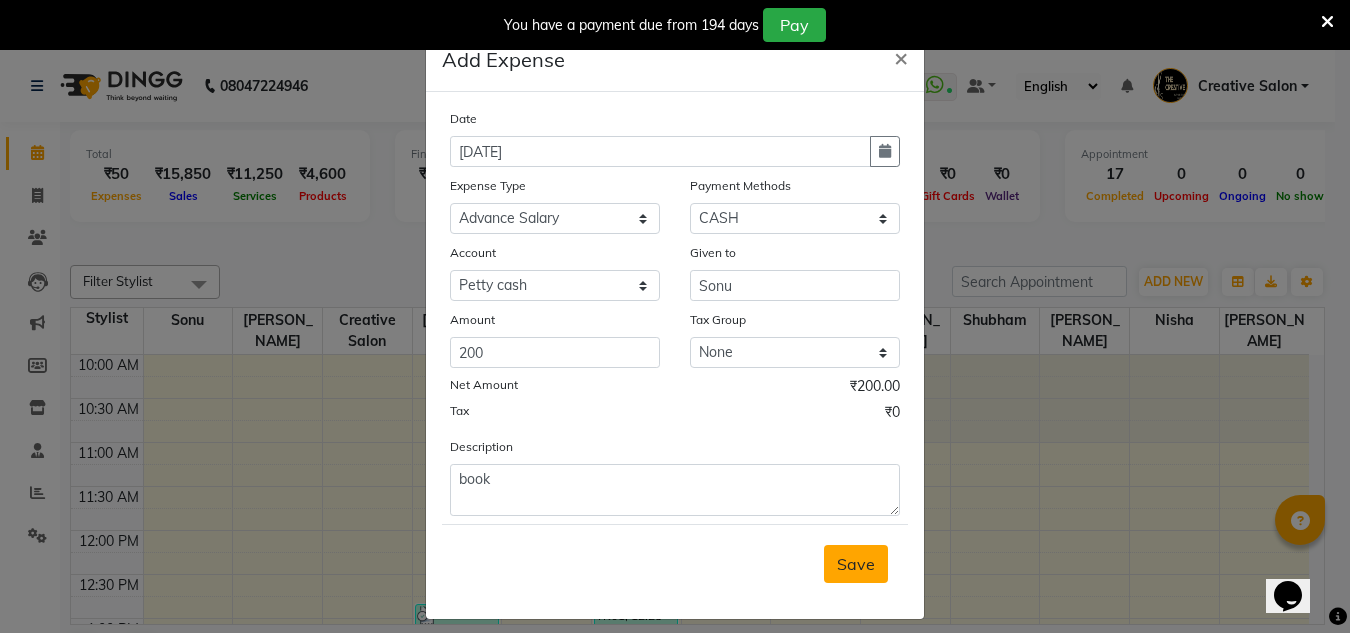click on "Save" at bounding box center (856, 564) 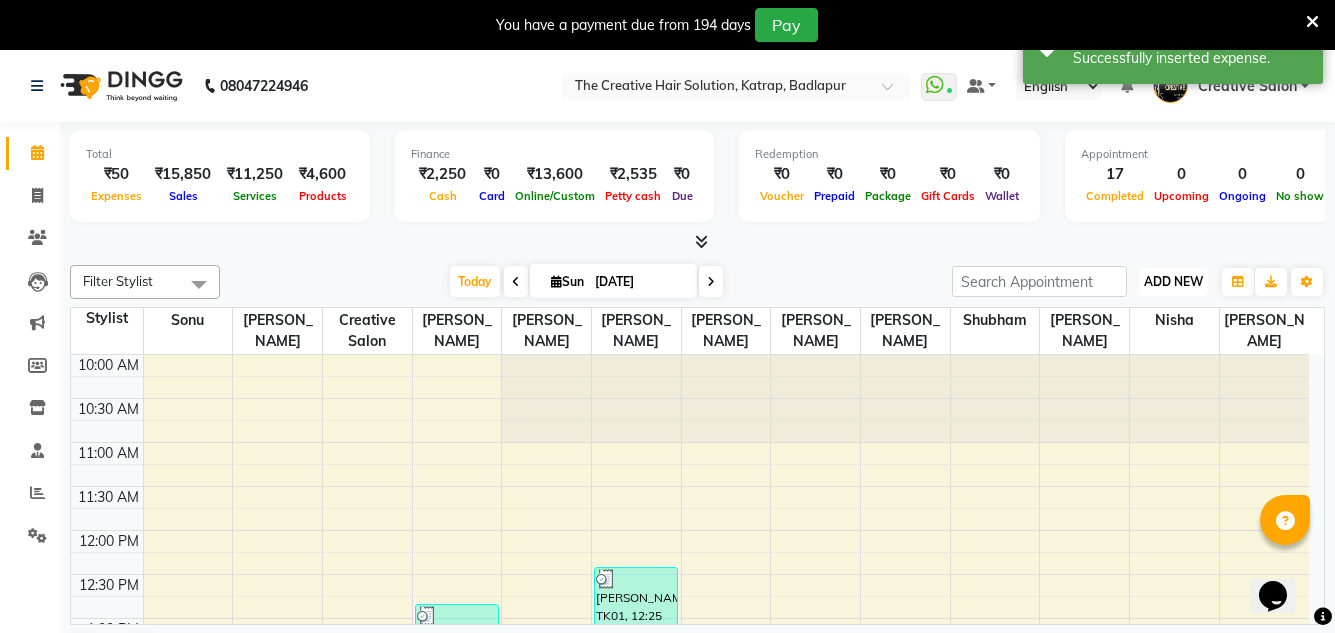 click on "ADD NEW" at bounding box center (1173, 281) 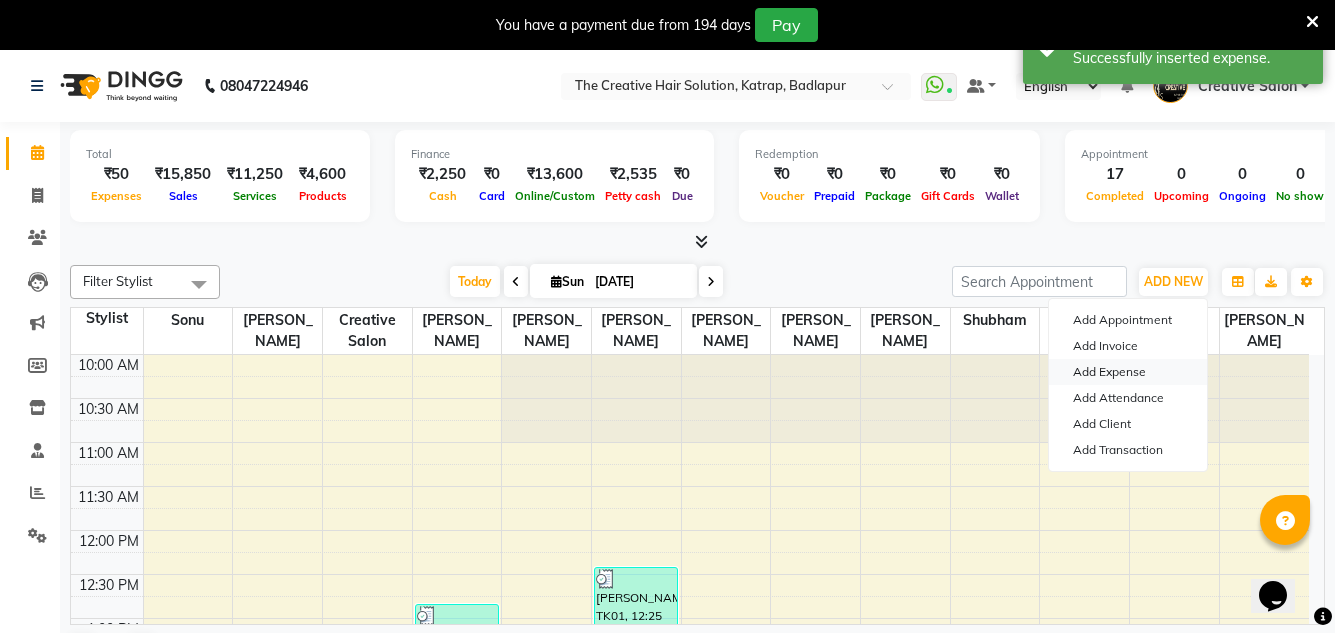 click on "Add Expense" at bounding box center [1128, 372] 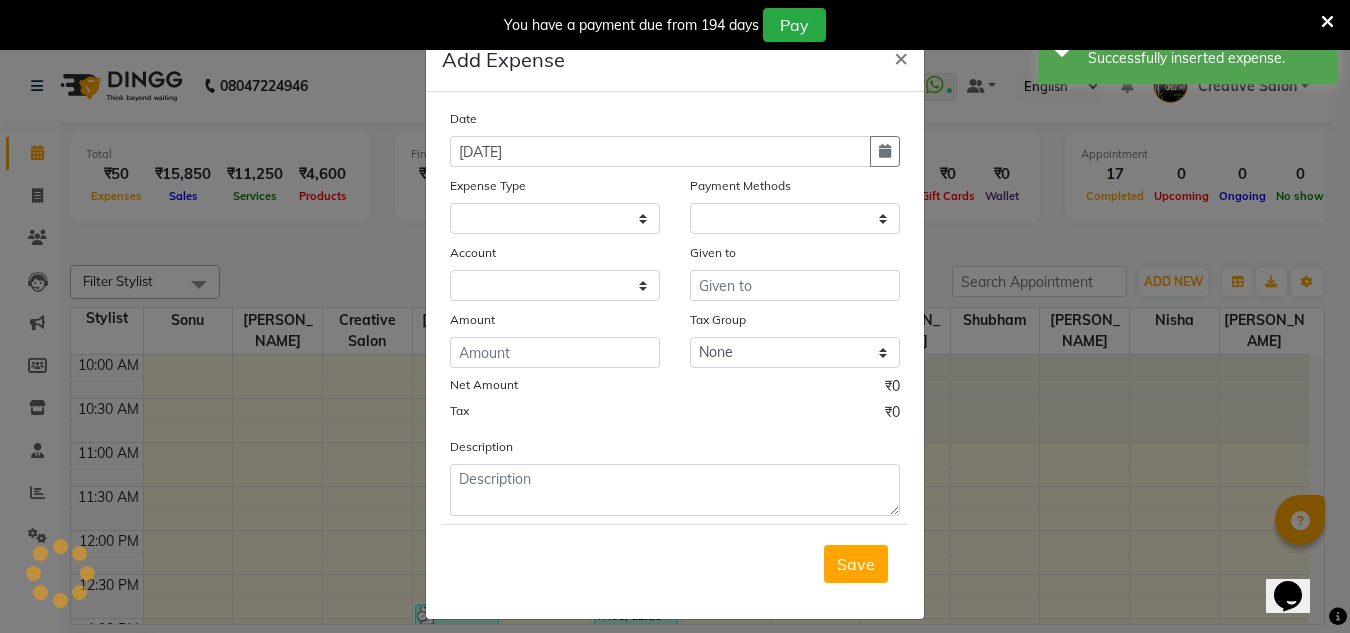 select 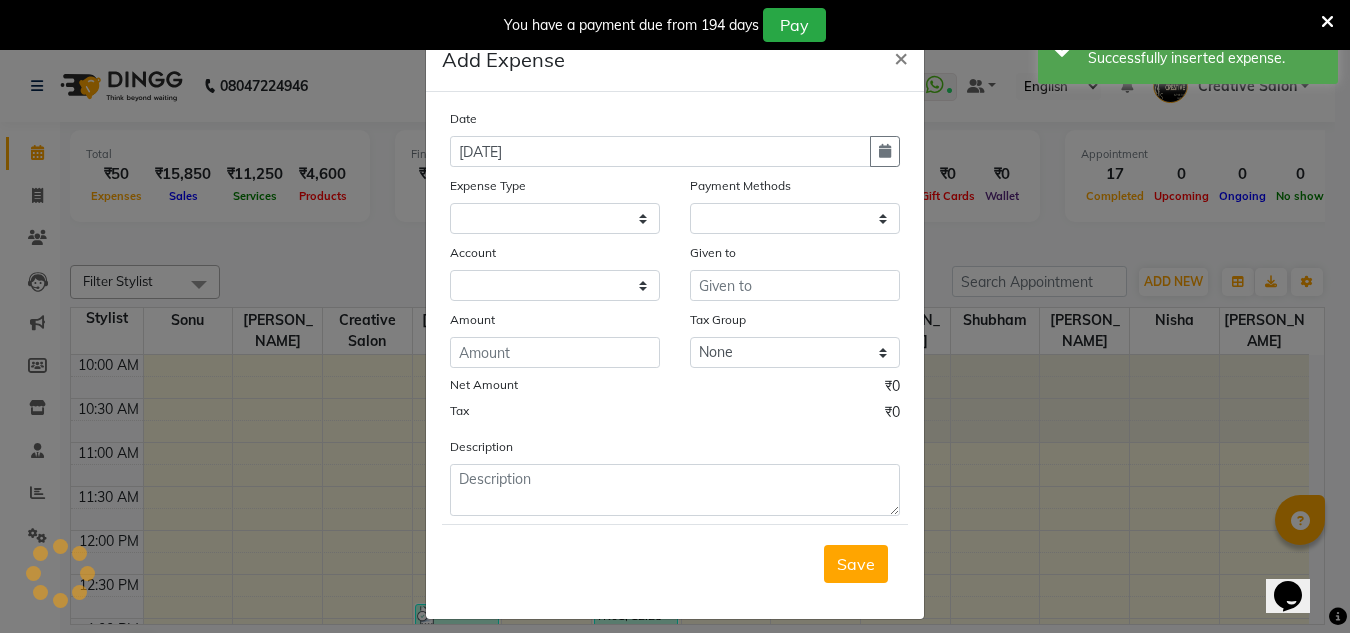 select on "1" 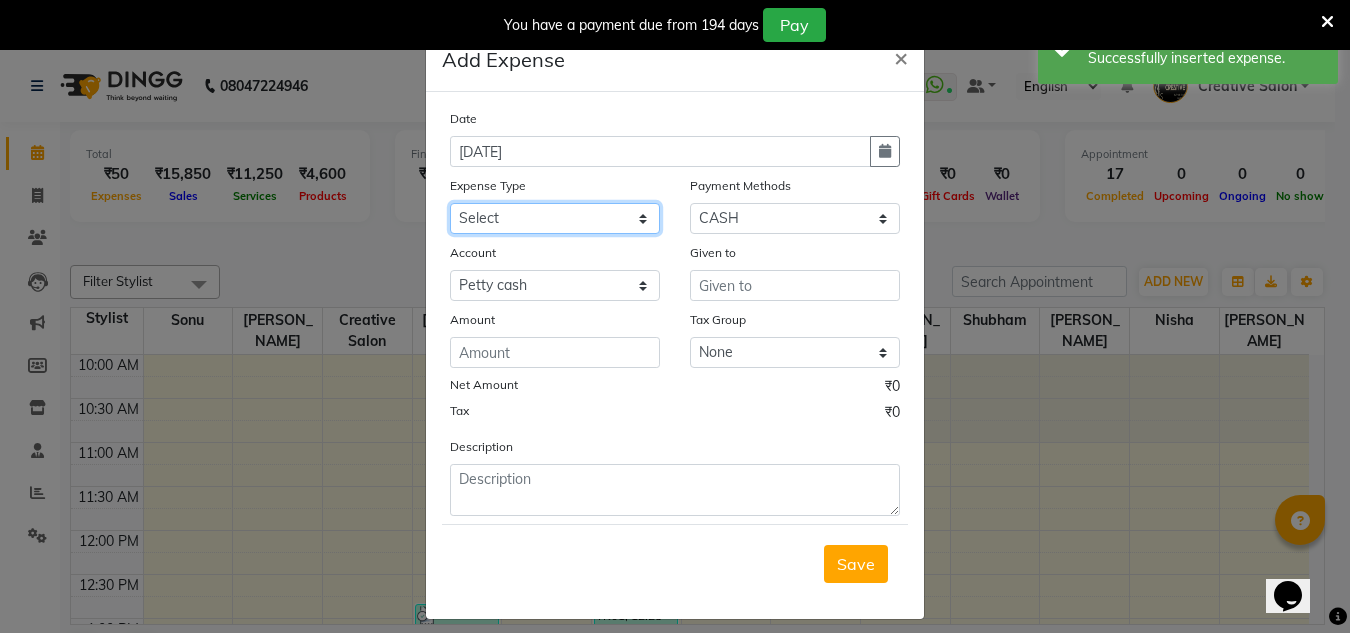 click on "Select Advance Salary Bank charges Cash Handed Over to Owner Cash transfer to bank Client Client Snacks Equipment Govt fee Incentive [PERSON_NAME] salary Light Bill EXP Maintenance Marketing Miscellaneous New Product Buy Other Pantry Product Rent Salary Staff Snacks stationary Tax Tea & Refreshment tip Utilities Water" 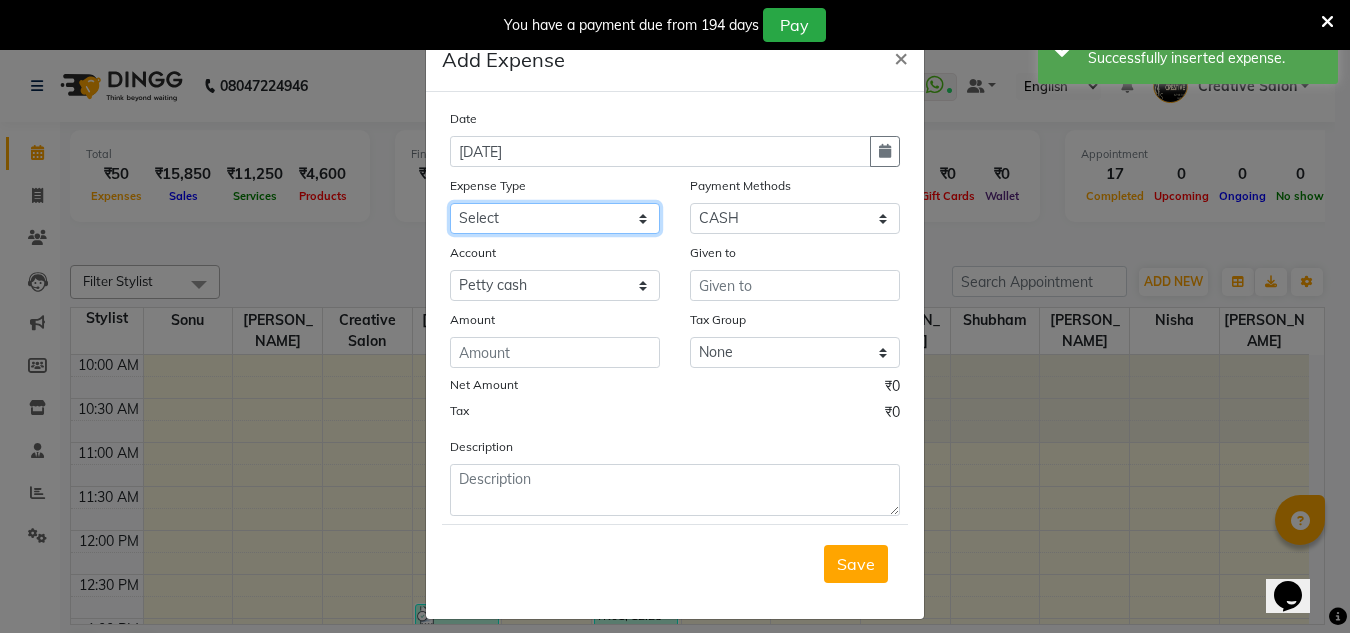 select on "12949" 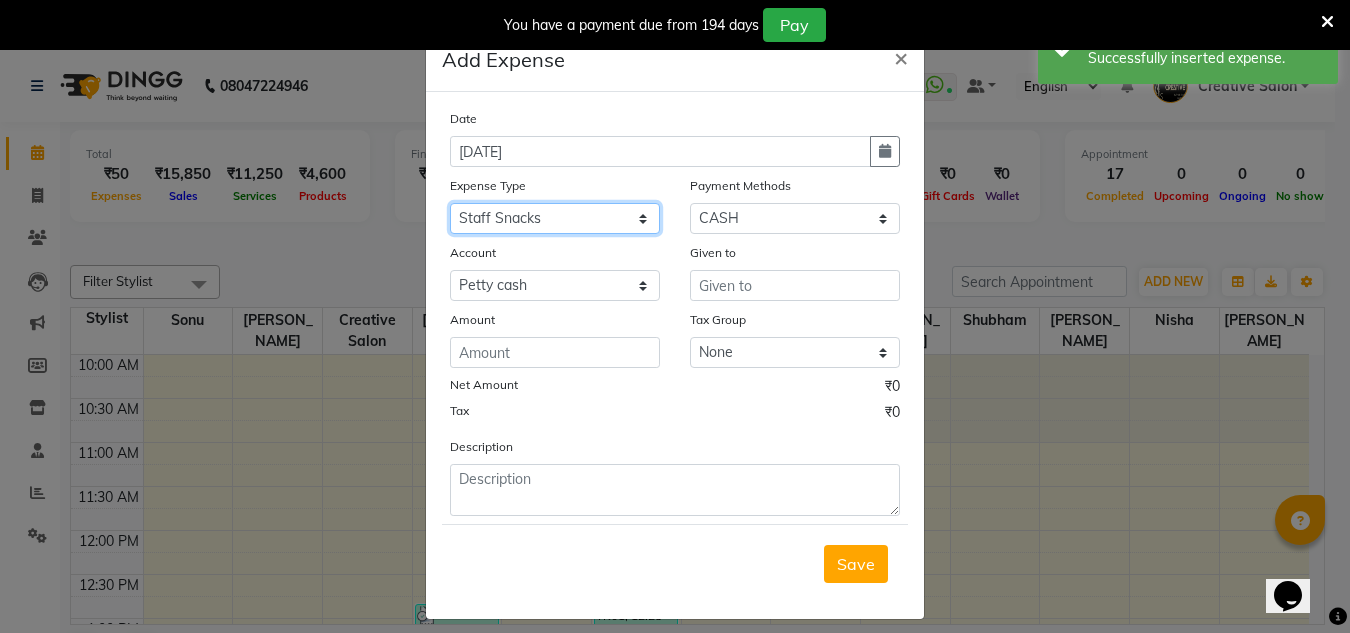 click on "Select Advance Salary Bank charges Cash Handed Over to Owner Cash transfer to bank Client Client Snacks Equipment Govt fee Incentive [PERSON_NAME] salary Light Bill EXP Maintenance Marketing Miscellaneous New Product Buy Other Pantry Product Rent Salary Staff Snacks stationary Tax Tea & Refreshment tip Utilities Water" 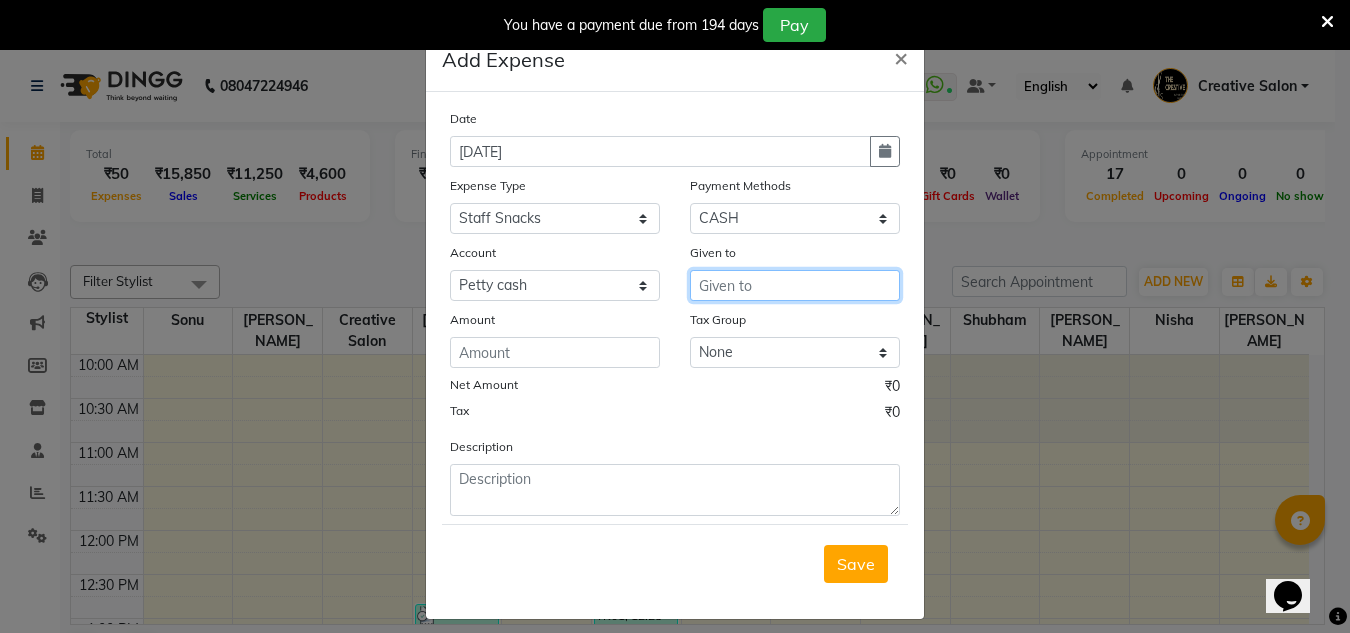 click at bounding box center (795, 285) 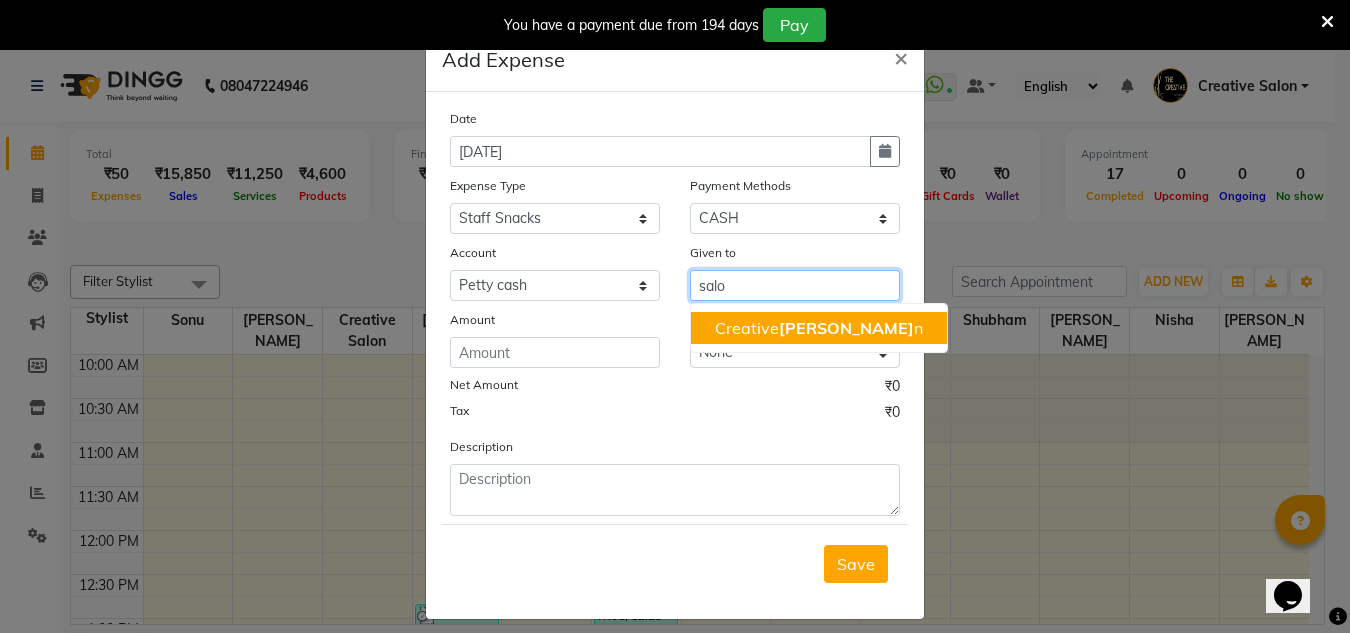 click on "Creative  [PERSON_NAME] n" at bounding box center [819, 328] 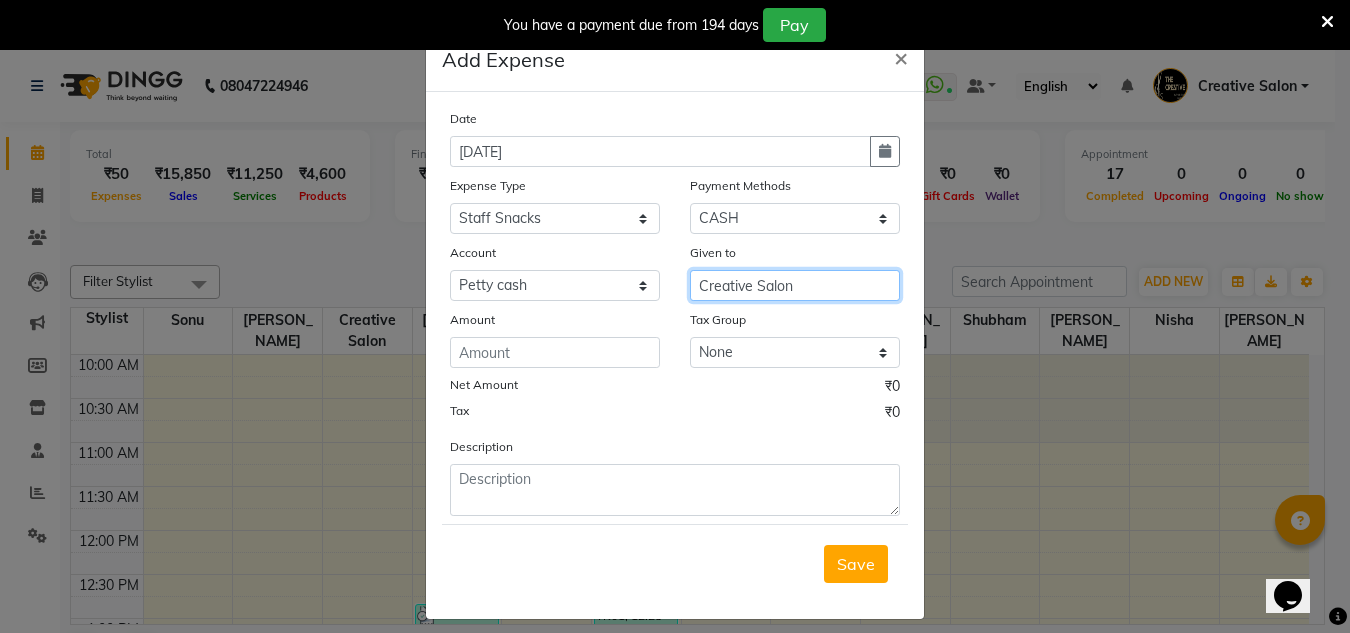 type on "Creative Salon" 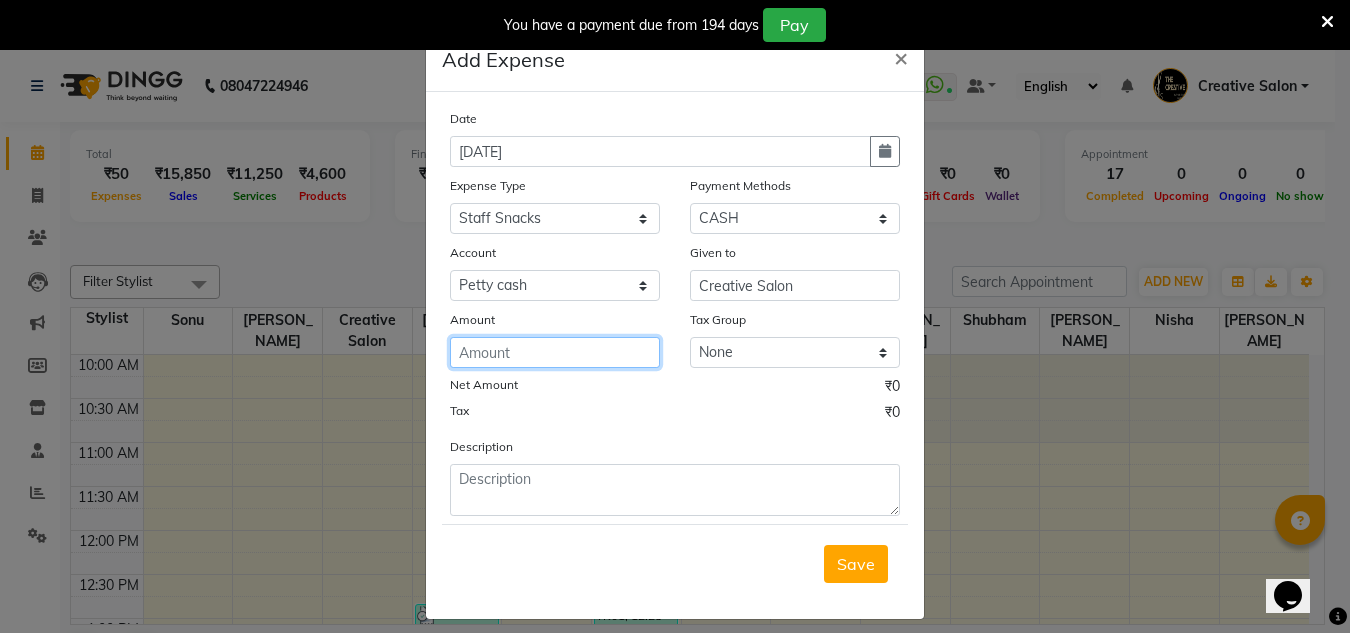 click 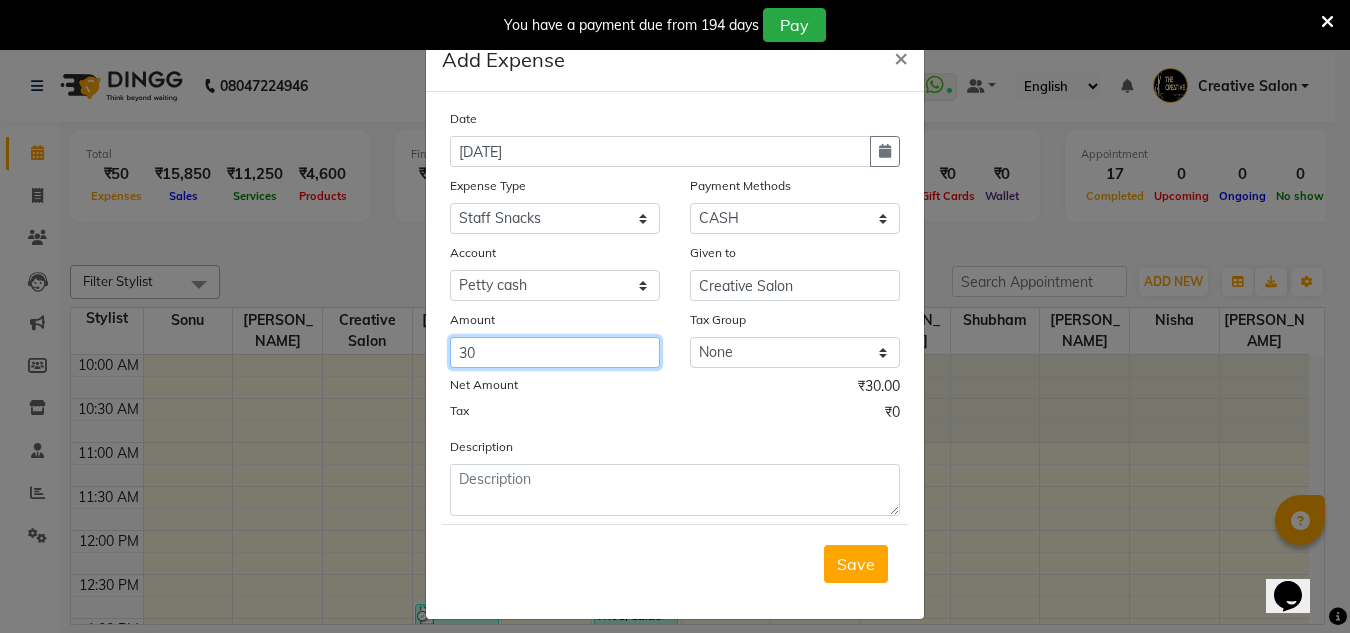 type on "30" 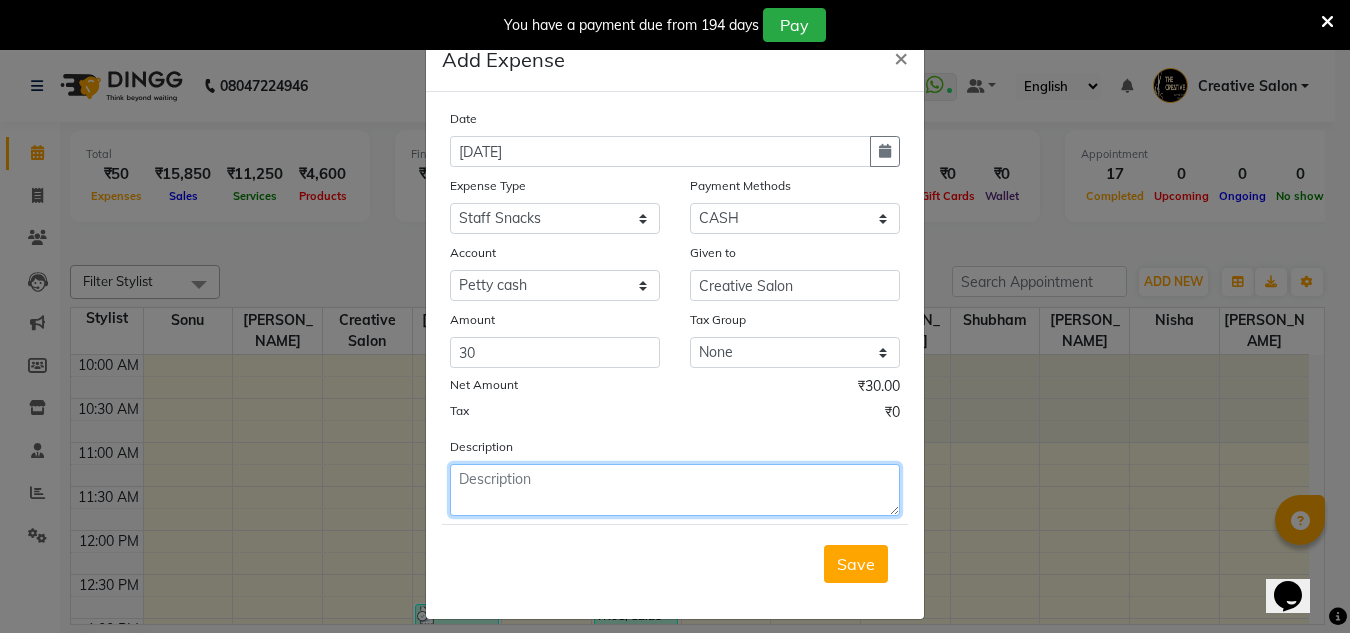 click 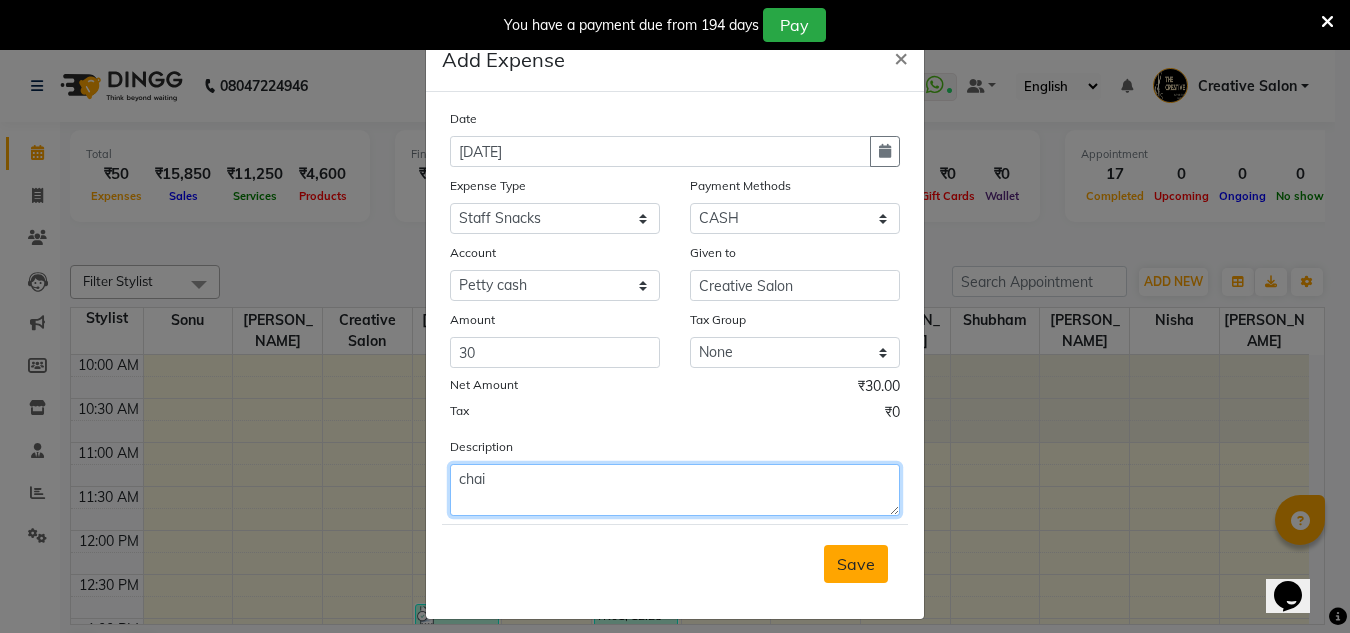 type on "chai" 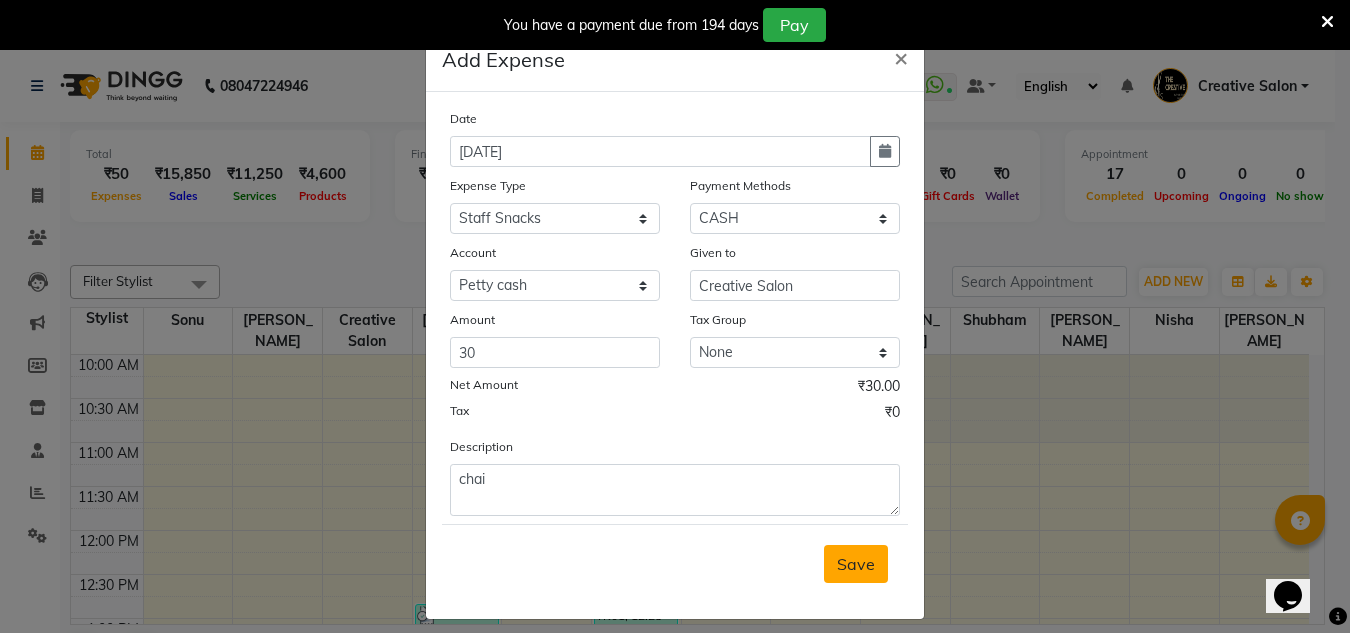 click on "Save" at bounding box center [856, 564] 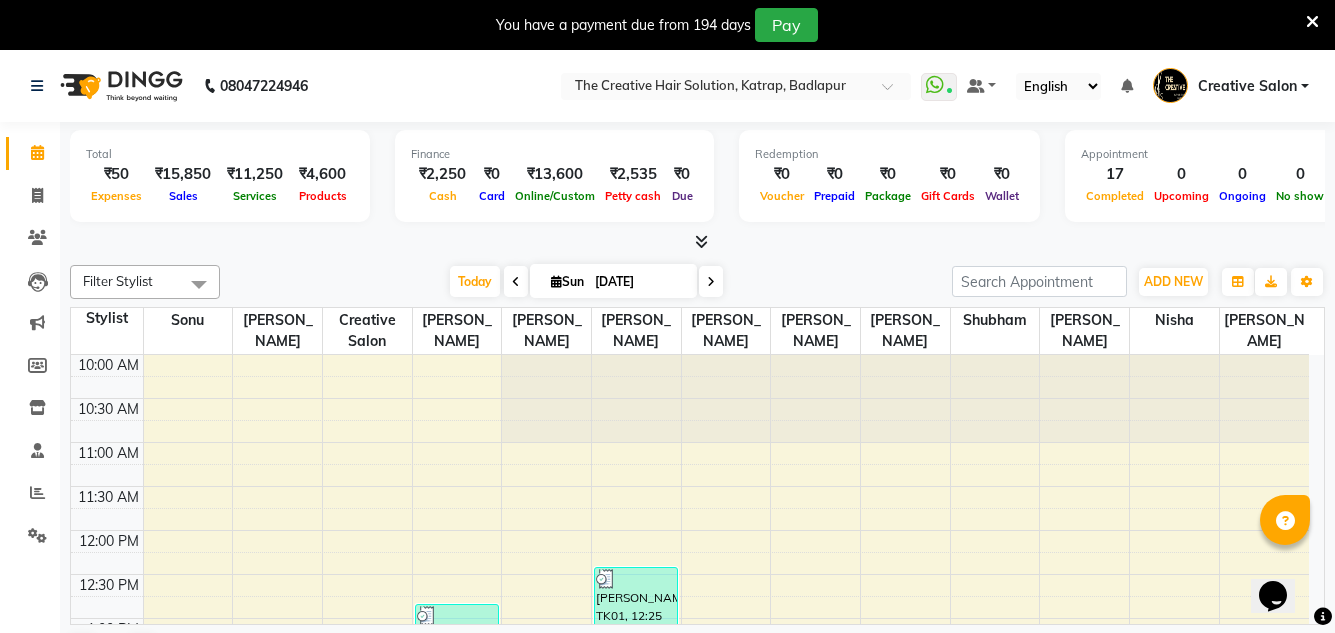 select on "service" 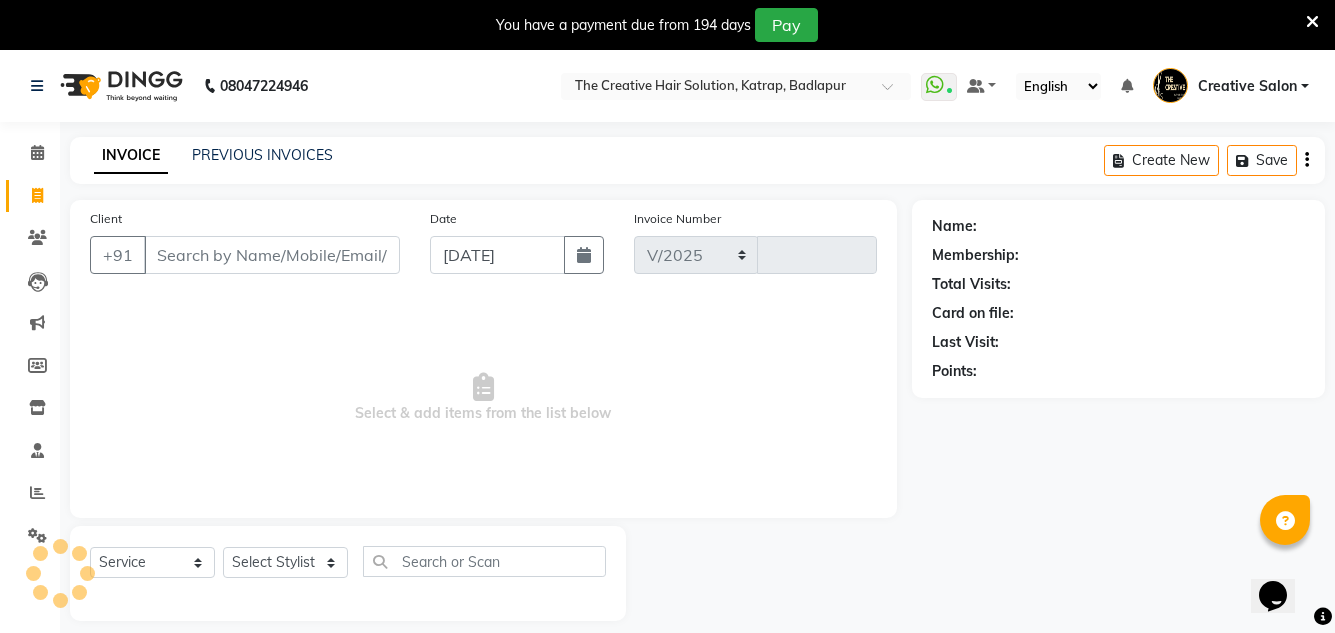 select on "527" 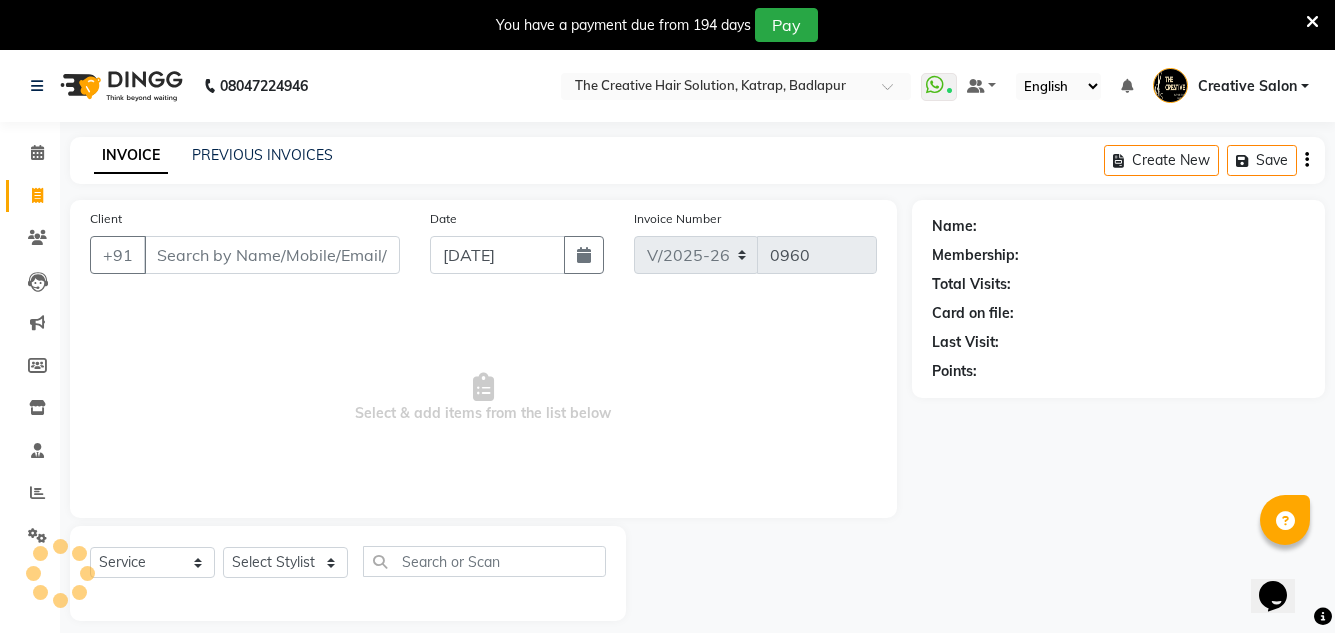 scroll, scrollTop: 50, scrollLeft: 0, axis: vertical 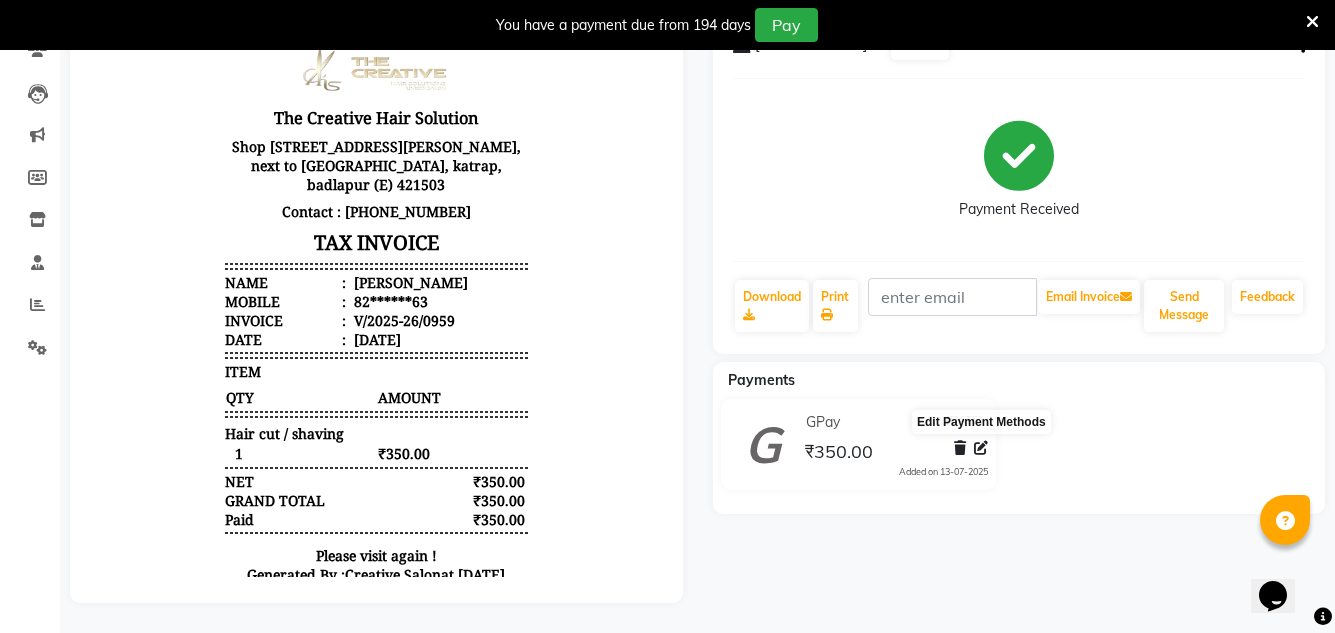 click 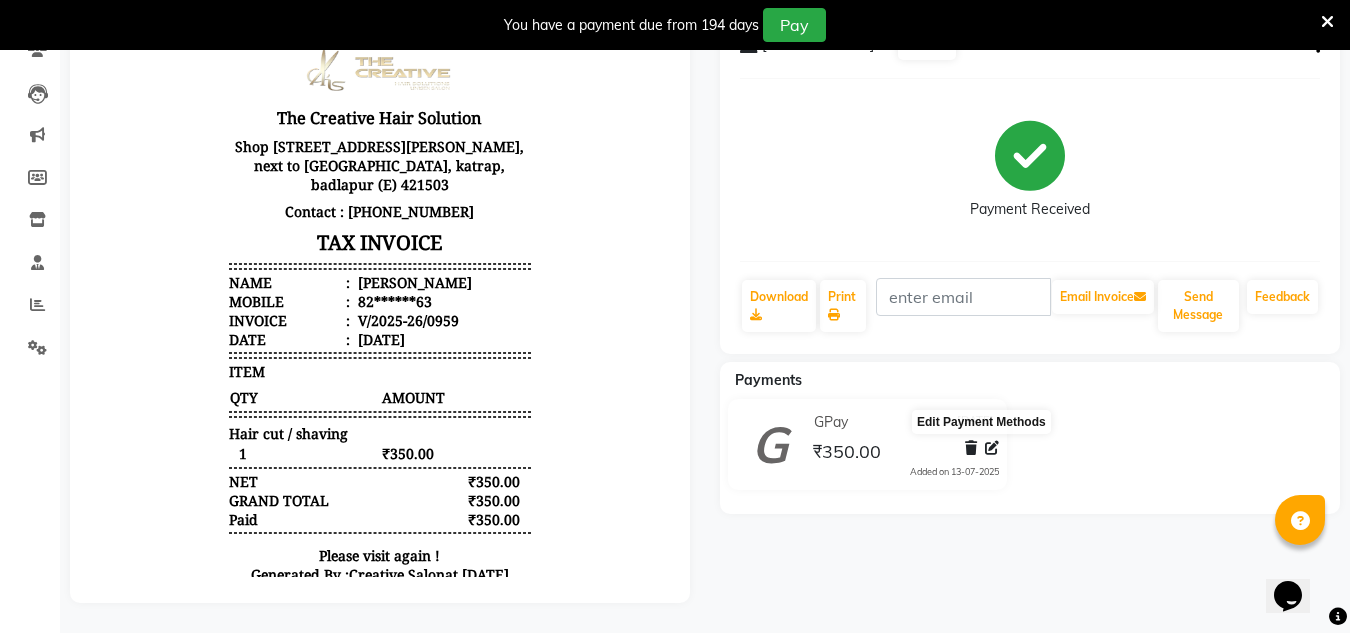 select on "5" 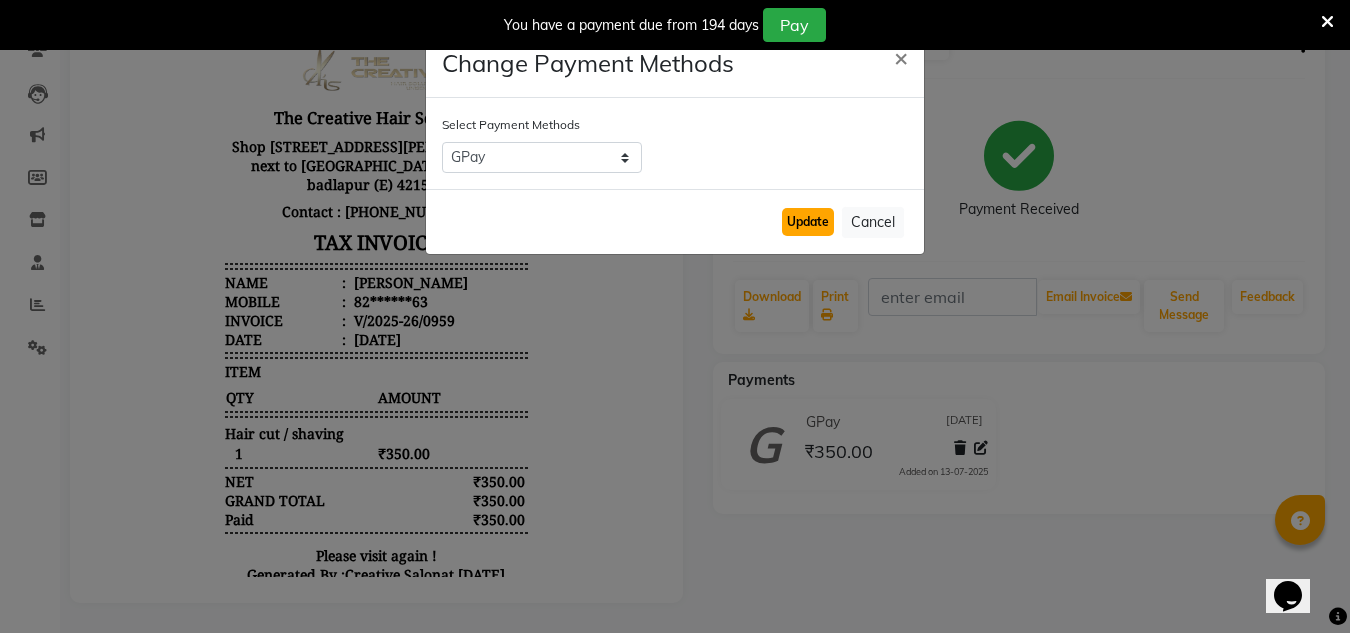 click on "Update" 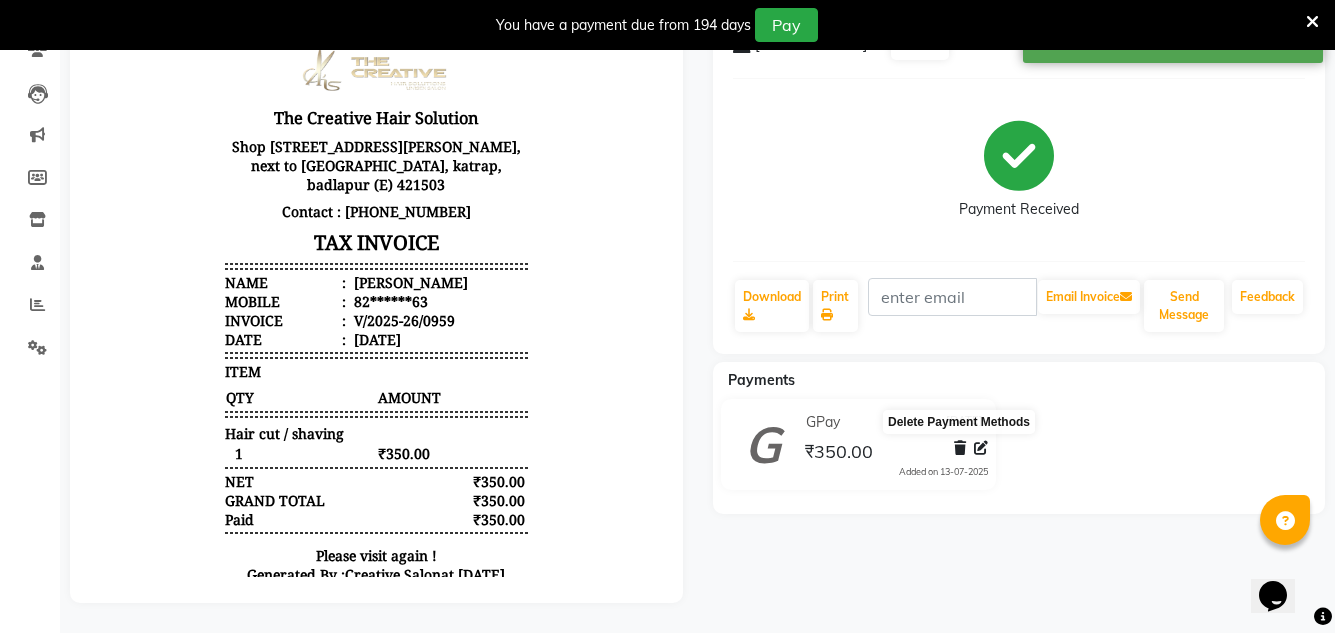 click 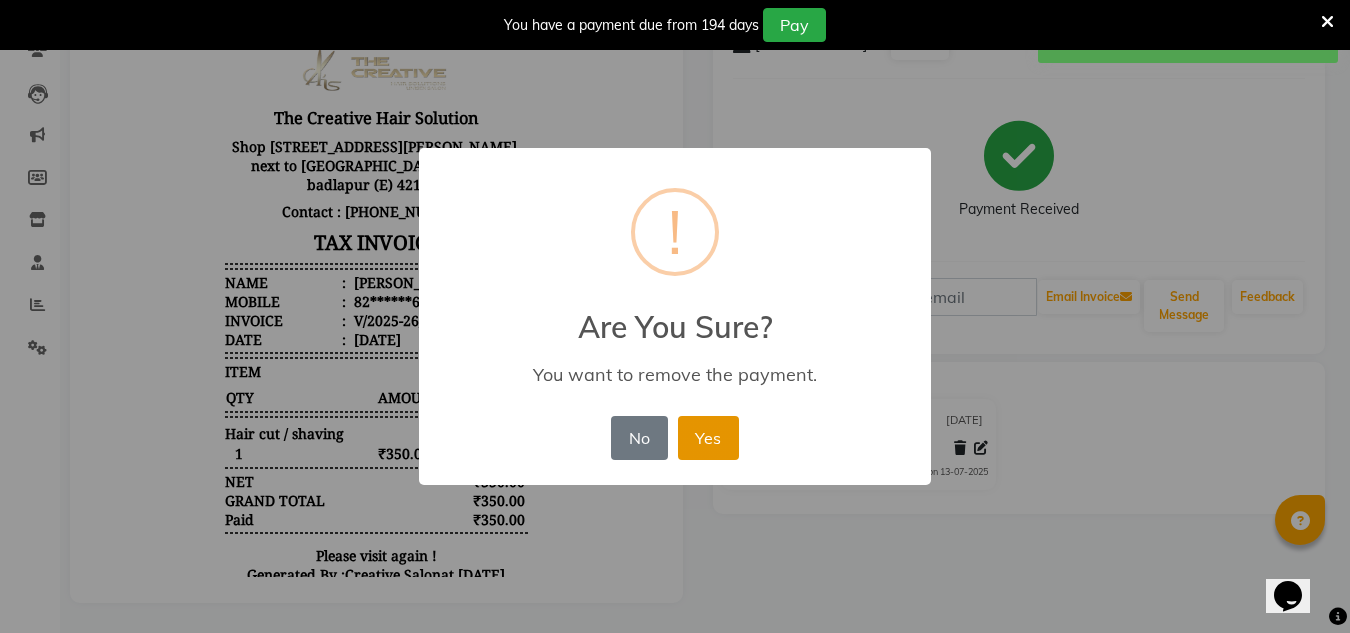 click on "Yes" at bounding box center (708, 438) 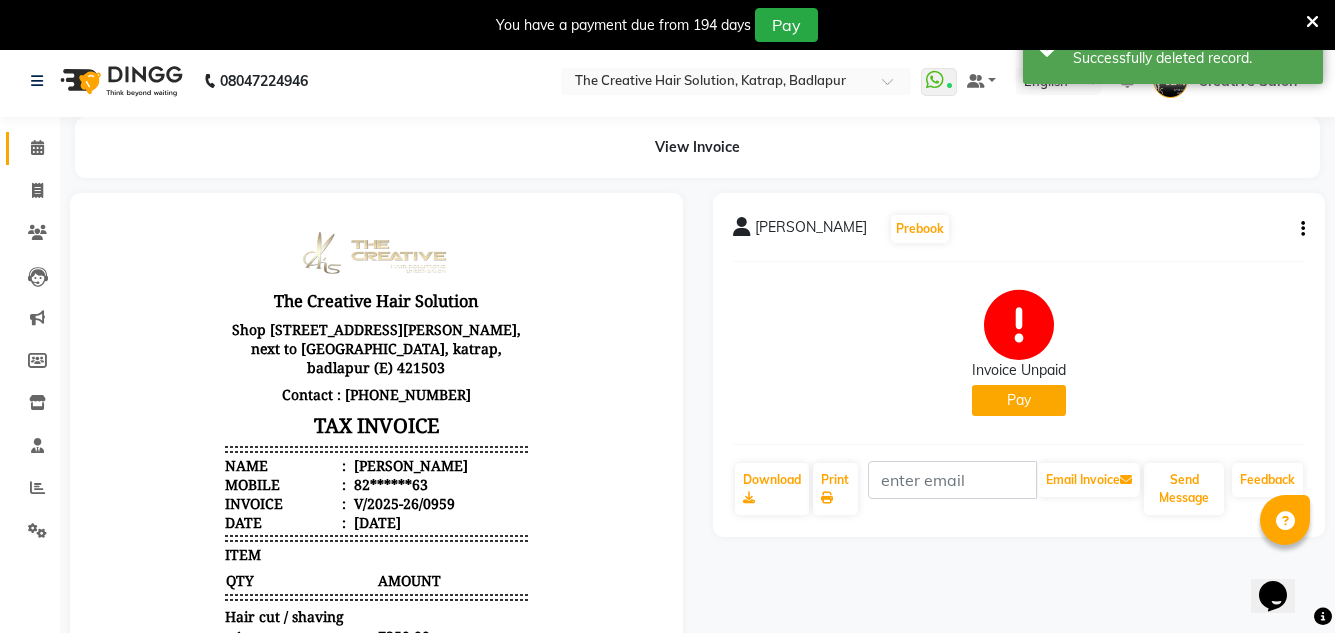 scroll, scrollTop: 3, scrollLeft: 0, axis: vertical 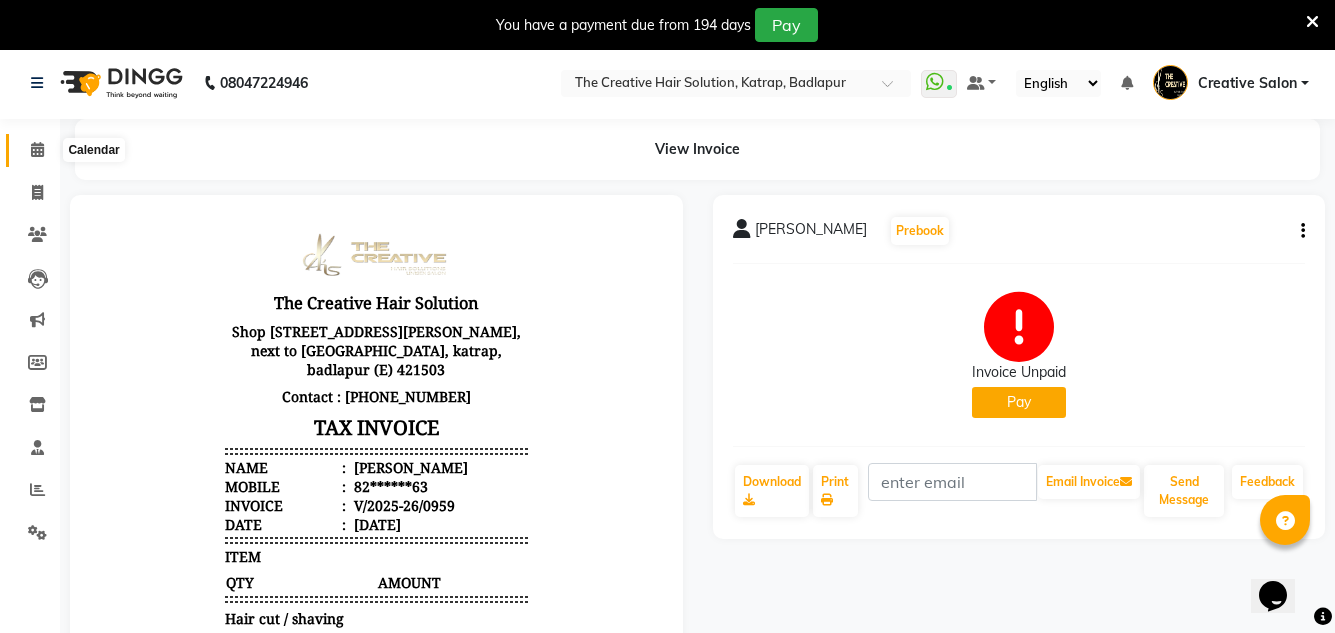 click 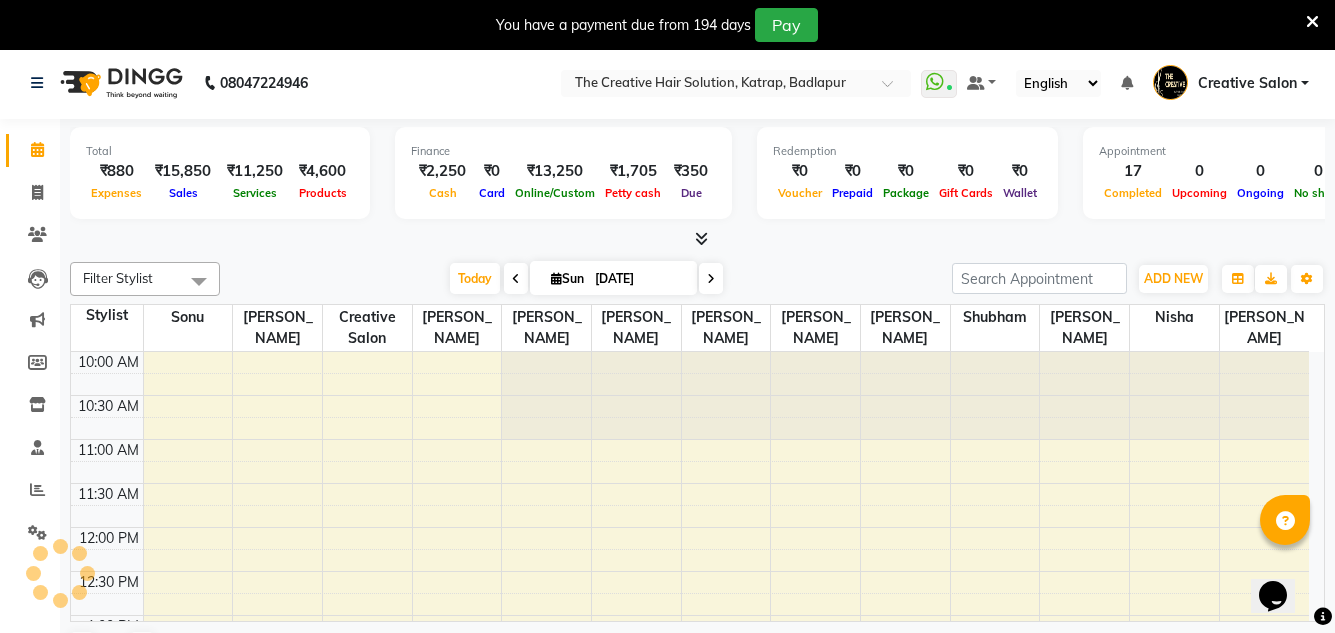 scroll, scrollTop: 0, scrollLeft: 0, axis: both 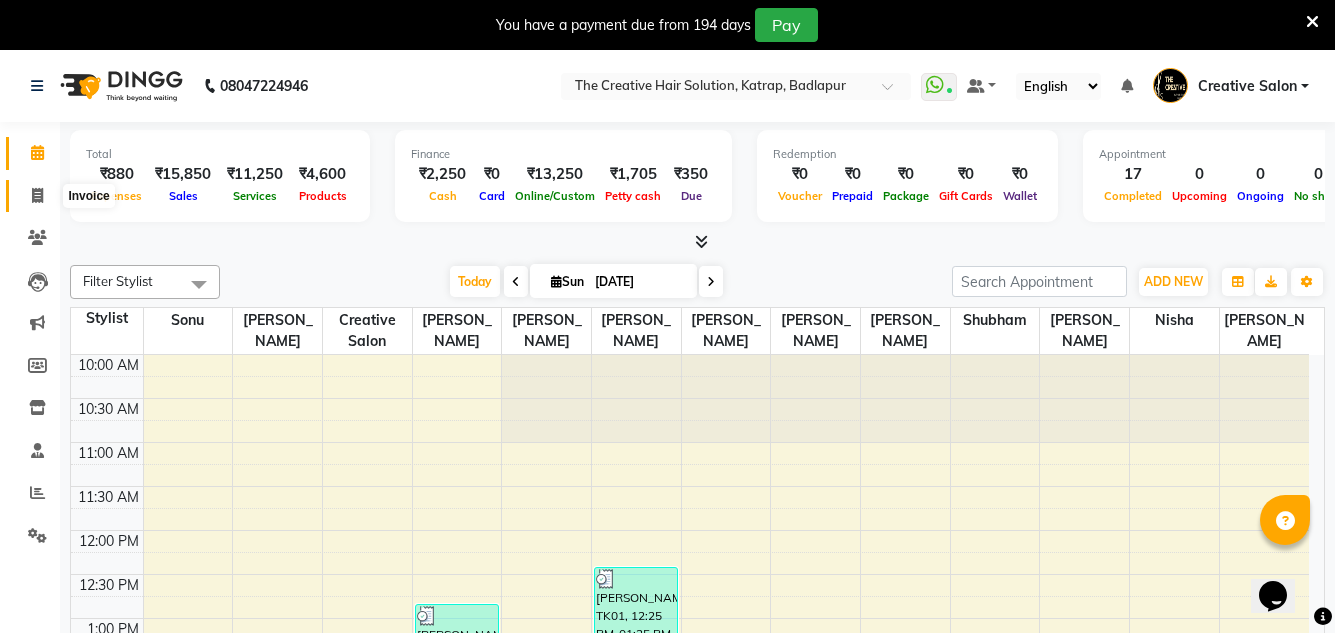 click 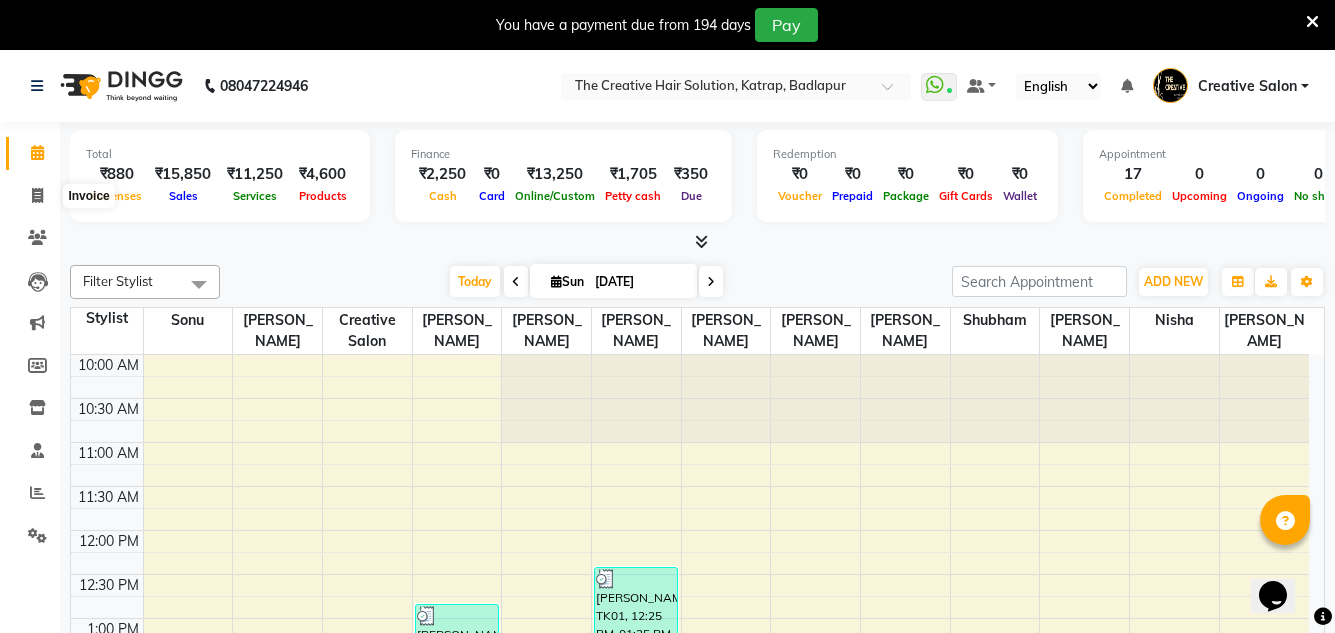 select on "service" 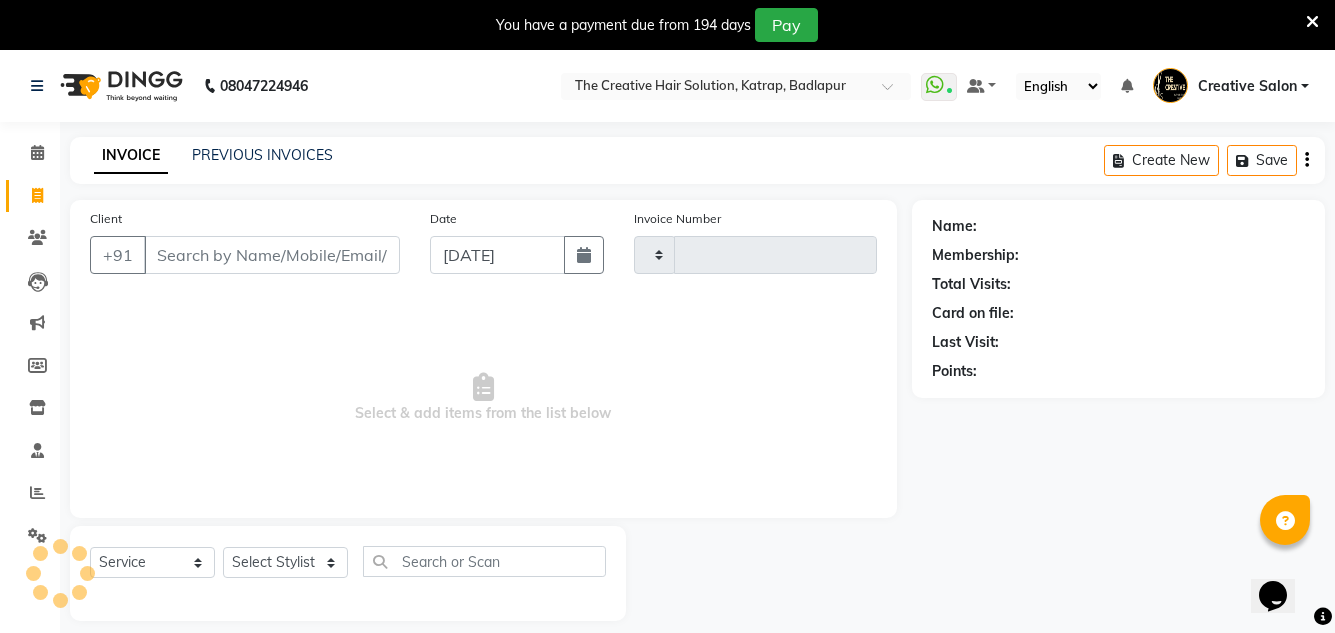 type on "0960" 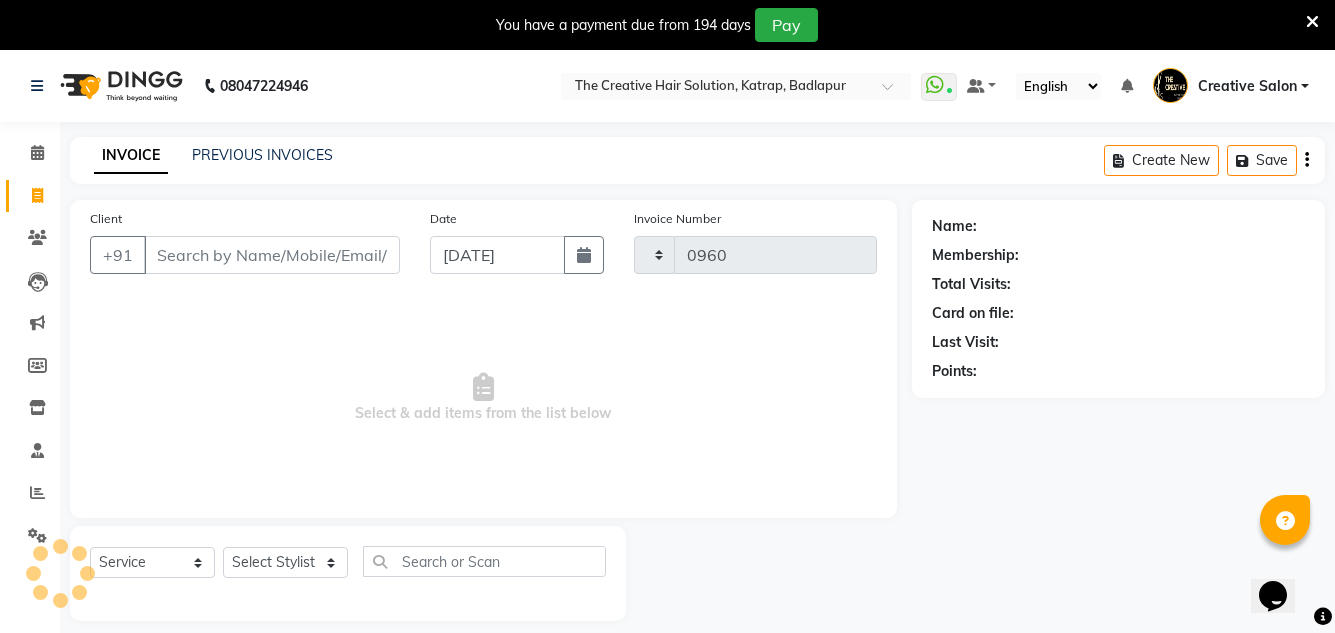 select on "527" 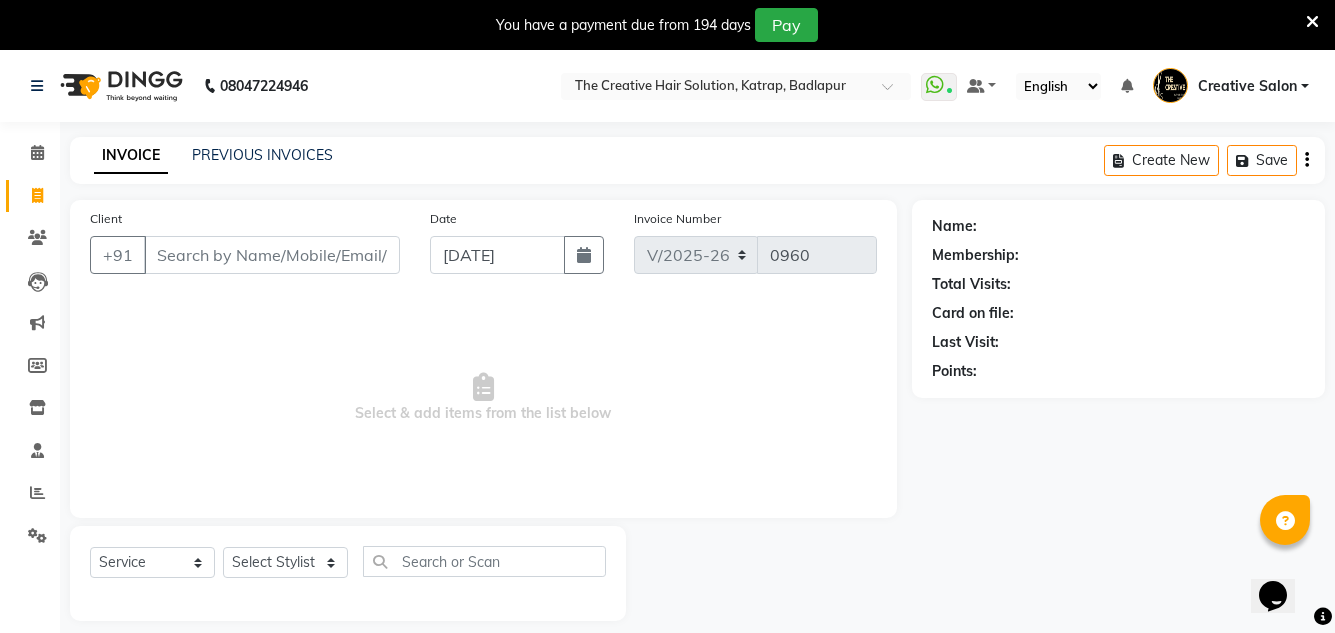 click on "Client" at bounding box center (272, 255) 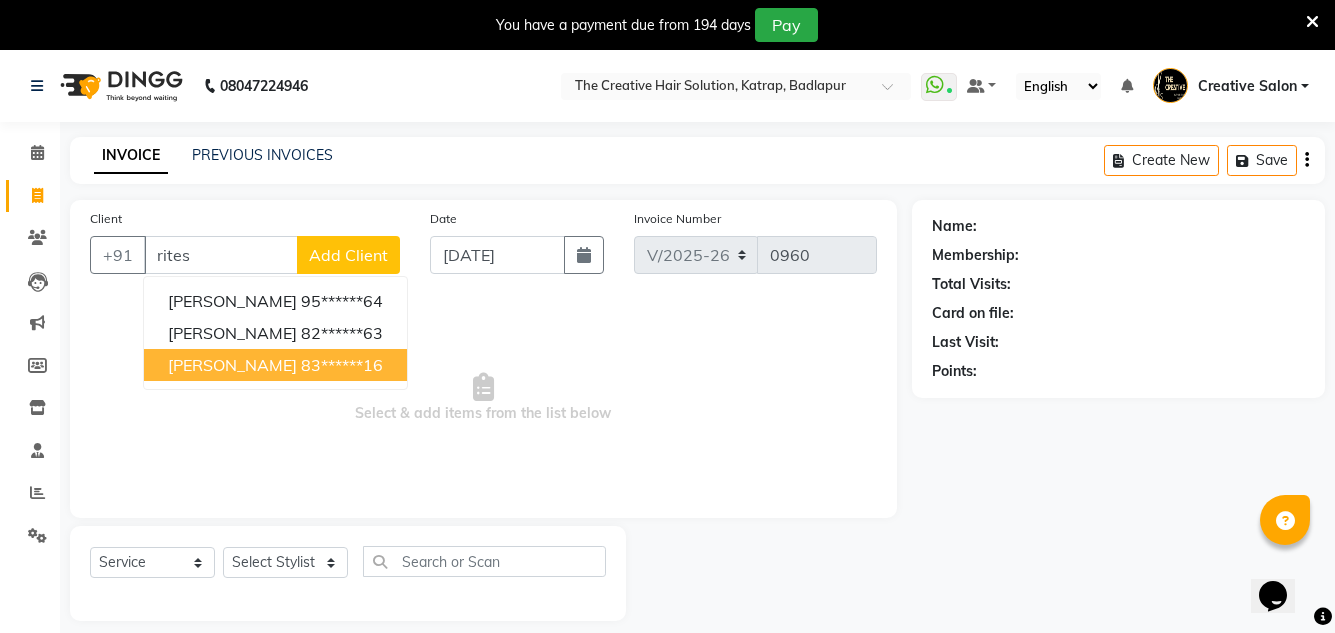 click on "ritesh" at bounding box center [232, 365] 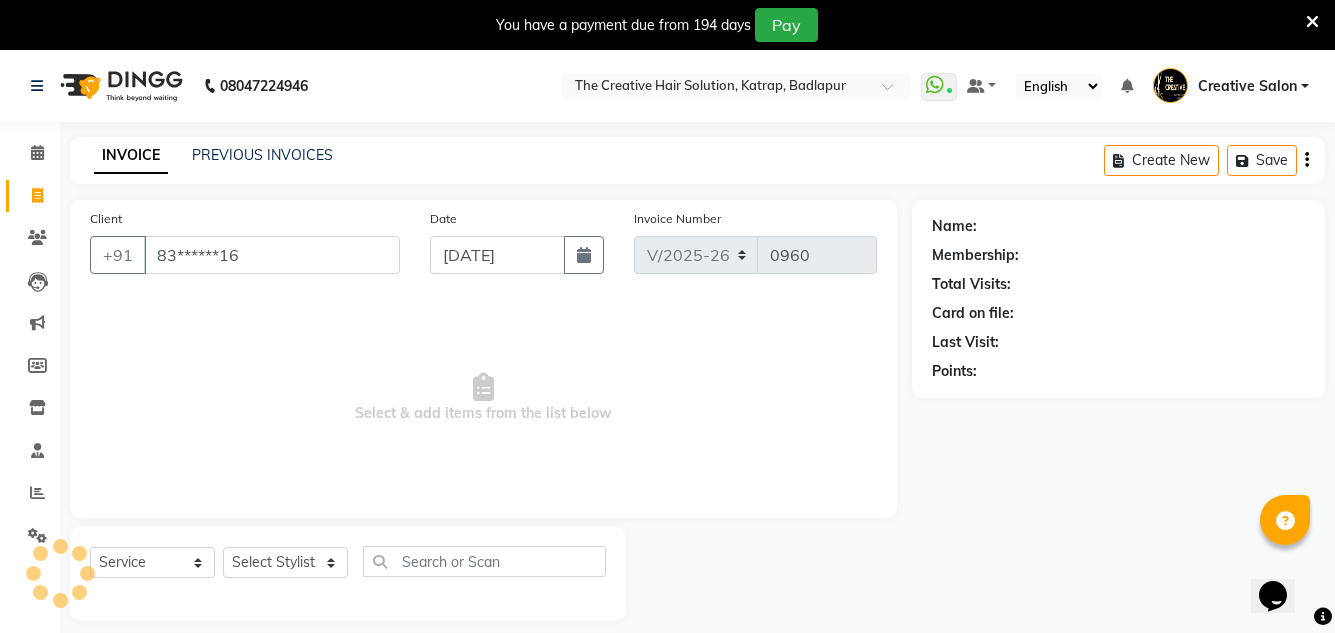 type on "83******16" 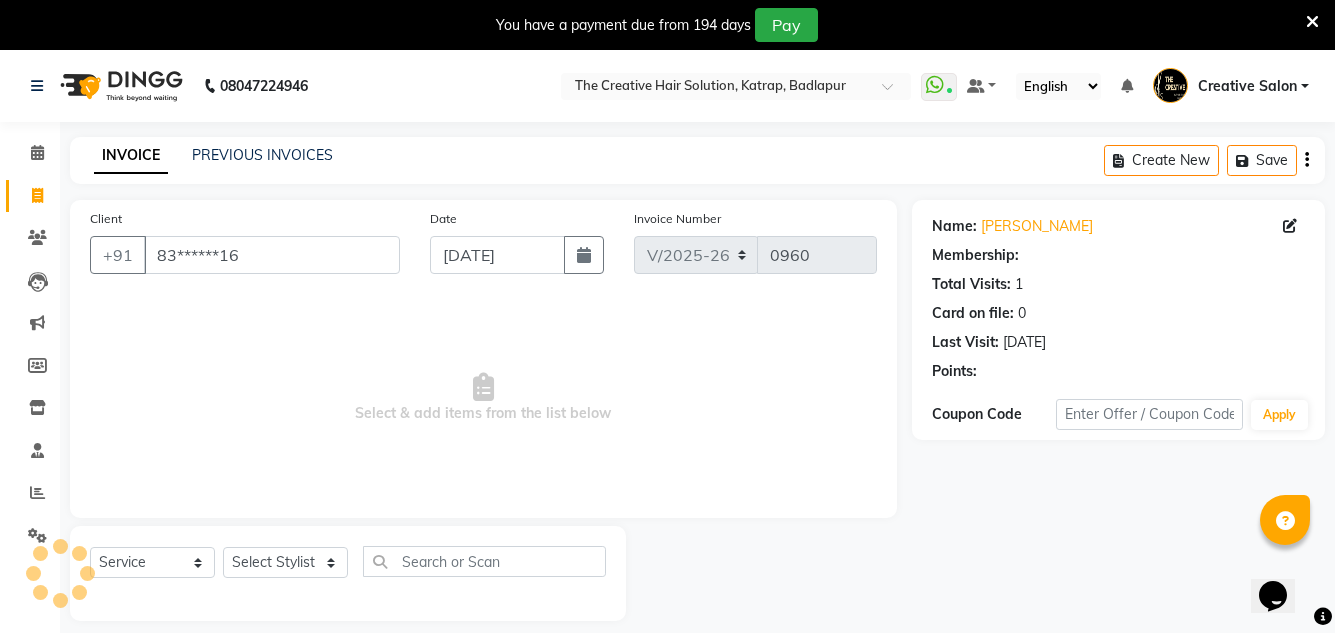 click on "Select  Service  Product  Membership  Package Voucher Prepaid Gift Card  Select Stylist Creative Salon D.M firoj Hashan Hetal Chavan Kam wali nisha  Payal salman Sanjana rathod Shubham Sonu umesh Gaur" 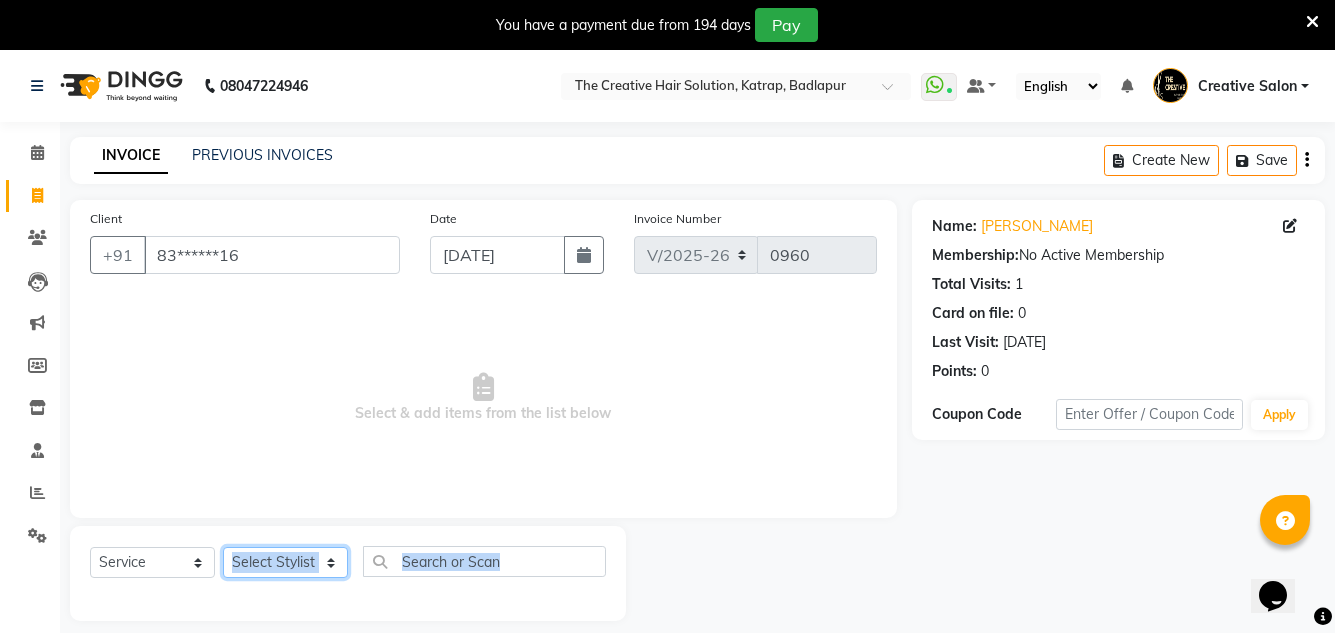 click on "Select Stylist Creative Salon D.M firoj Hashan Hetal Chavan Kam wali nisha  Payal salman Sanjana rathod Shubham Sonu umesh Gaur" 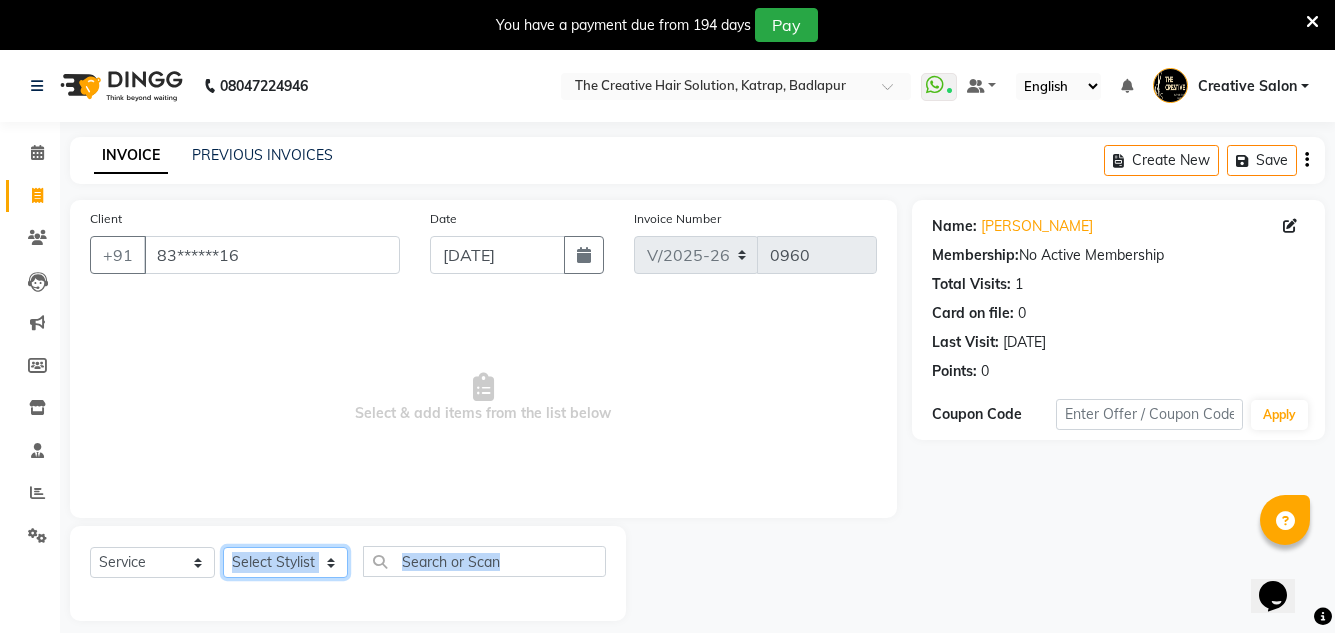 select on "10933" 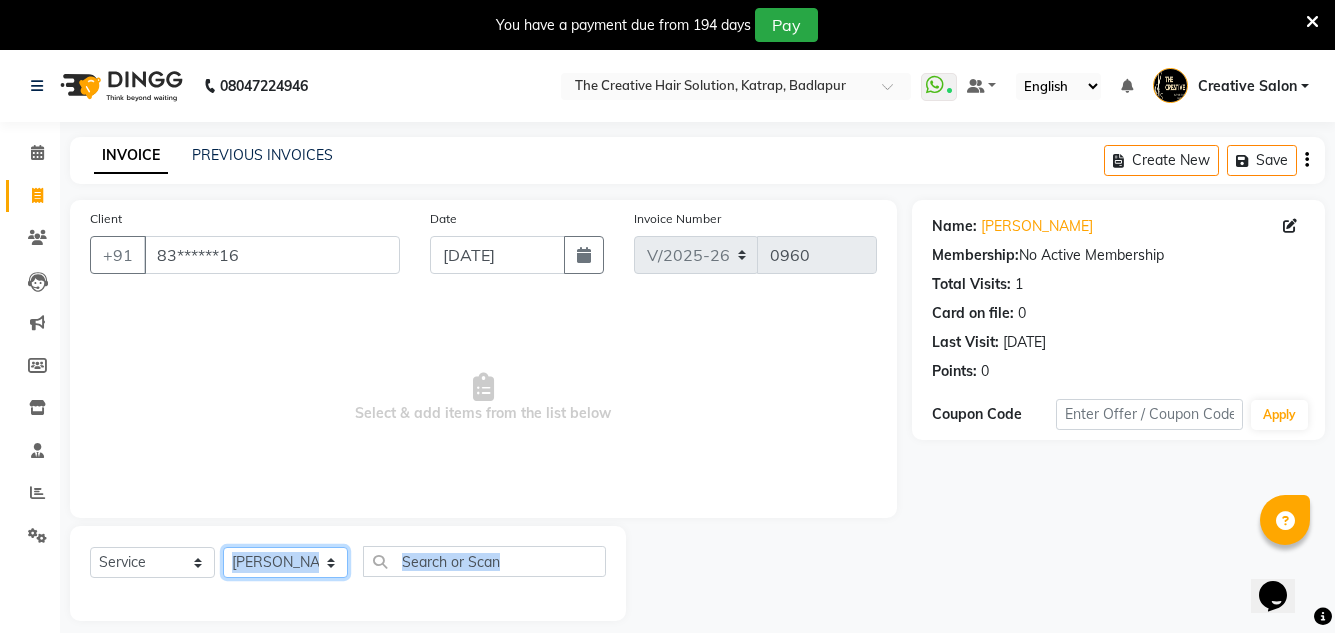 click on "Select Stylist Creative Salon D.M firoj Hashan Hetal Chavan Kam wali nisha  Payal salman Sanjana rathod Shubham Sonu umesh Gaur" 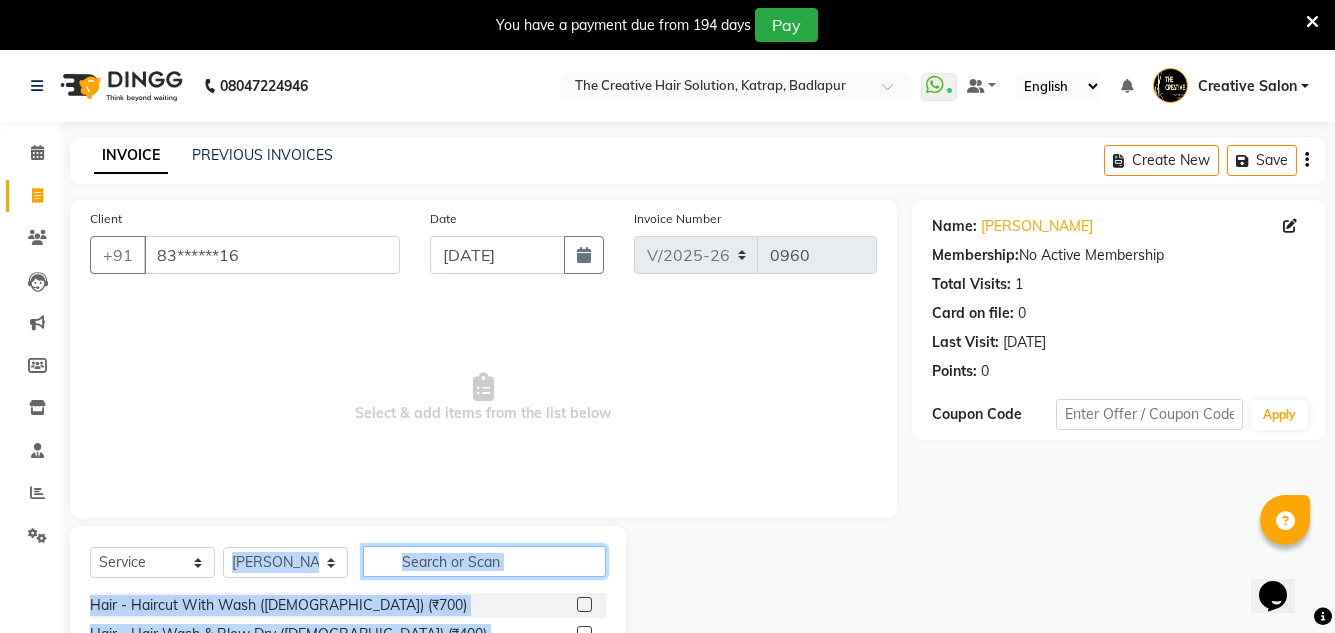 click 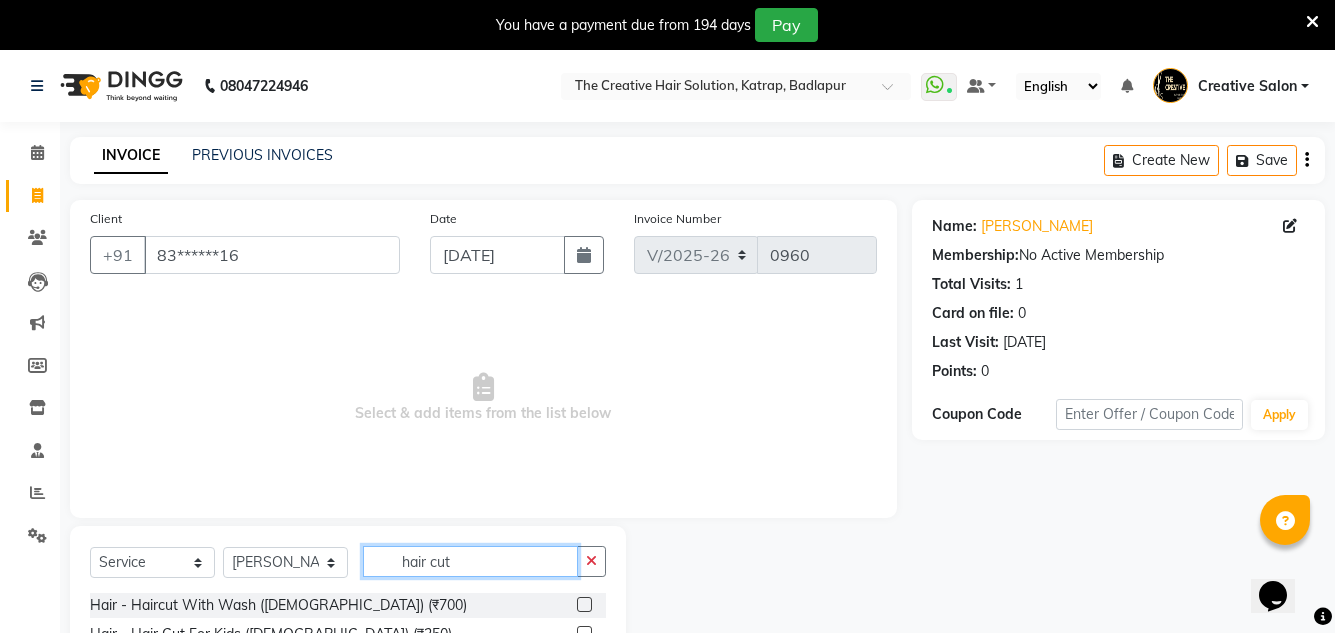 scroll, scrollTop: 3, scrollLeft: 0, axis: vertical 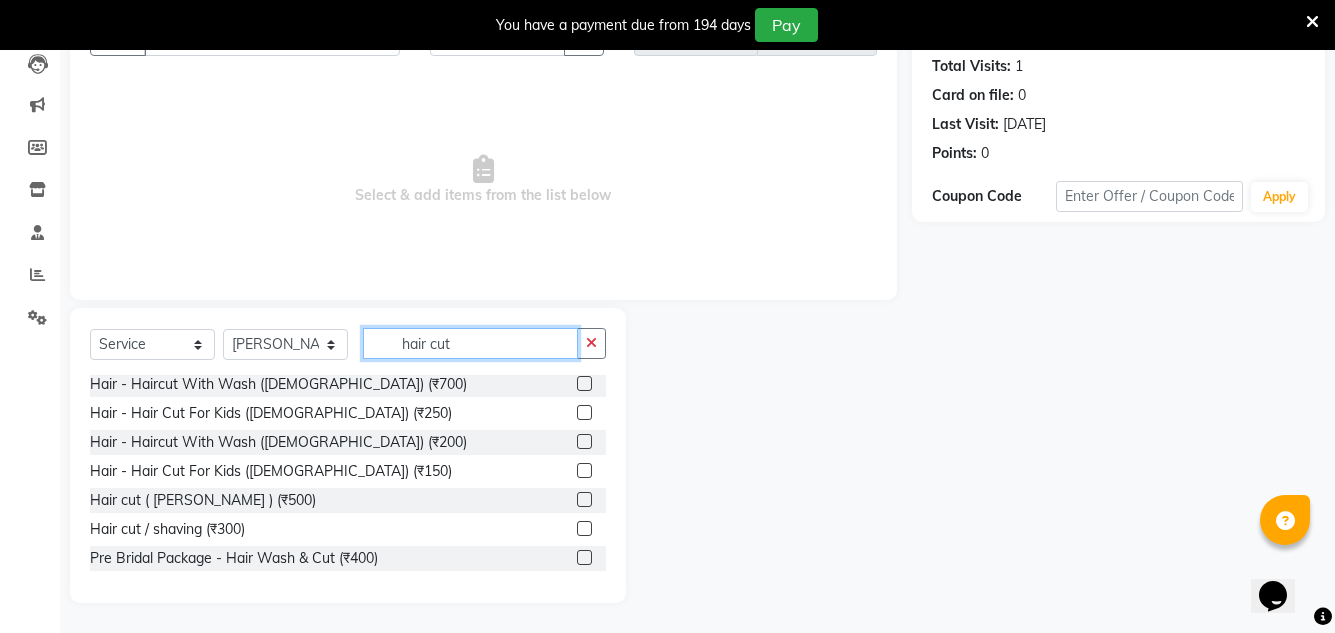 type on "hair cut" 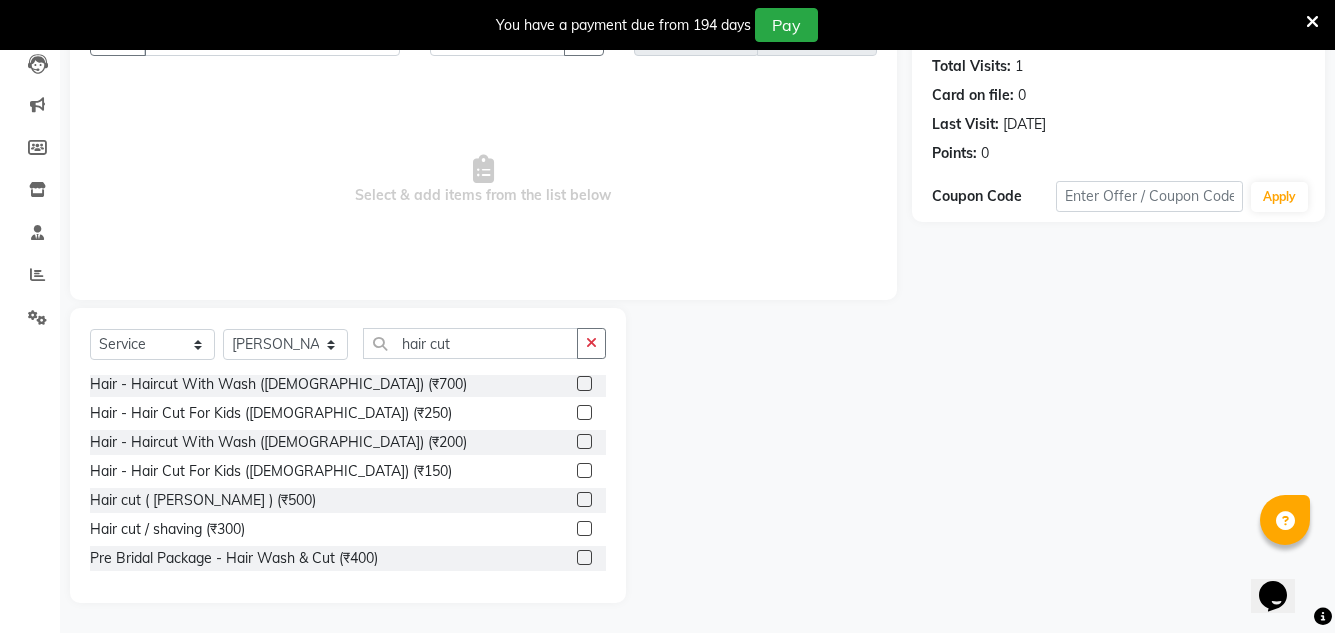 click 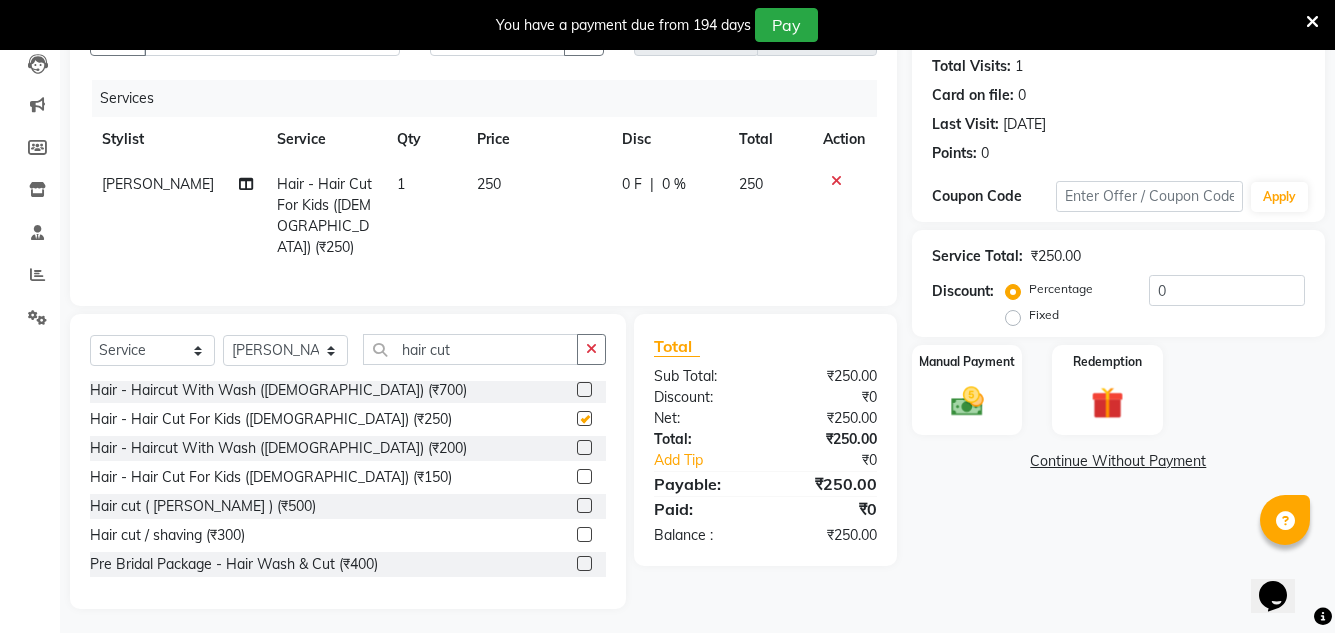 checkbox on "false" 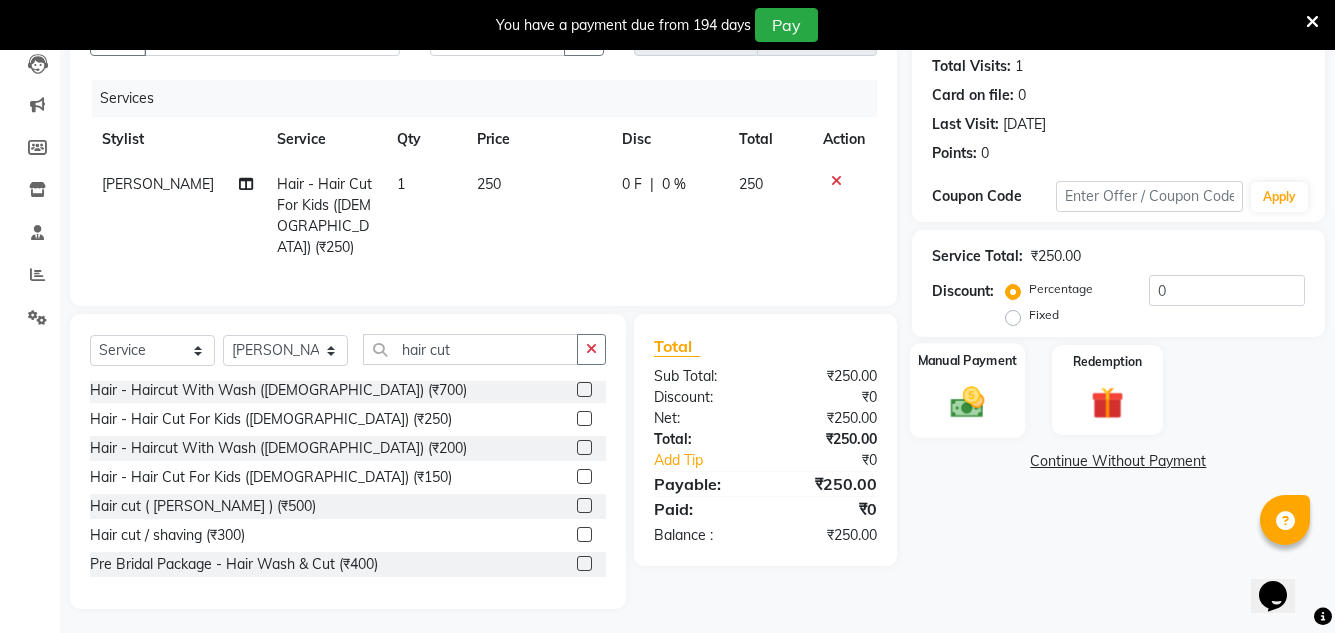click on "Manual Payment" 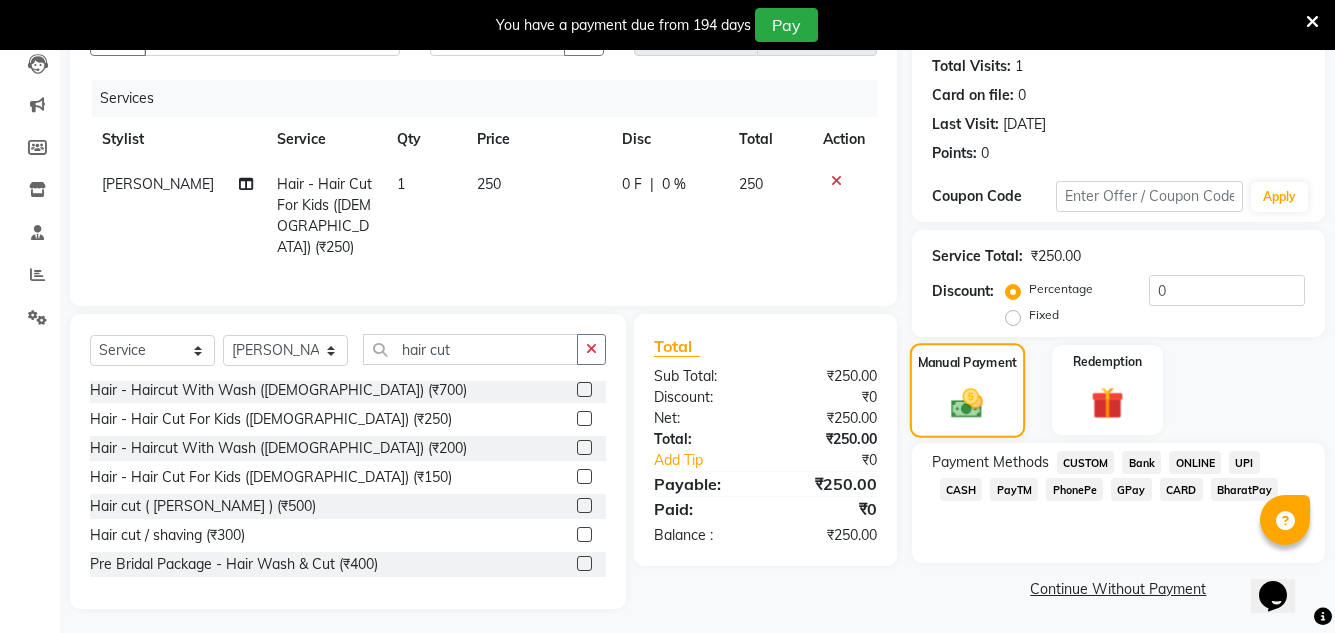 scroll, scrollTop: 219, scrollLeft: 0, axis: vertical 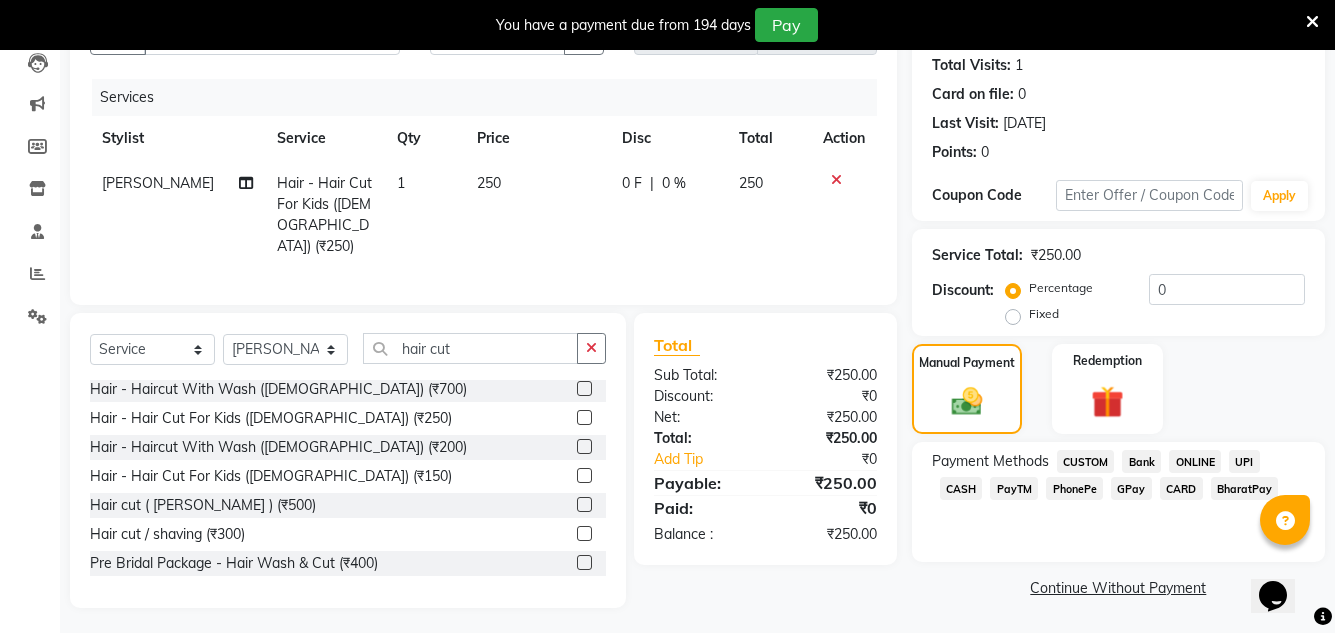 click on "GPay" 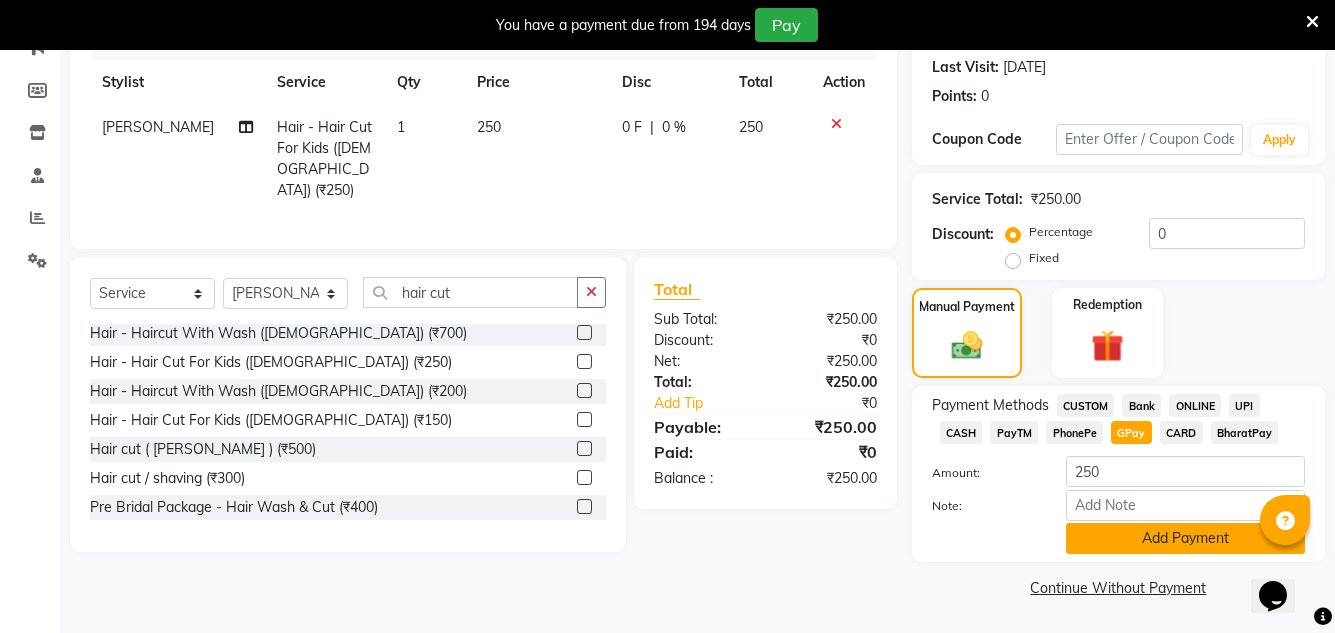 click on "Add Payment" 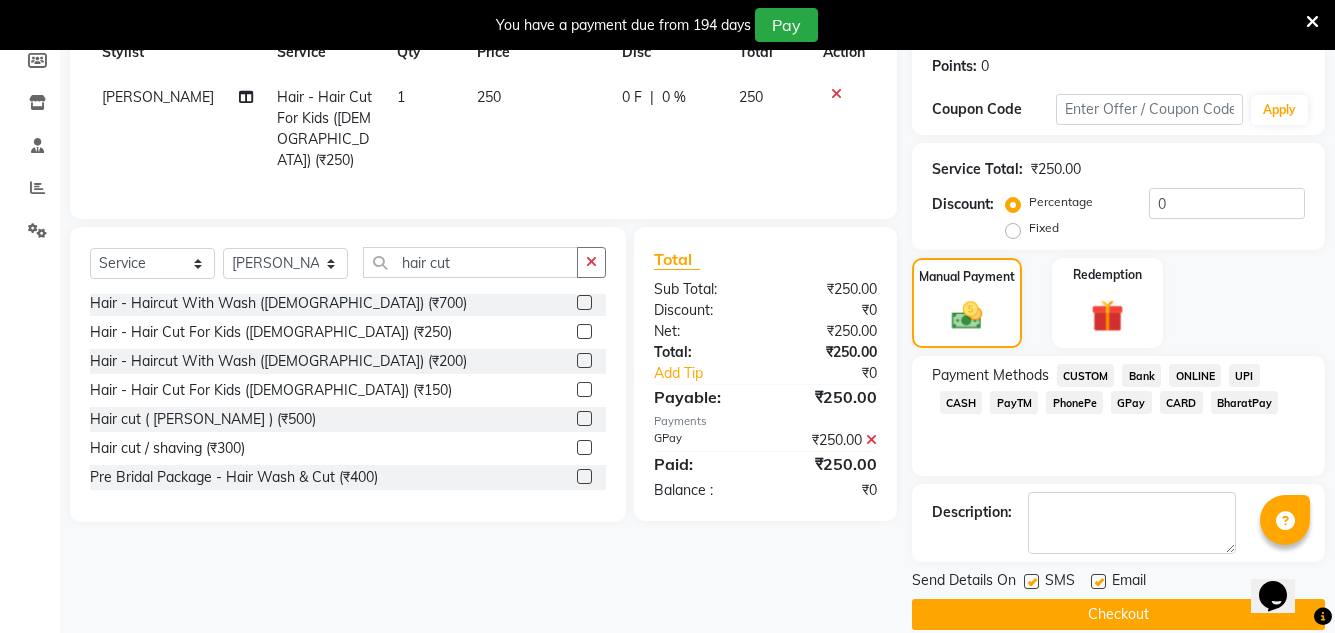 scroll, scrollTop: 332, scrollLeft: 0, axis: vertical 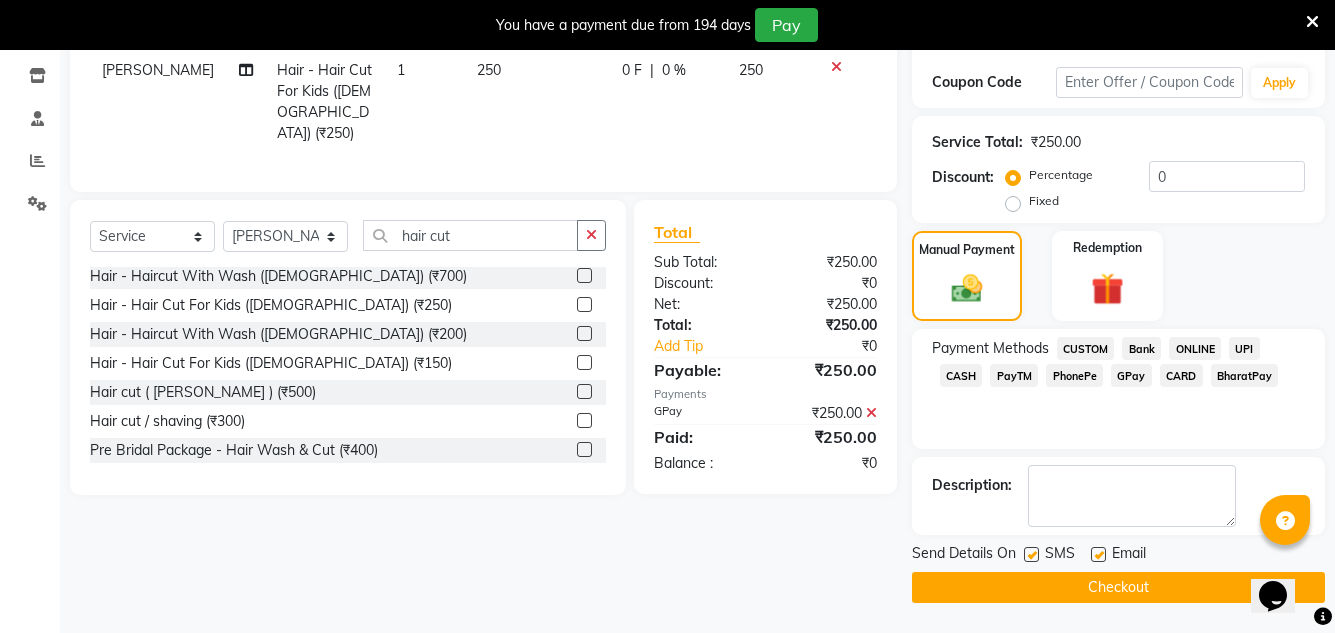 click on "SMS" 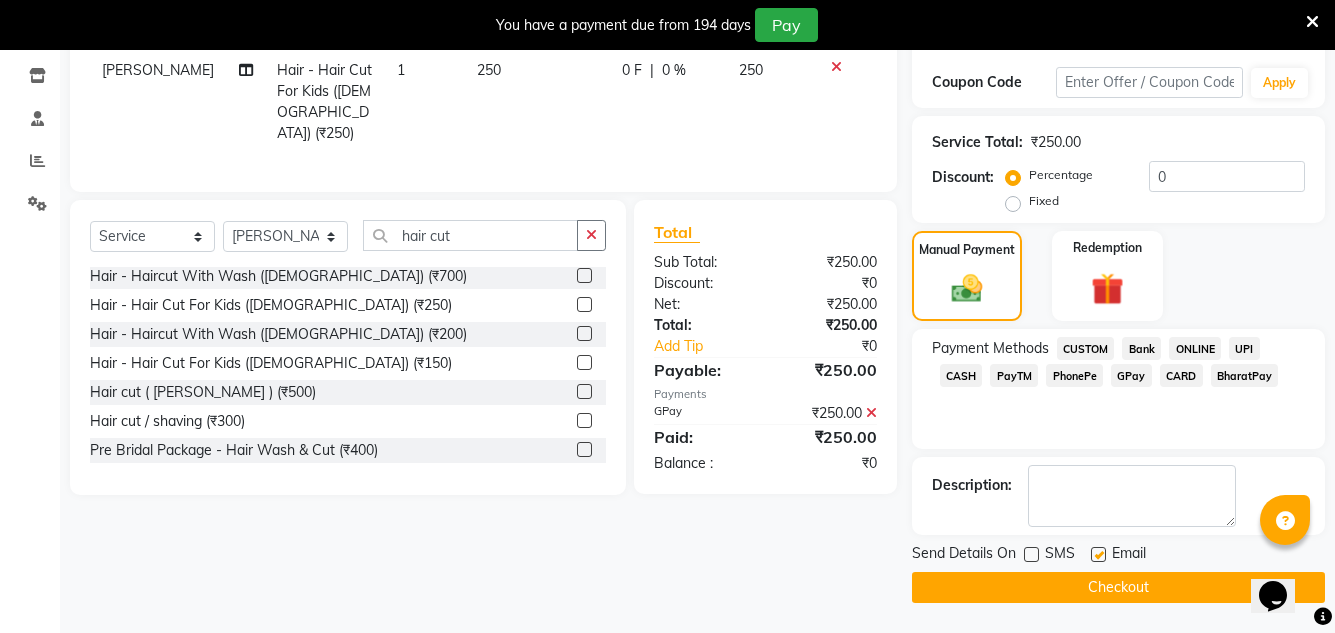 click 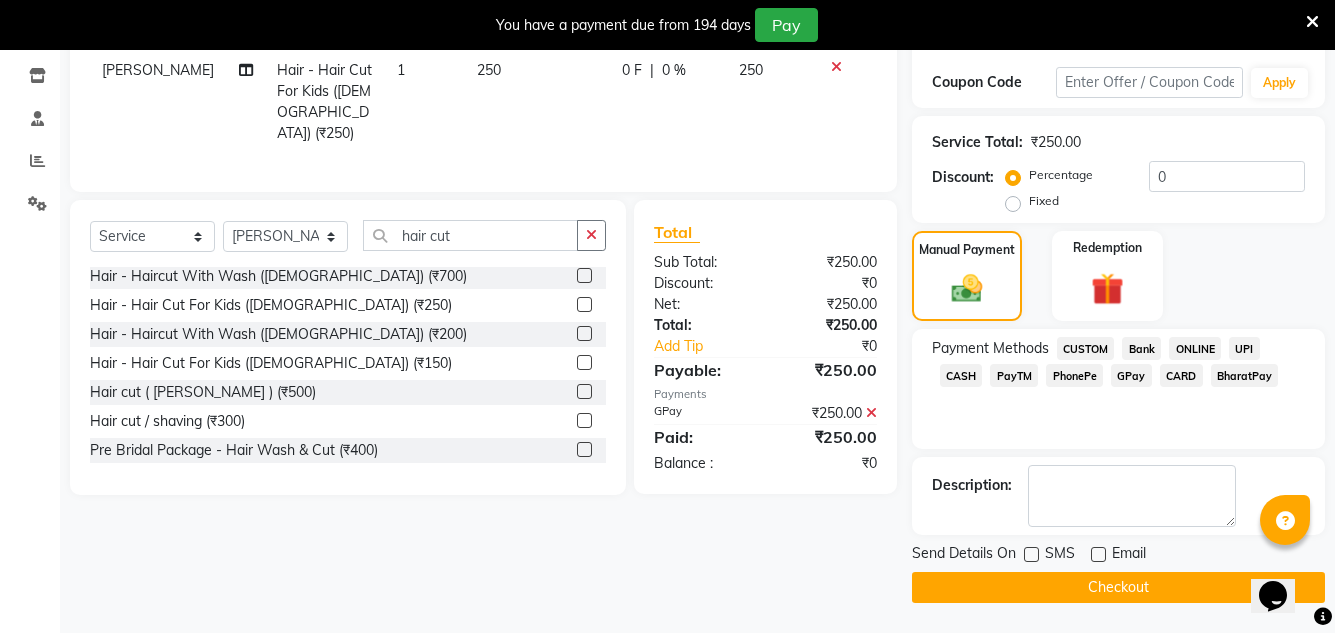 click on "Checkout" 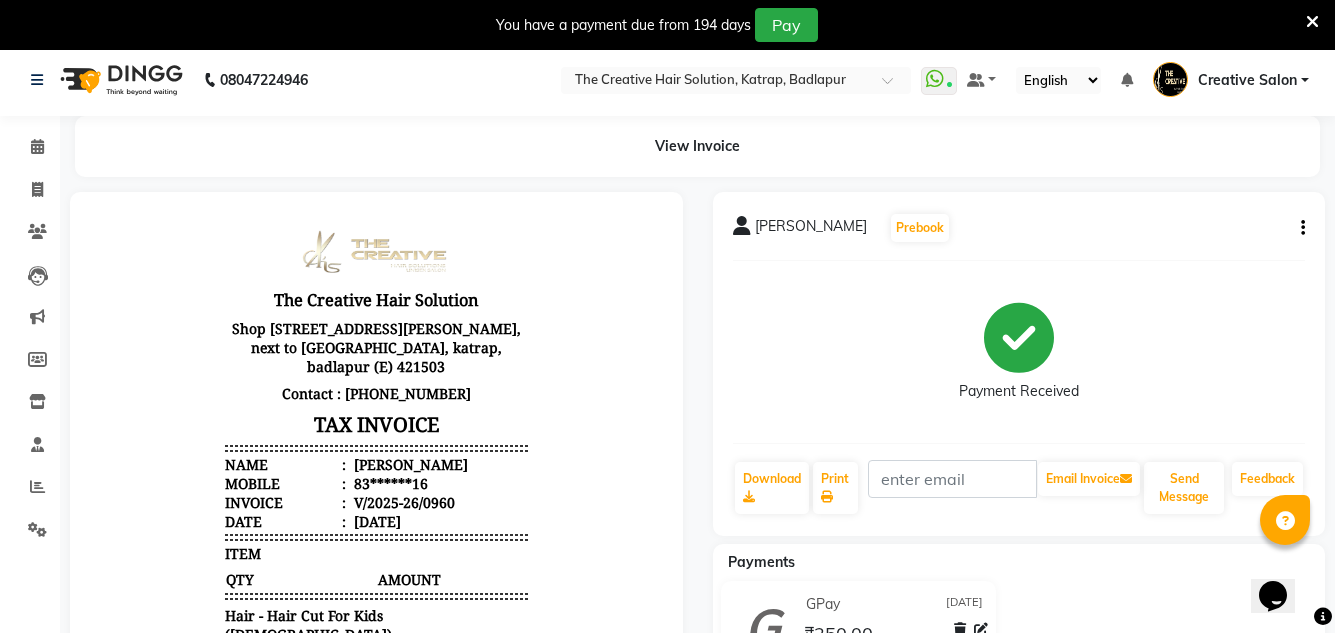 scroll, scrollTop: 0, scrollLeft: 0, axis: both 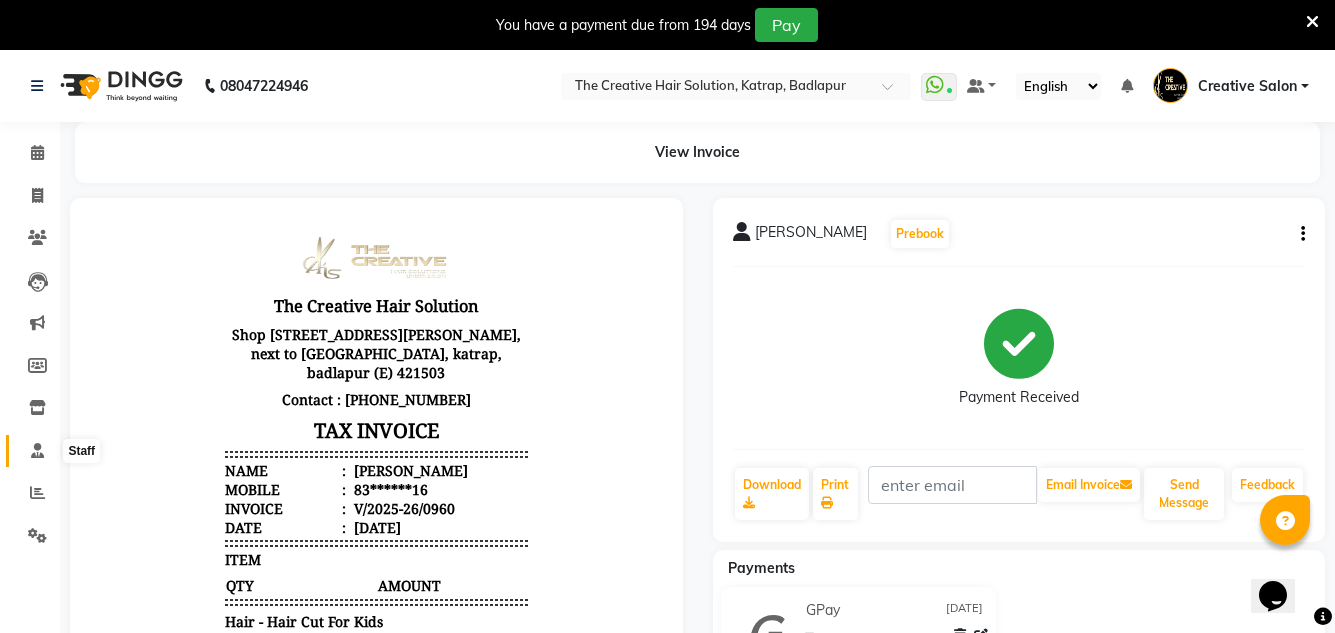 click 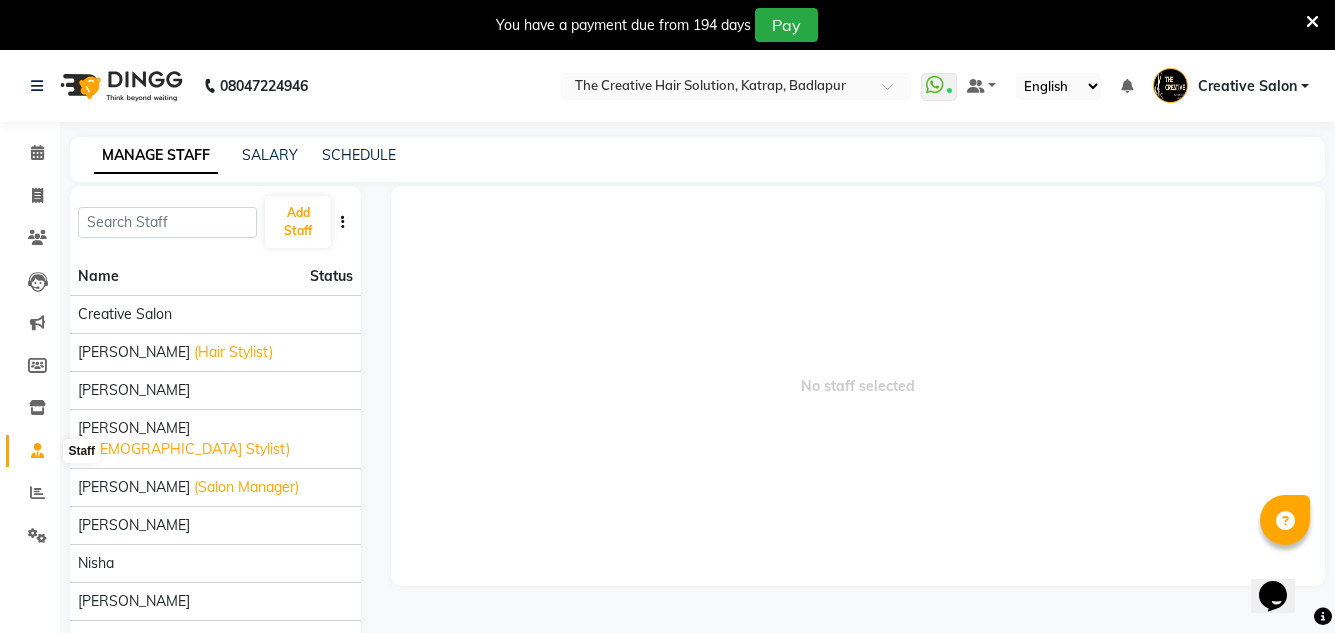 click 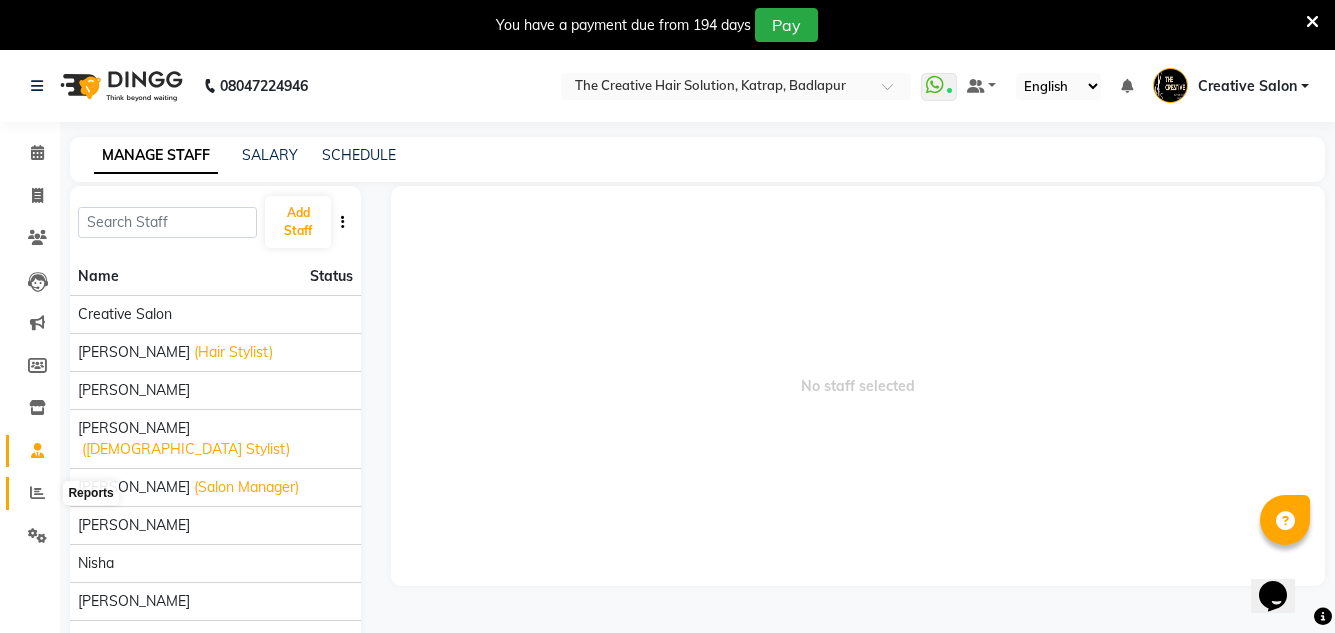 click 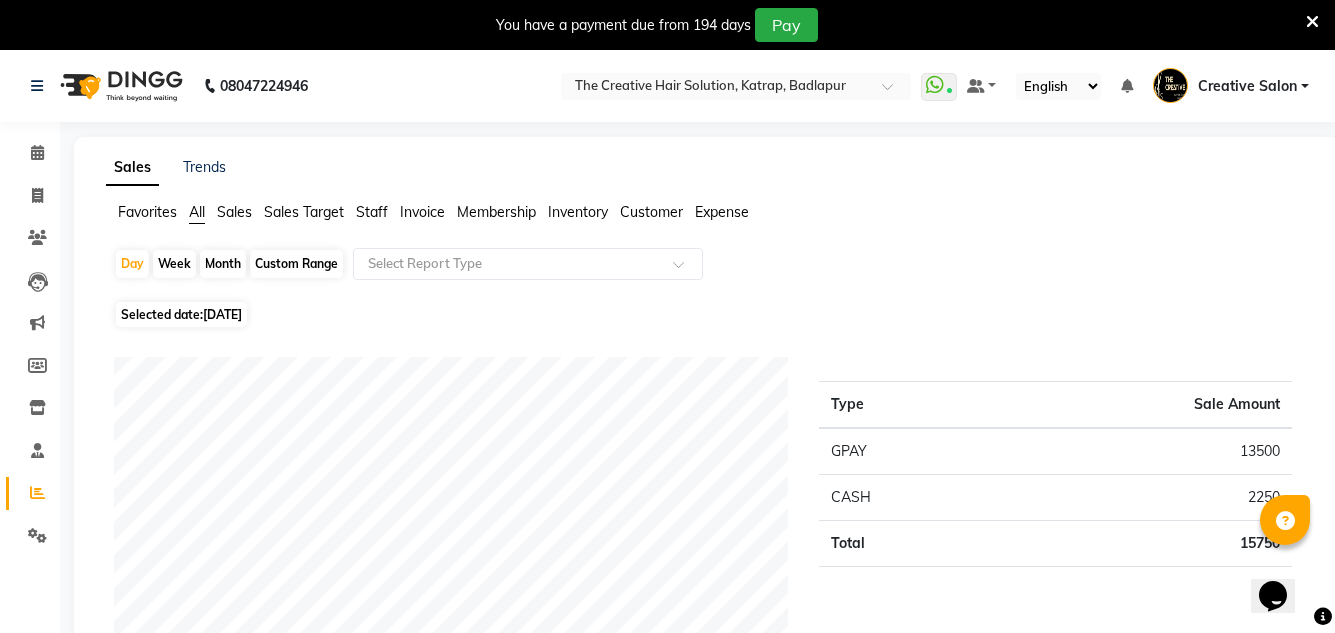click on "Favorites All Sales Sales Target Staff Invoice Membership Inventory Customer Expense  Day   Week   Month   Custom Range  Select Report Type Selected date:  13-07-2025  Payment mode Type Sale Amount GPAY 13500 CASH 2250 Total 15750 Staff summary Type Sale Amount Hashan 10350 Salman 3050 Nisha  2100 Payal 600 Total 16100 Sales summary Type Sale Amount Vouchers 0 Tips 0 Prepaid 0 Memberships 0 Gift card 0 Packages 0 Services 11500 Products 4600 Fee 0 Total 16100 Expense by type Type Sale Amount Advance Salary 400 Water 400 tip 50 Staff Snacks 30 Total 880 Service sales Type Sale Amount Smoothening - Neck Length (Female) 3100 Hair colour (mens) 1400 Hair Spa - Loreal Spa - Mid Waist (Female) 1000 Body Spa & Head Massage - Body Oil Massage (Male) 800 Hair cut / shaving 700 Hair - Haircut With Wash (Male) 650 Back Massage 600 Hair - Haircut With Wash (Female) 500 Hand & Feet - Foot Massage 500 Hand Wax 500 Others 1750 Total 11500 ★ Mark as Favorite  Choose how you'd like to save "" report to favorites" 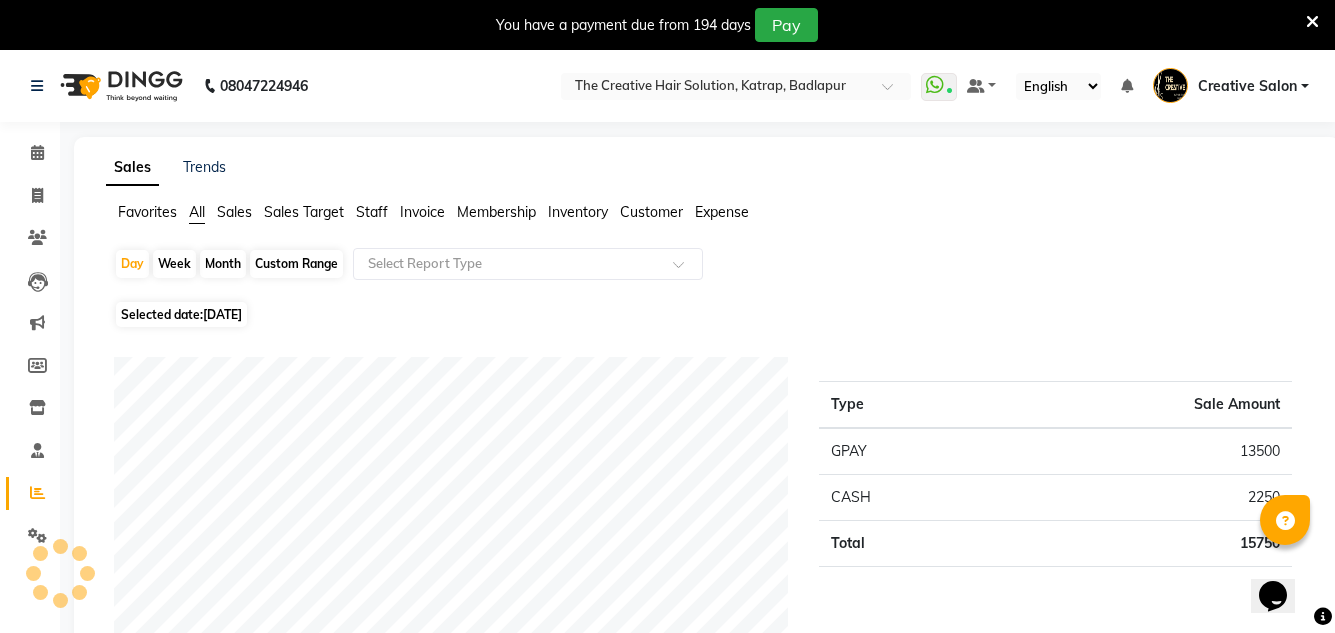 click on "Month" 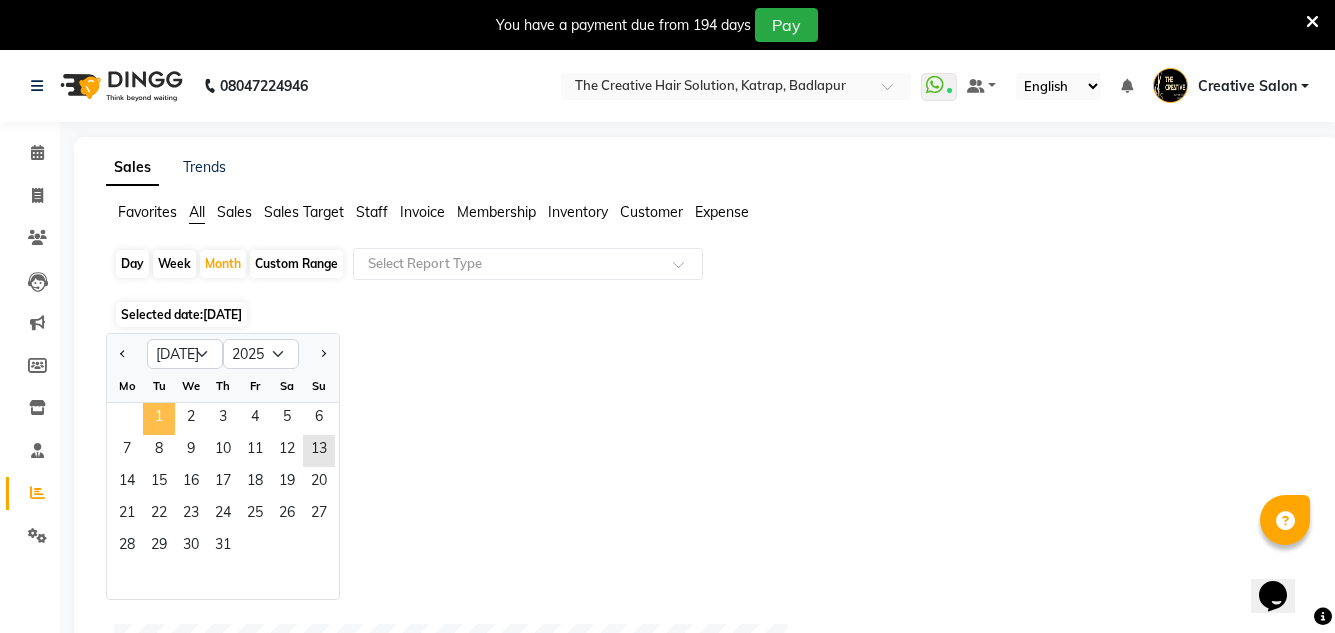 click on "1" 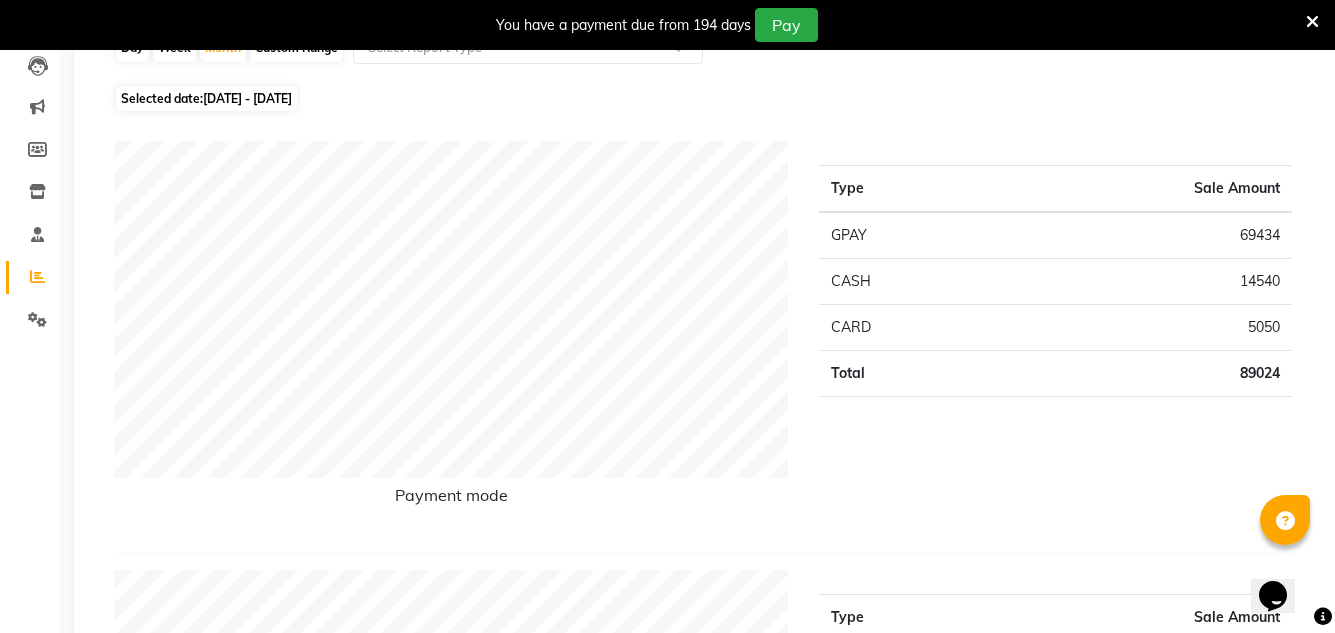 scroll, scrollTop: 200, scrollLeft: 0, axis: vertical 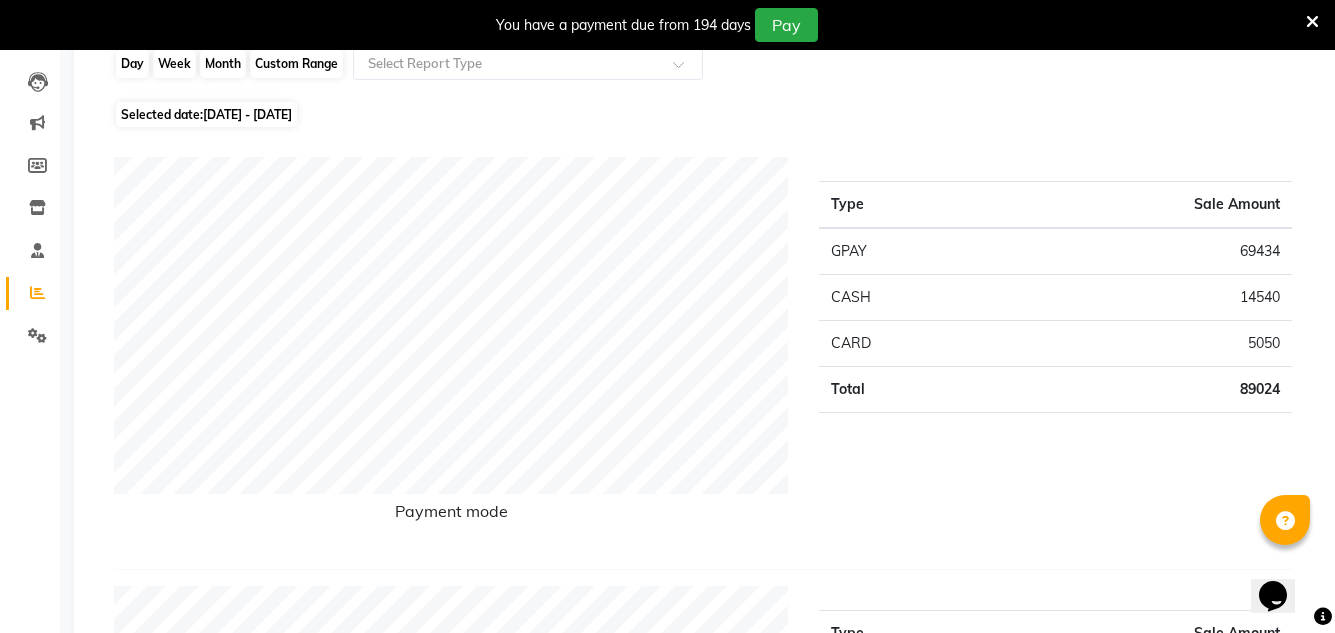 click on "Month" 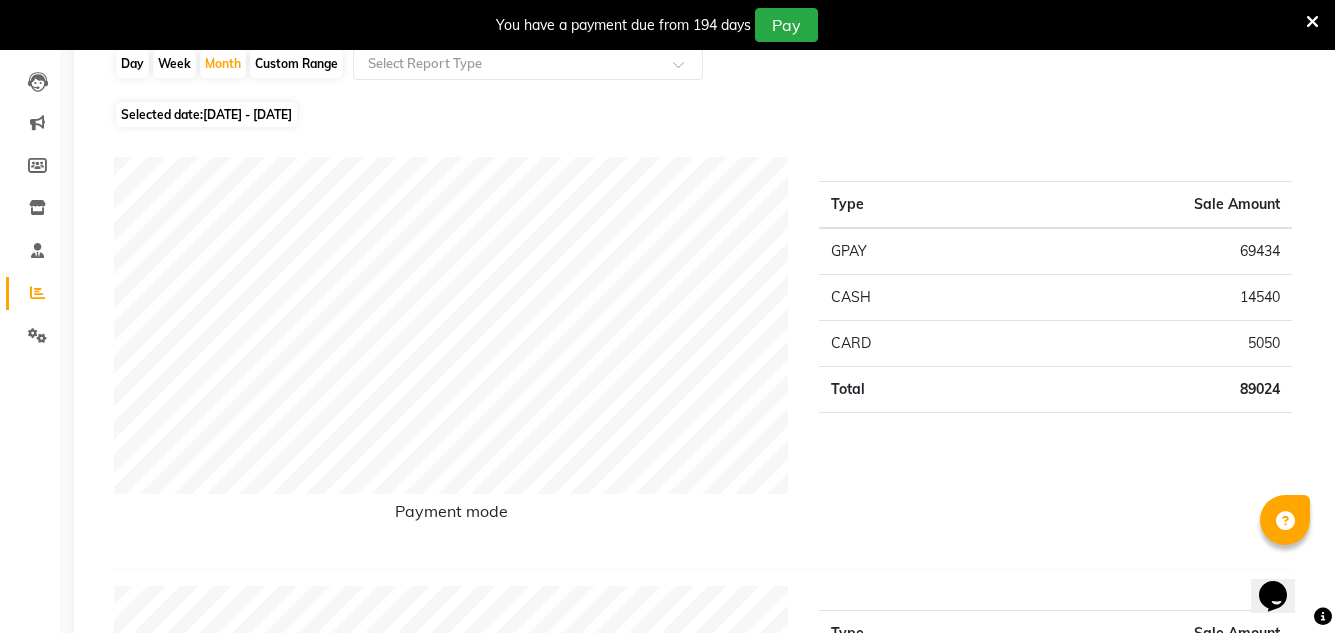 select on "7" 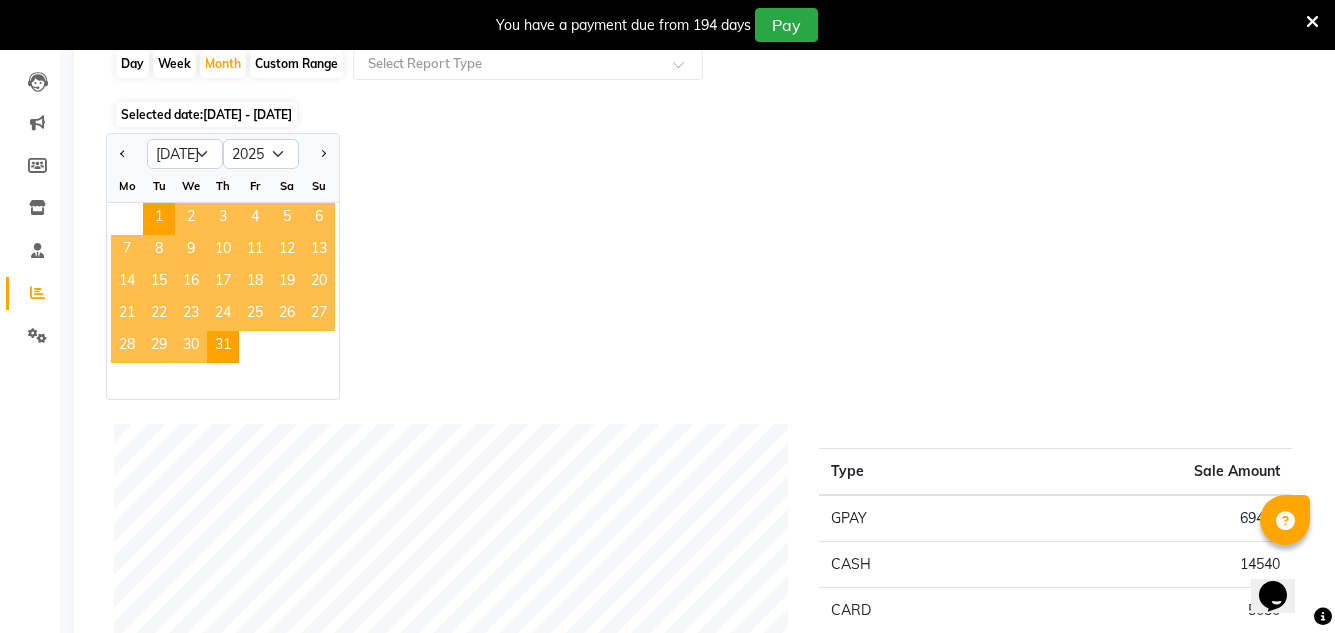 click on "13" 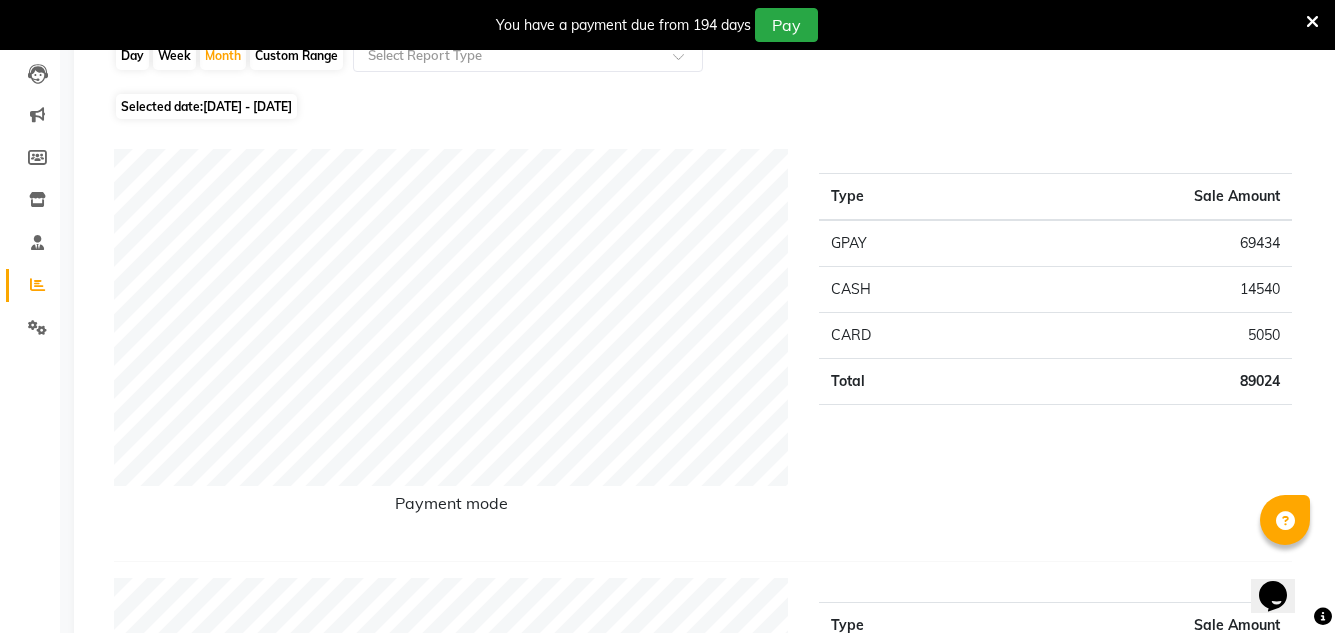 scroll, scrollTop: 0, scrollLeft: 0, axis: both 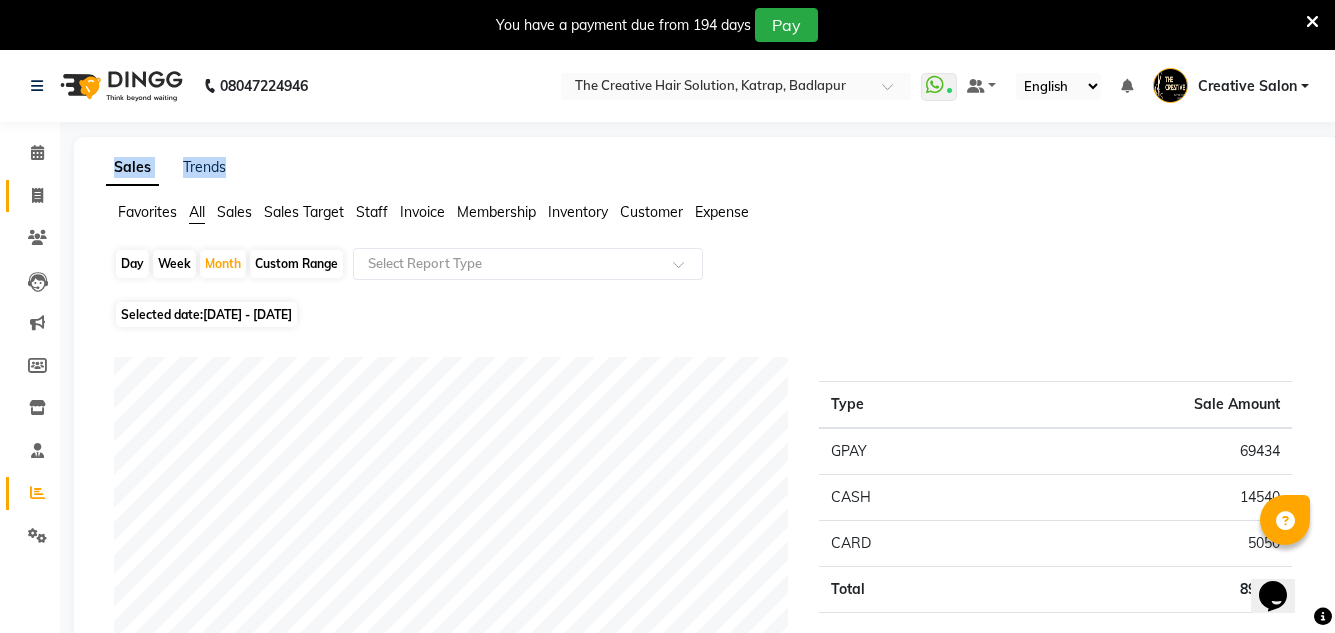 drag, startPoint x: 75, startPoint y: 193, endPoint x: 49, endPoint y: 200, distance: 26.925823 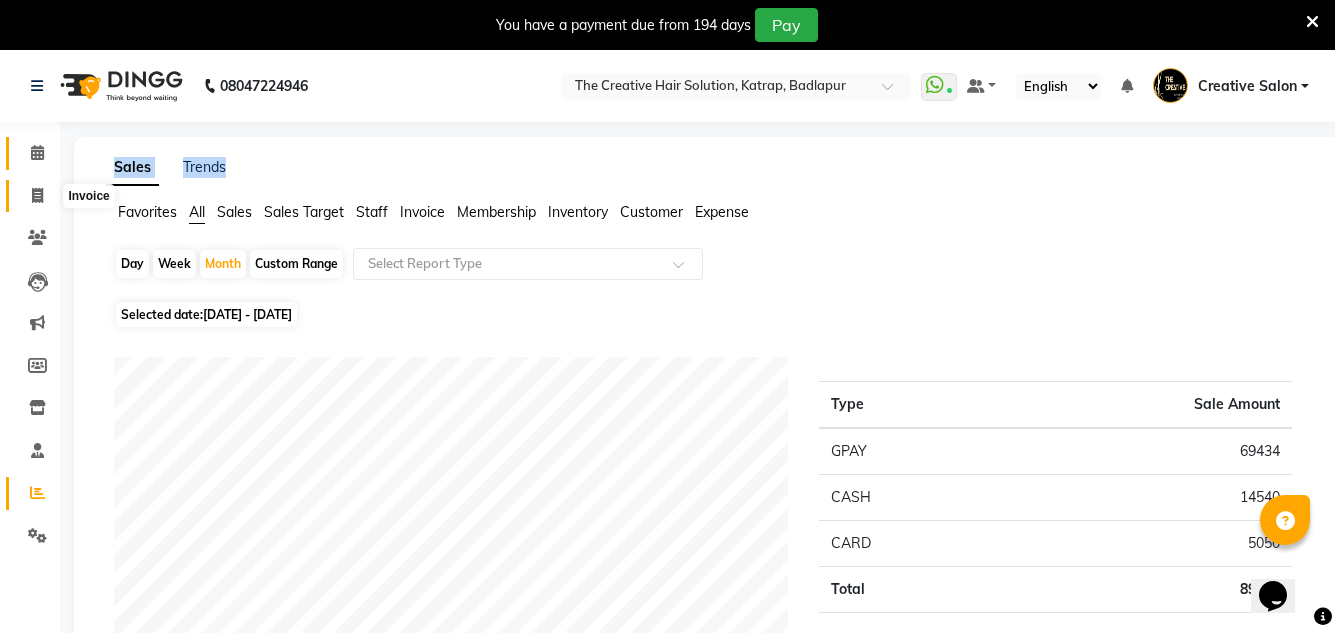drag, startPoint x: 39, startPoint y: 196, endPoint x: 34, endPoint y: 165, distance: 31.400637 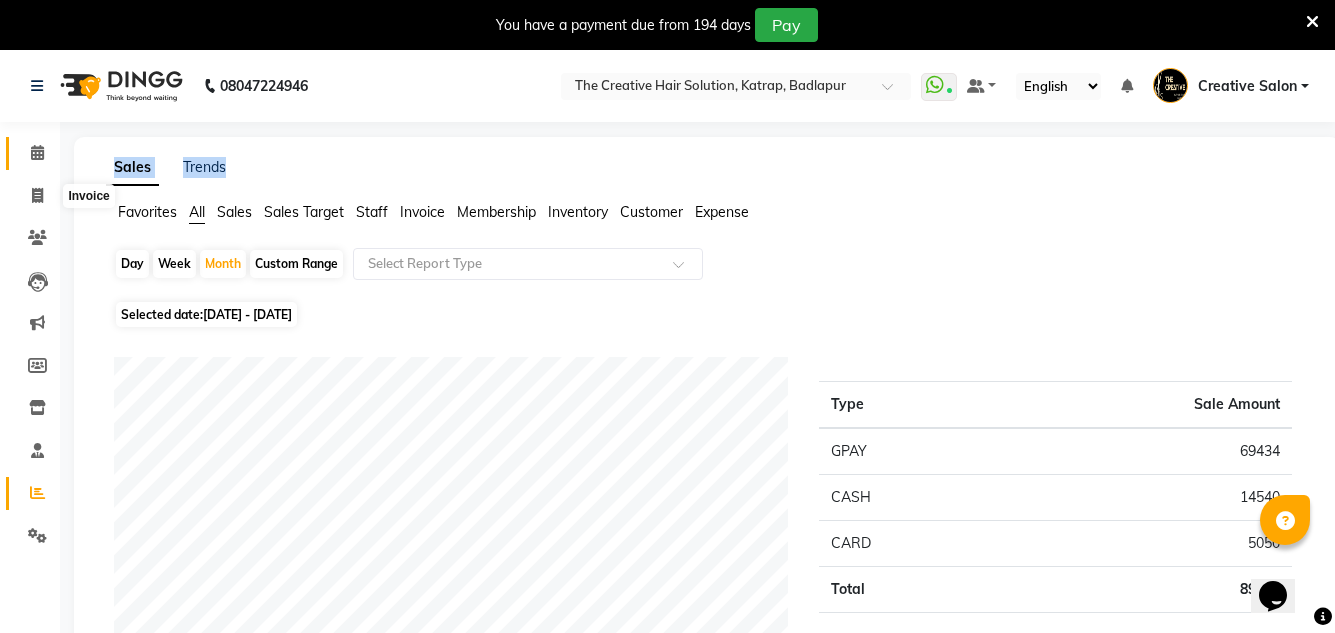 select on "service" 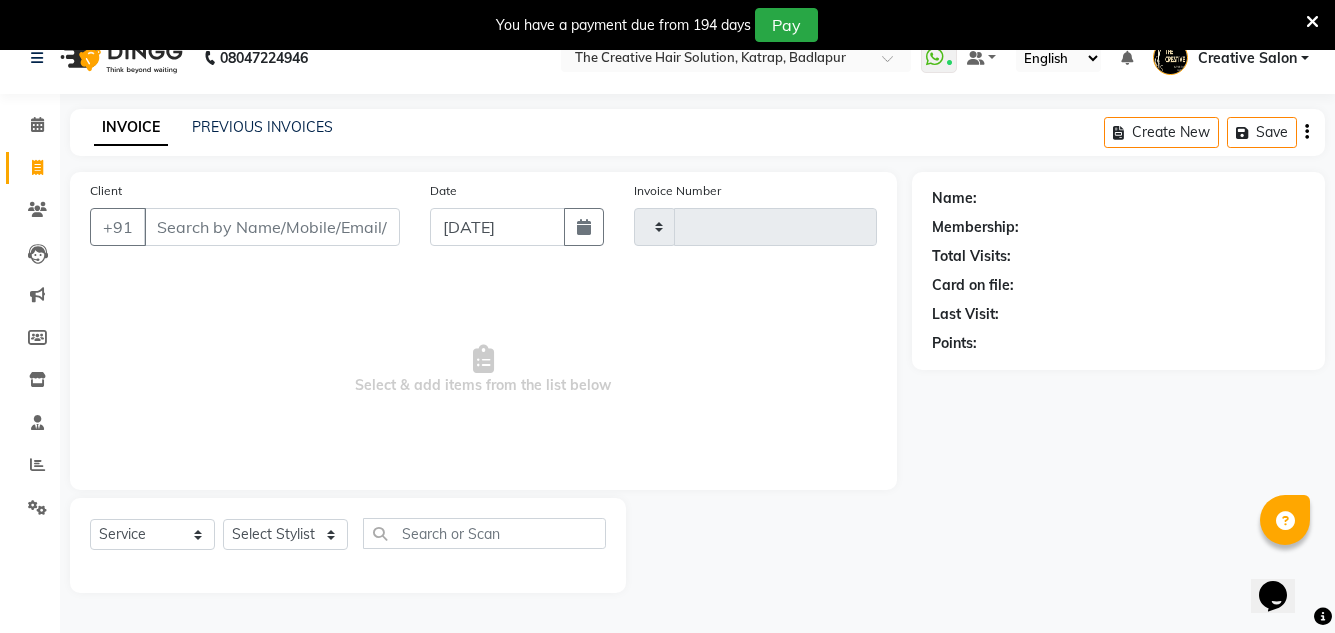 scroll, scrollTop: 50, scrollLeft: 0, axis: vertical 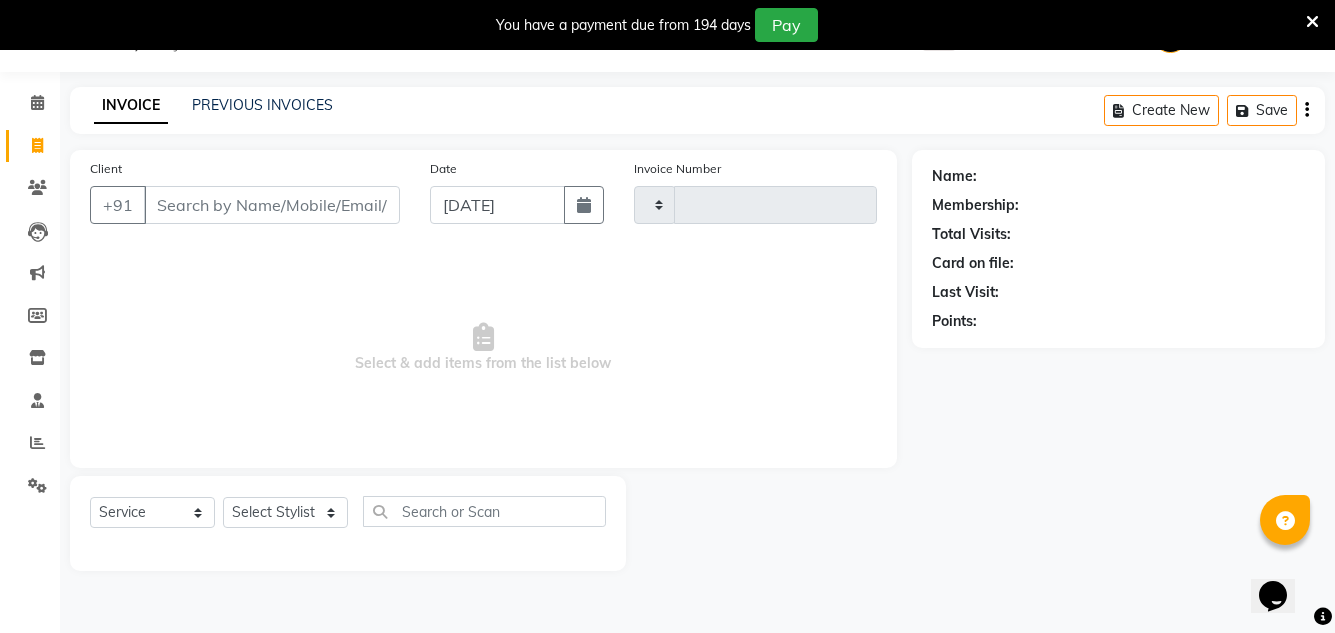 type on "0961" 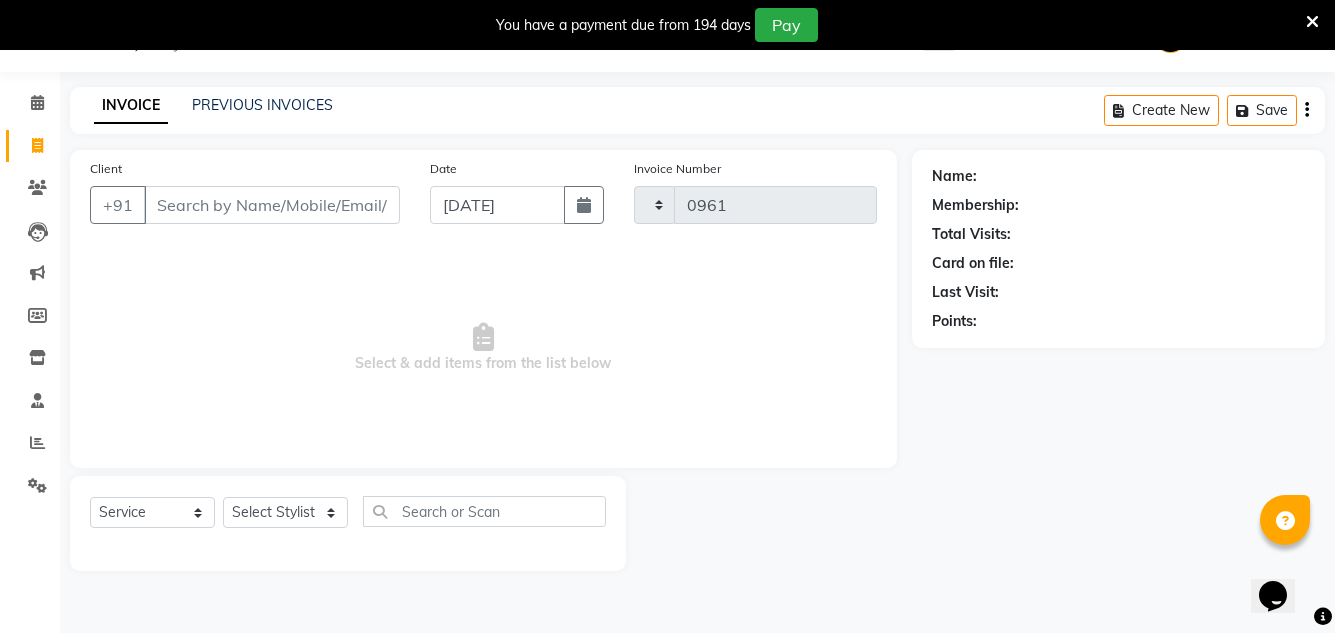 select on "527" 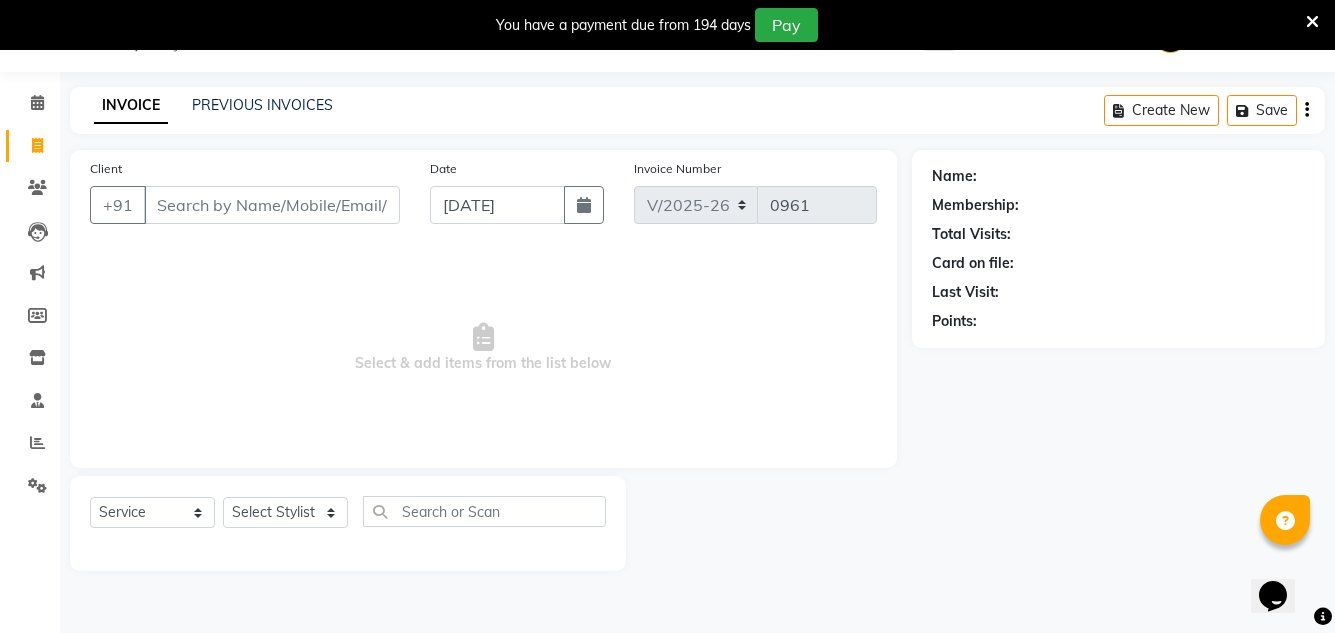 click on "Client" at bounding box center [272, 205] 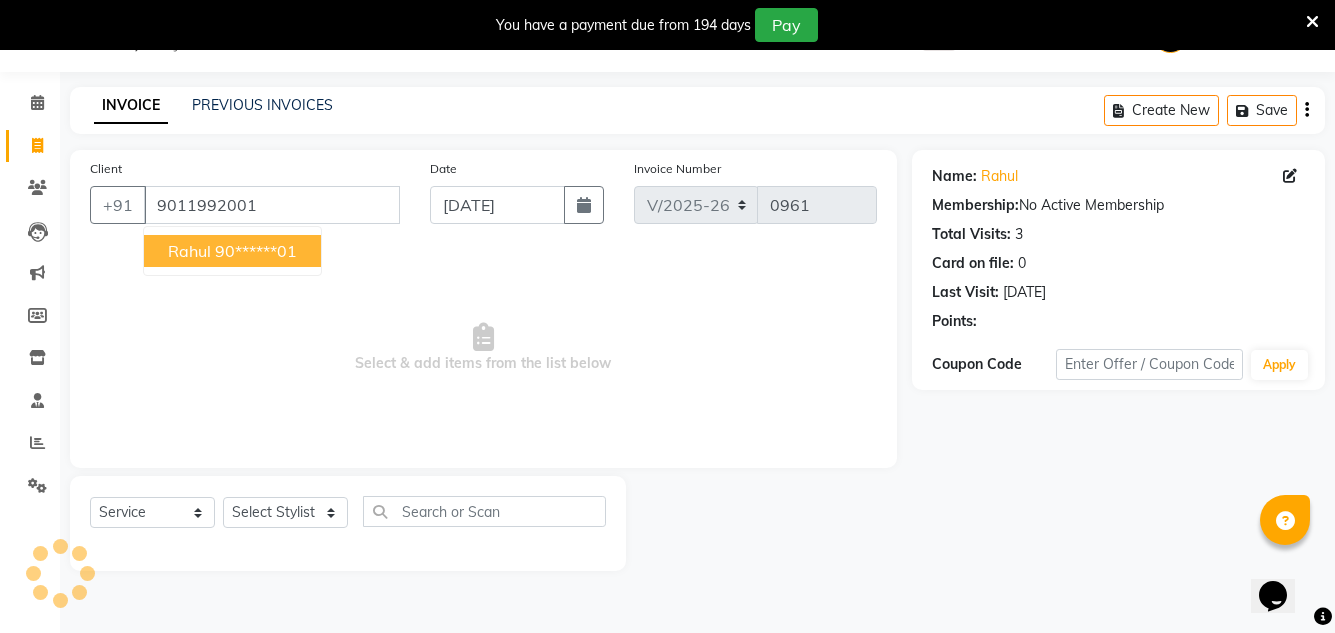 click on "90******01" at bounding box center (256, 251) 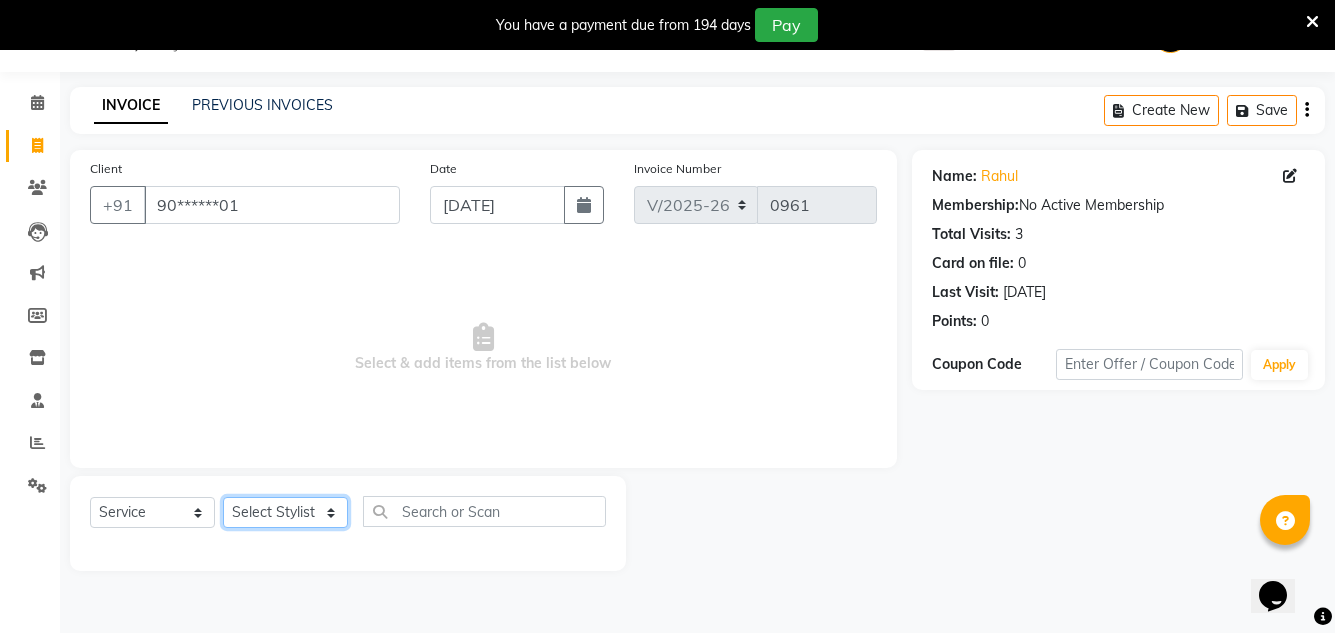 click on "Select Stylist Creative Salon D.M firoj Hashan Hetal Chavan Kam wali nisha  Payal salman Sanjana rathod Shubham Sonu umesh Gaur" 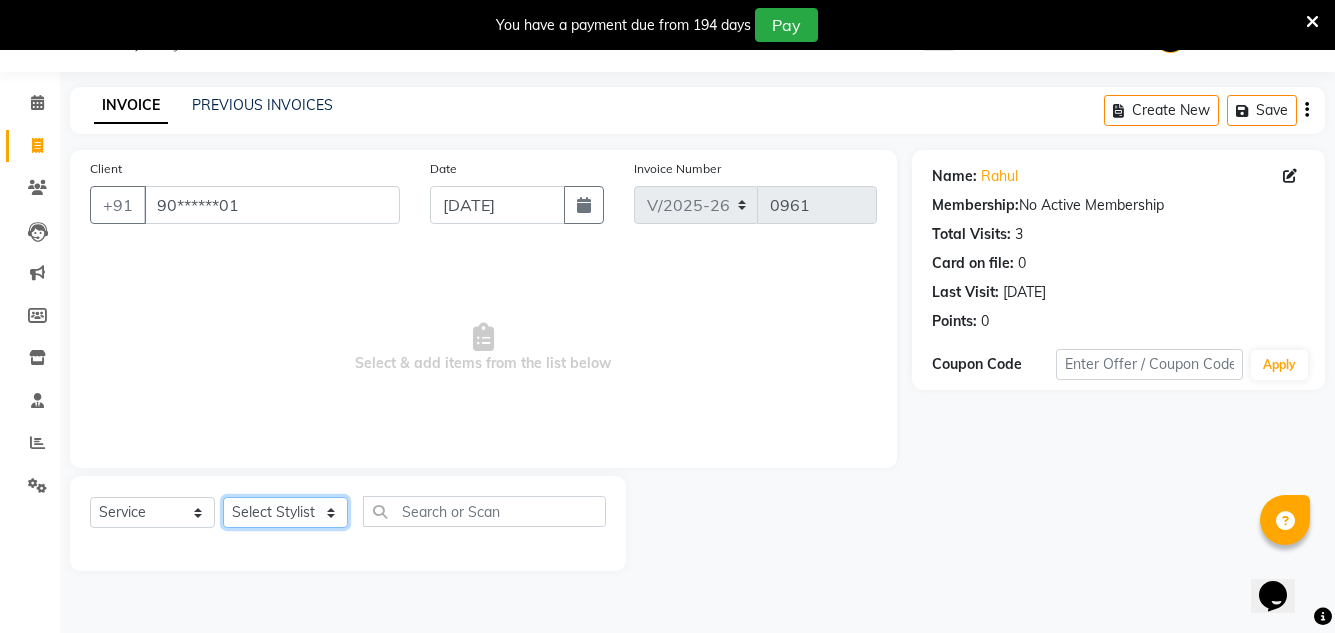 select on "18580" 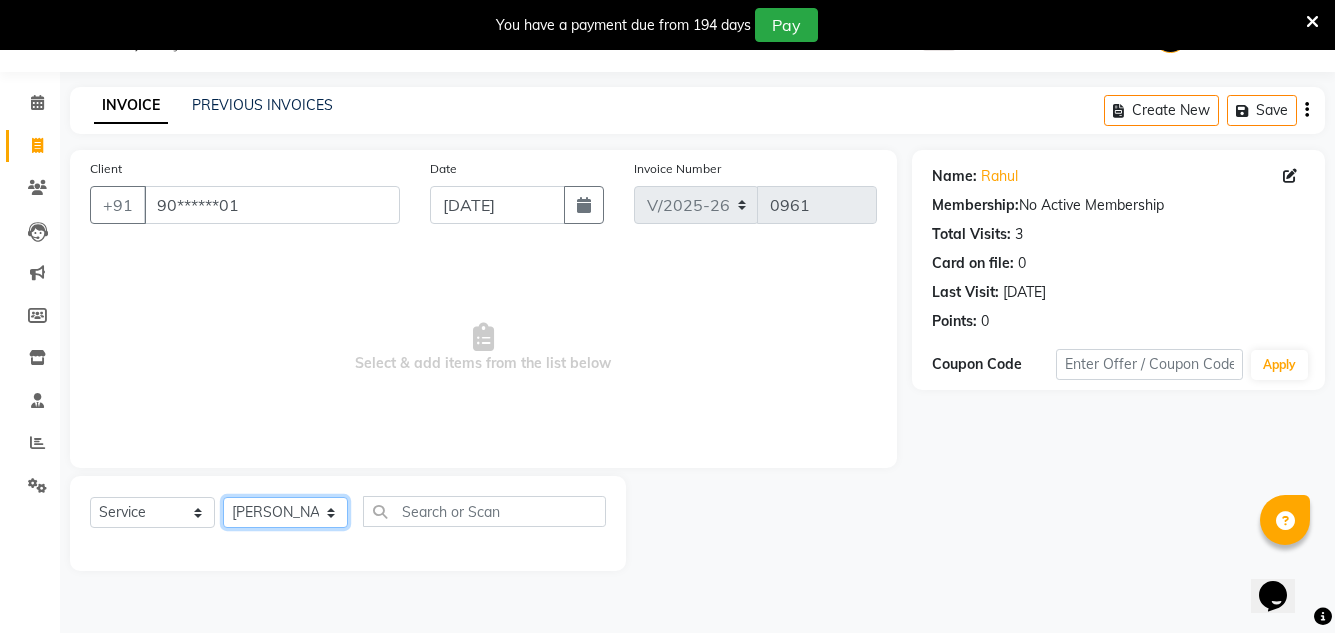 click on "Select Stylist Creative Salon D.M firoj Hashan Hetal Chavan Kam wali nisha  Payal salman Sanjana rathod Shubham Sonu umesh Gaur" 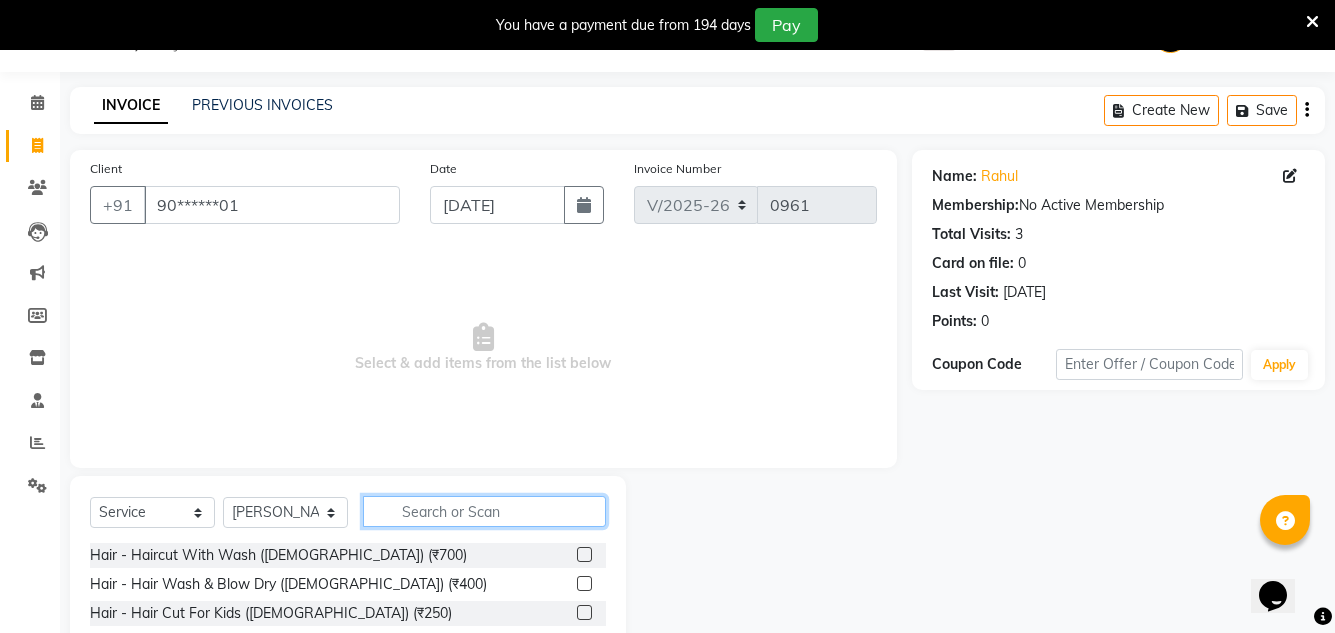 click 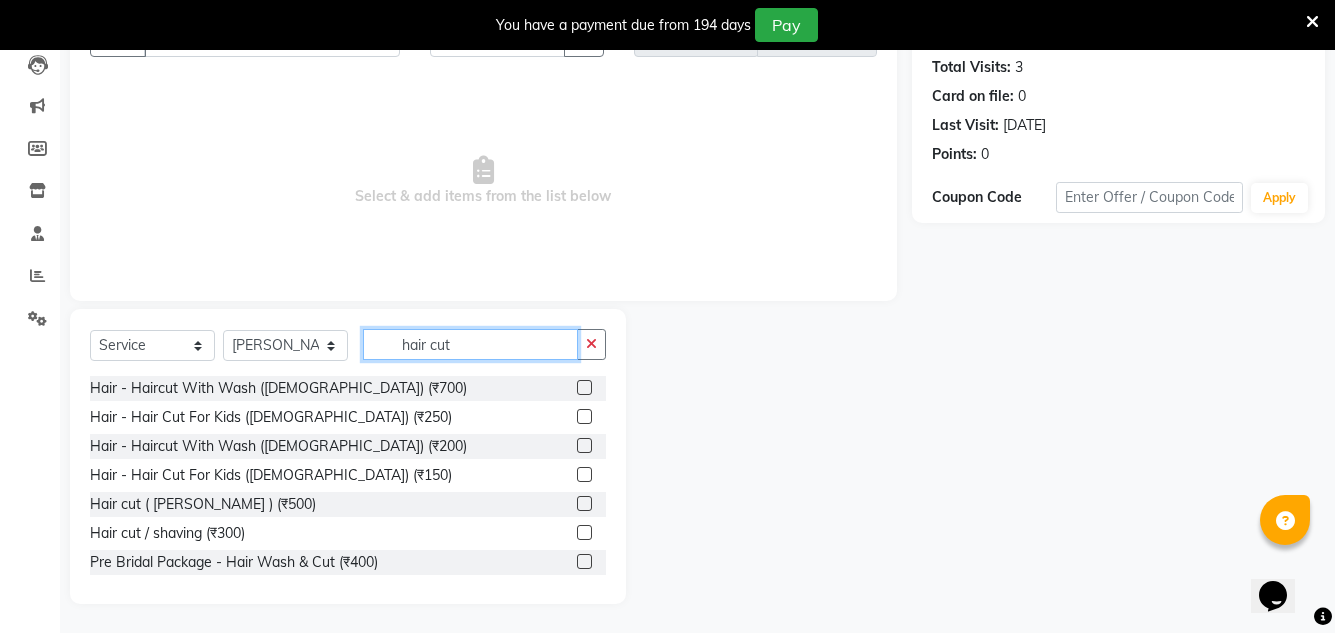 scroll, scrollTop: 218, scrollLeft: 0, axis: vertical 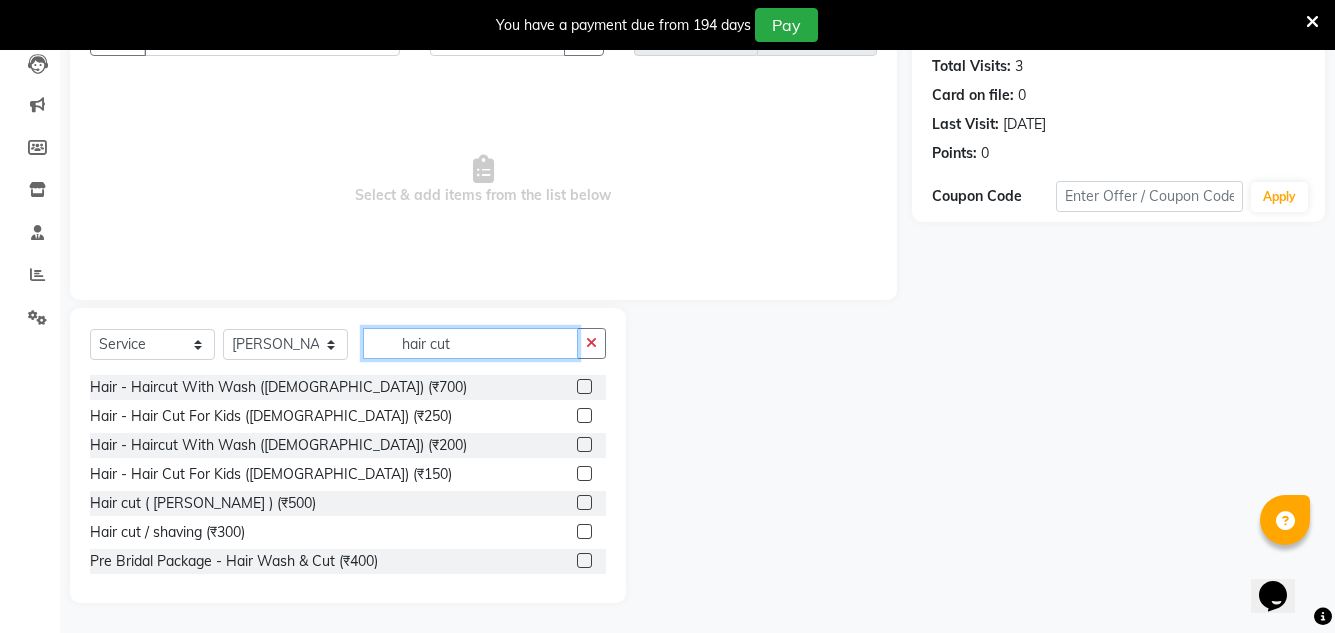type on "hair cut" 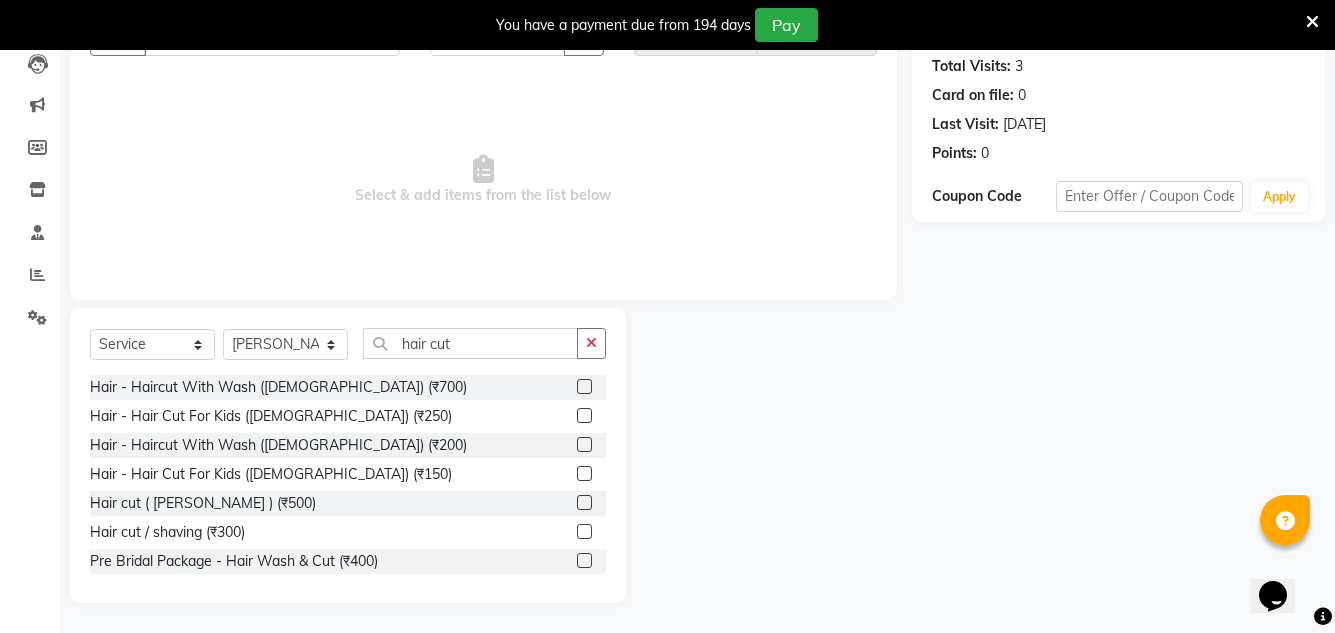 click 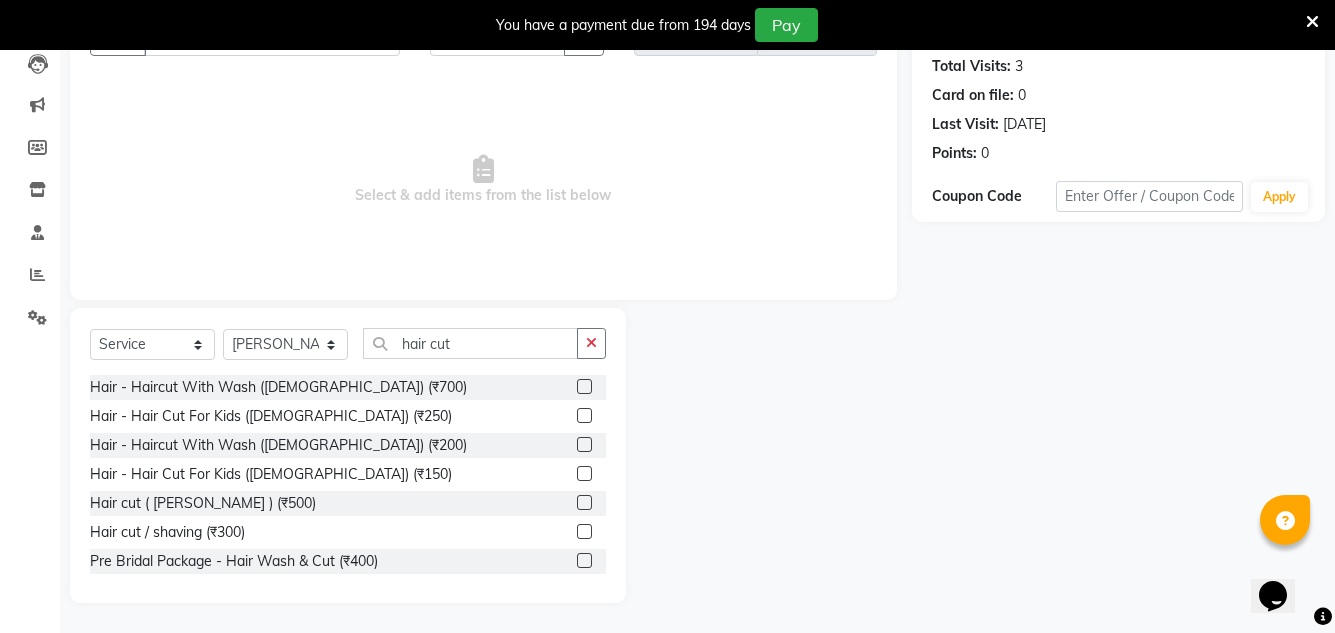 click at bounding box center (583, 532) 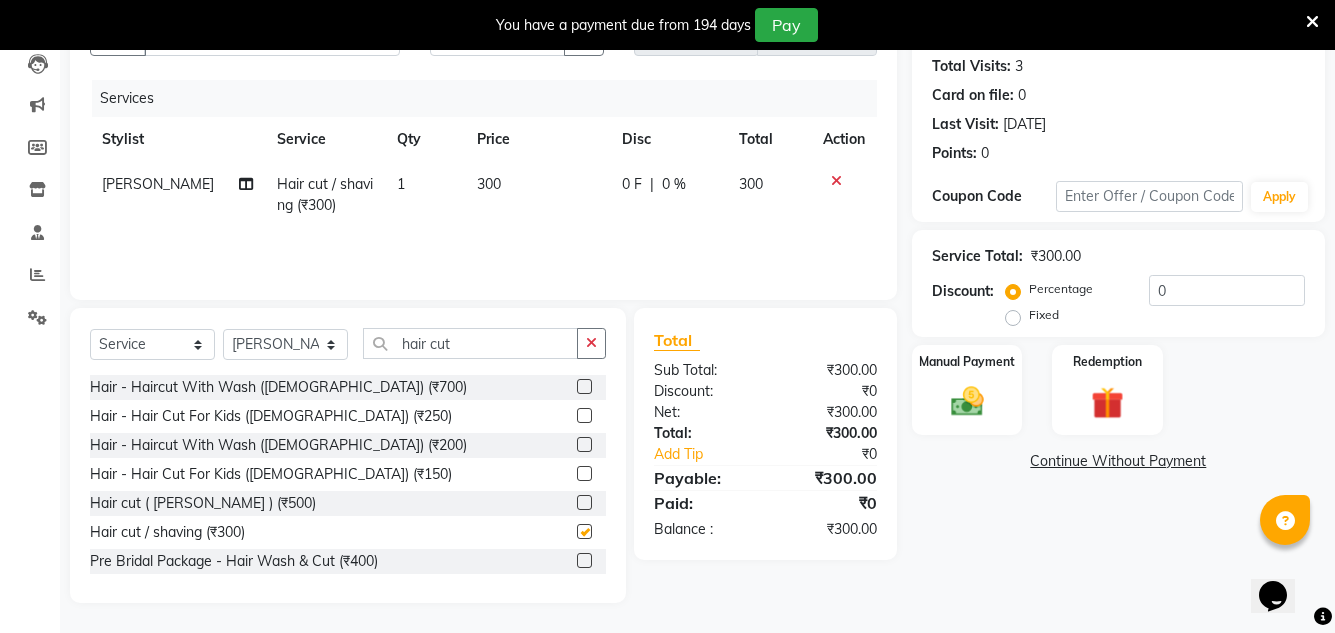 checkbox on "false" 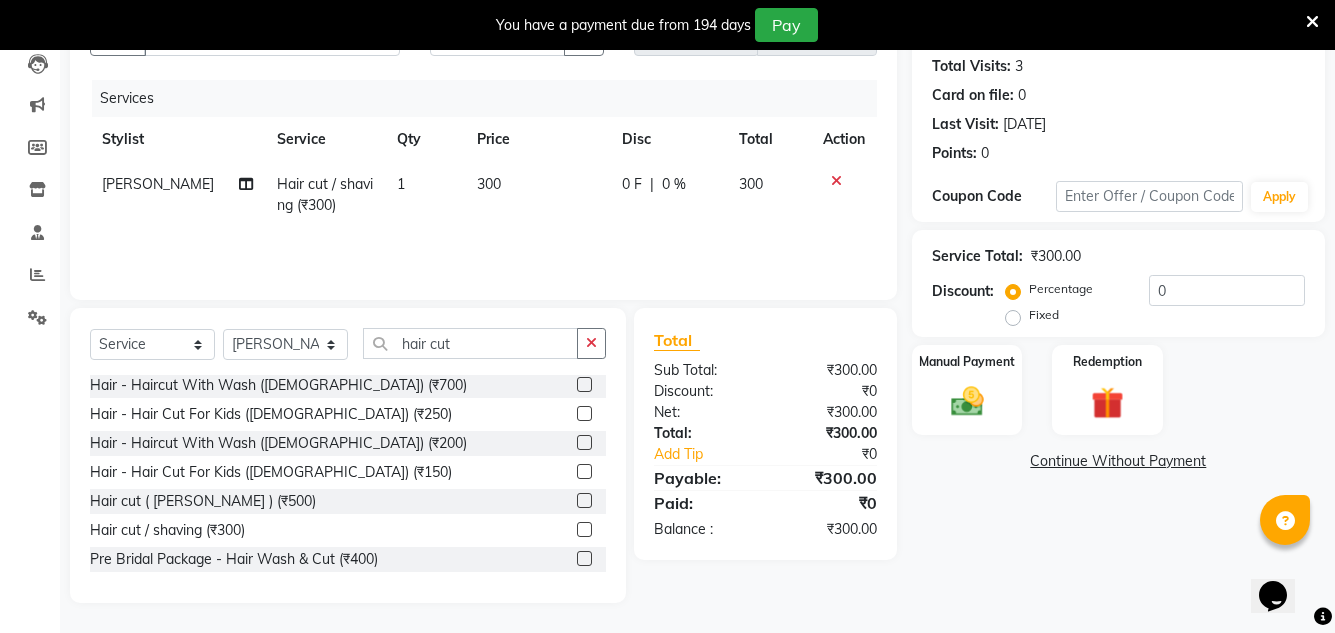 scroll, scrollTop: 3, scrollLeft: 0, axis: vertical 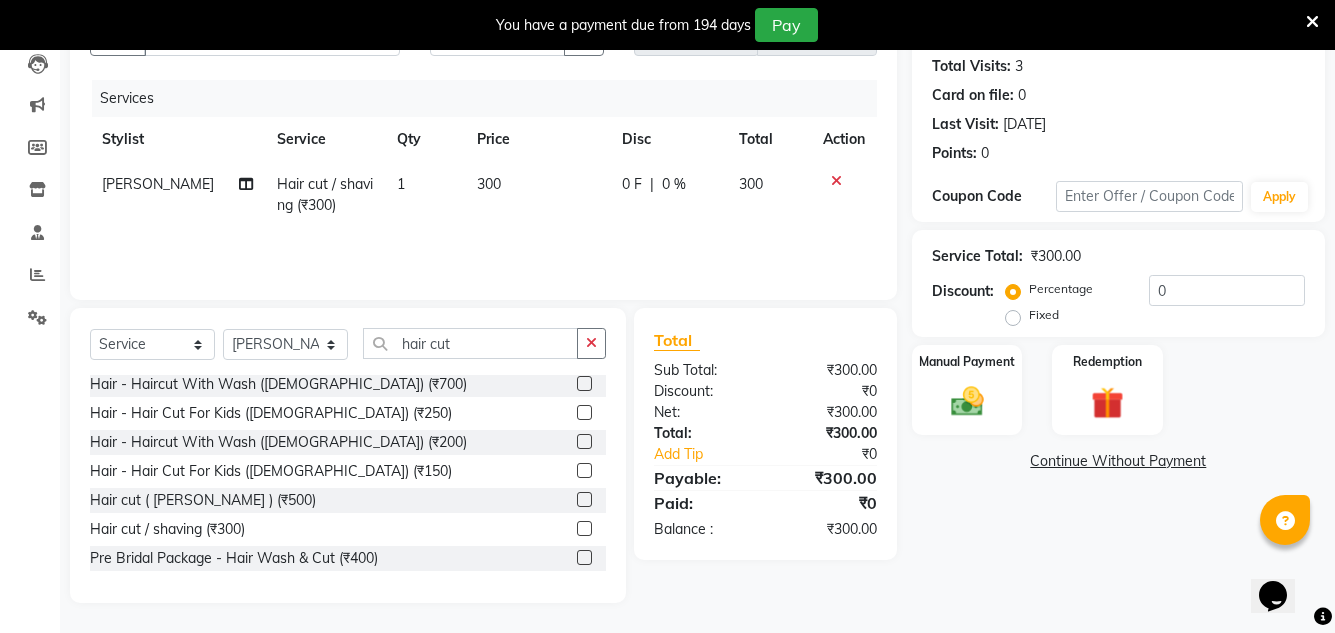 click on "300" 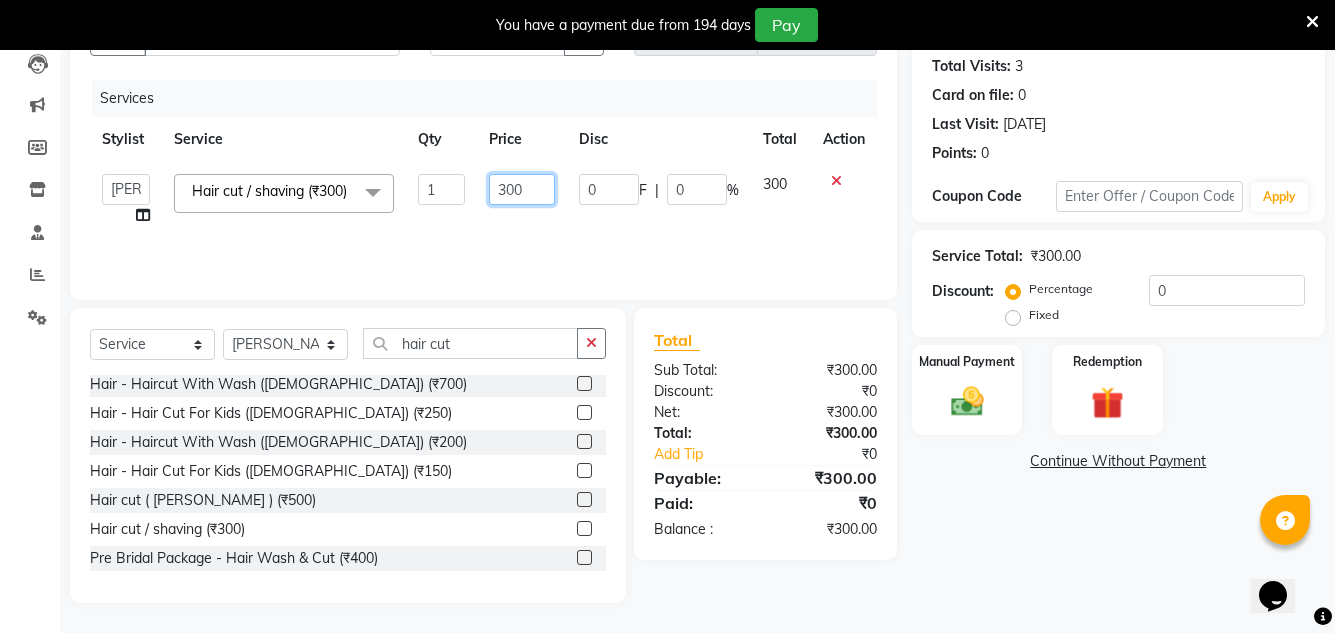 click on "300" 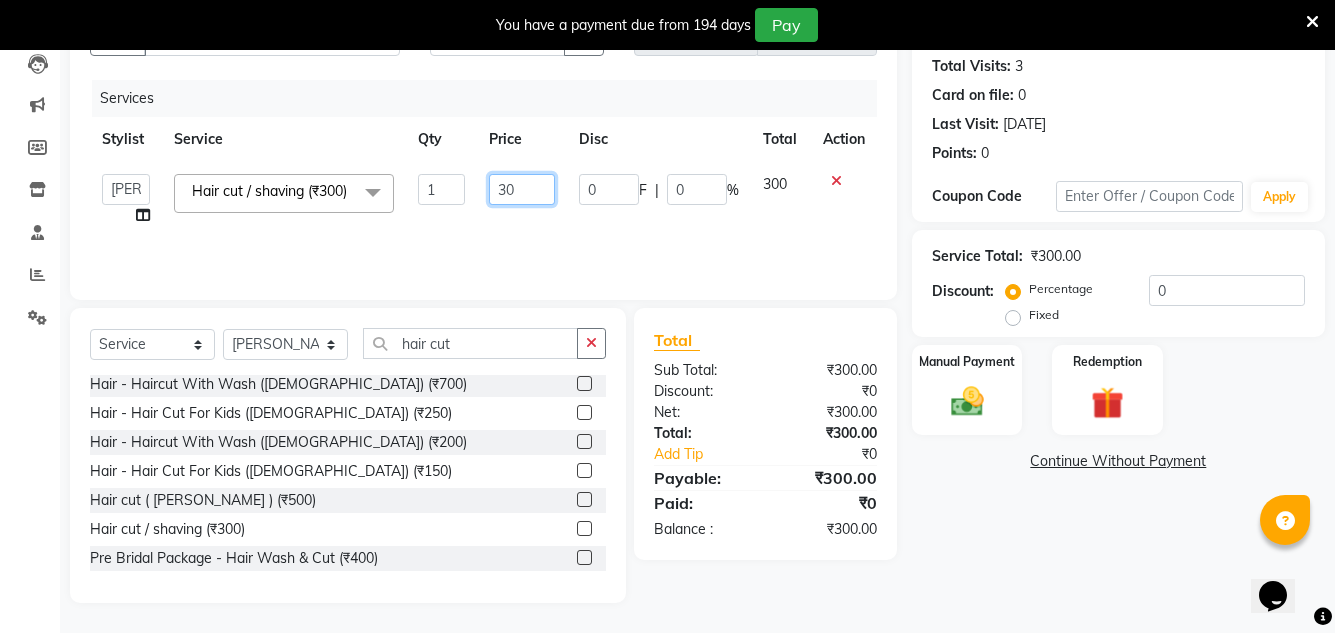type on "350" 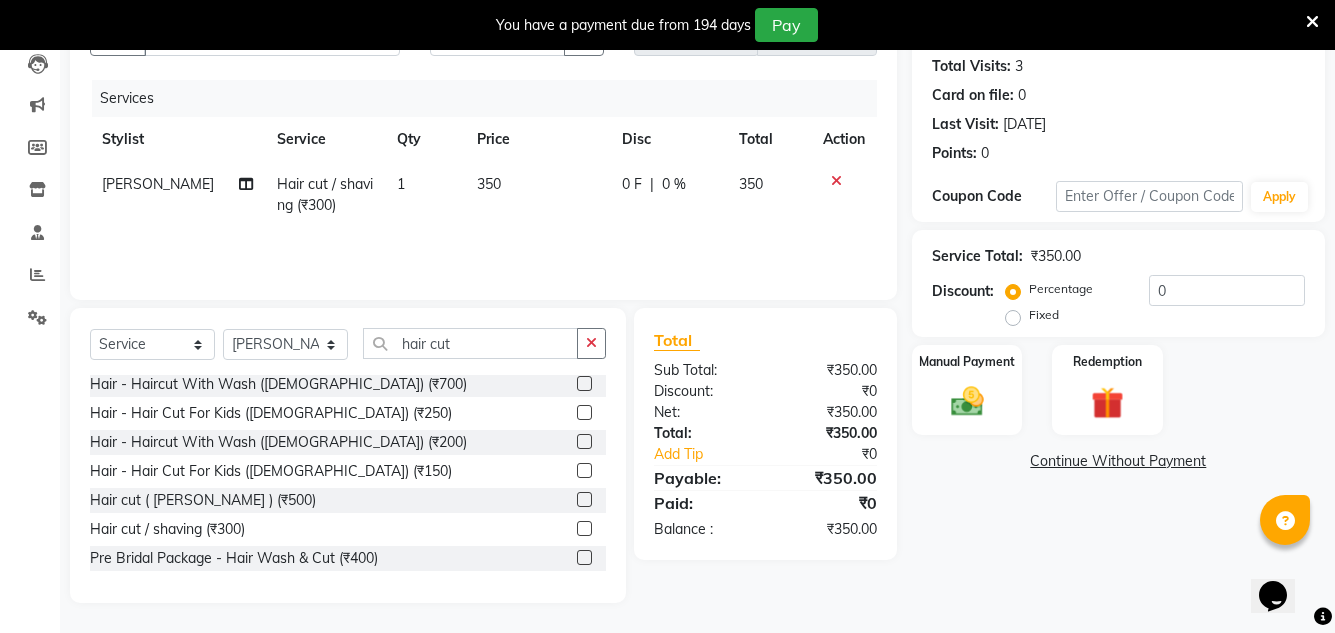 click on "Net:" 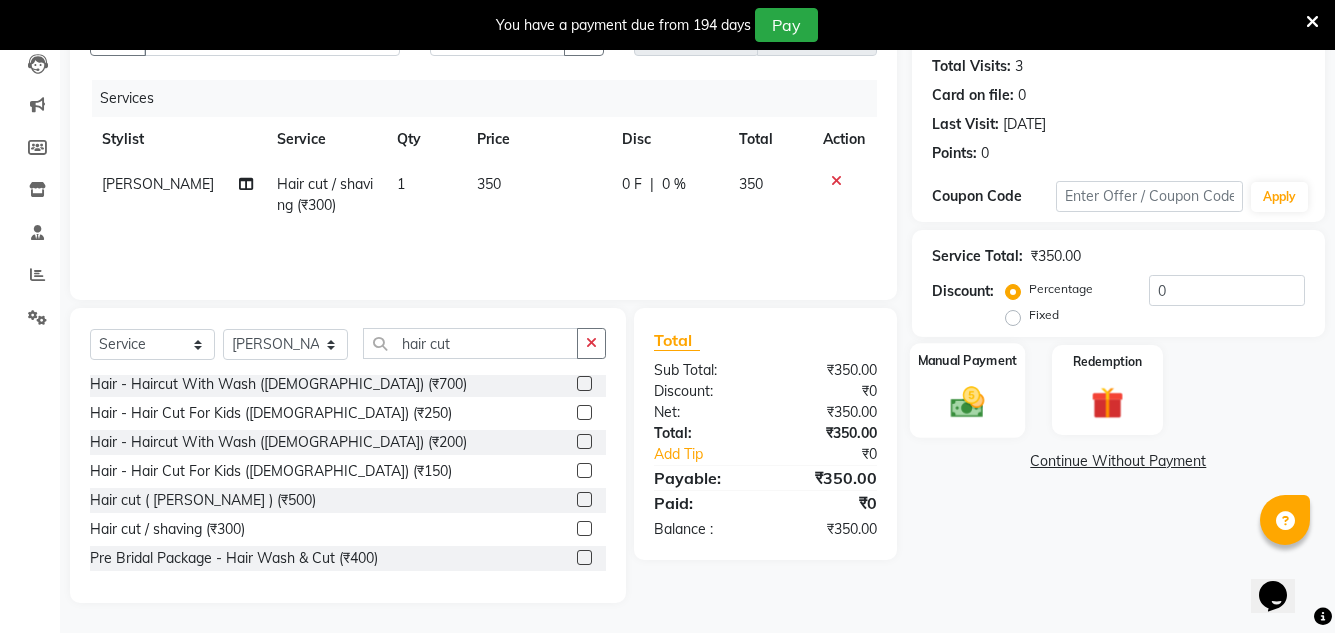 click on "Manual Payment" 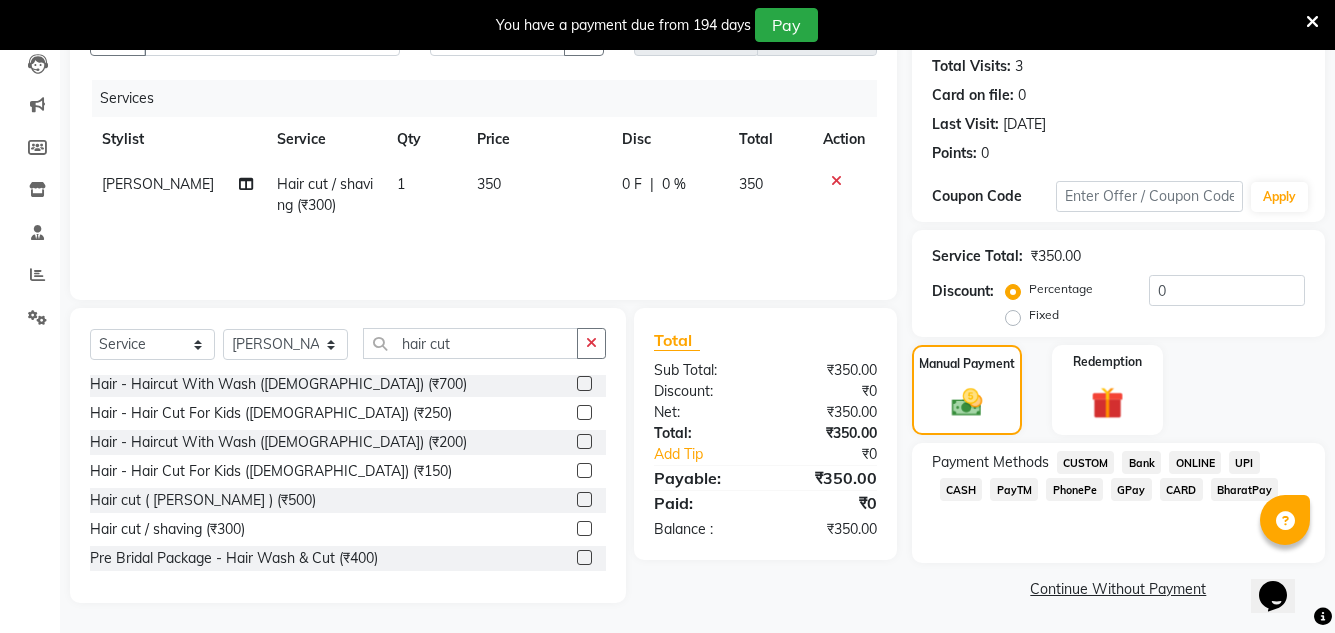 scroll, scrollTop: 219, scrollLeft: 0, axis: vertical 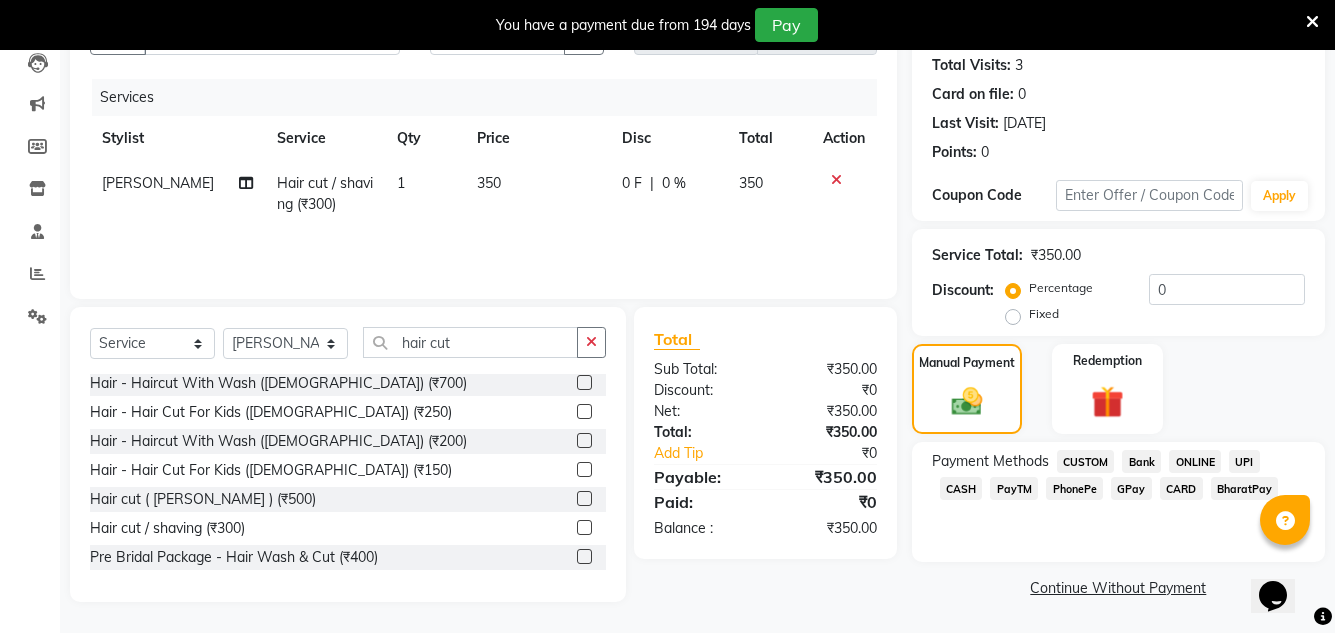 click on "CASH" 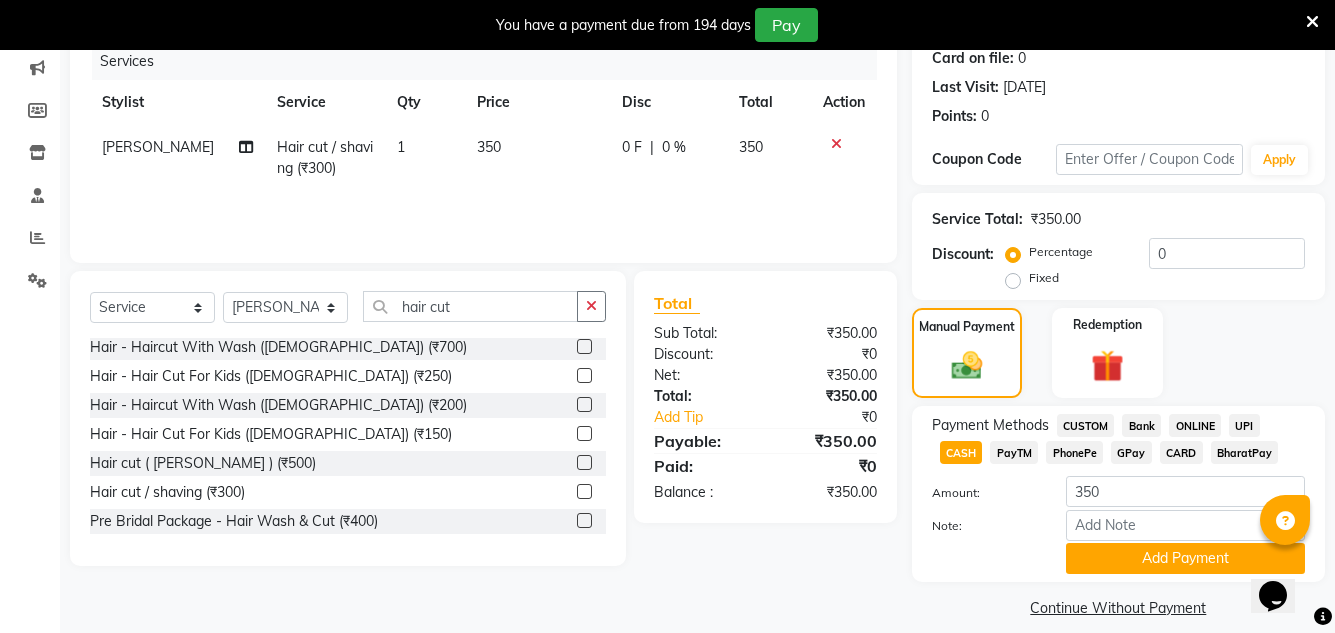 scroll, scrollTop: 275, scrollLeft: 0, axis: vertical 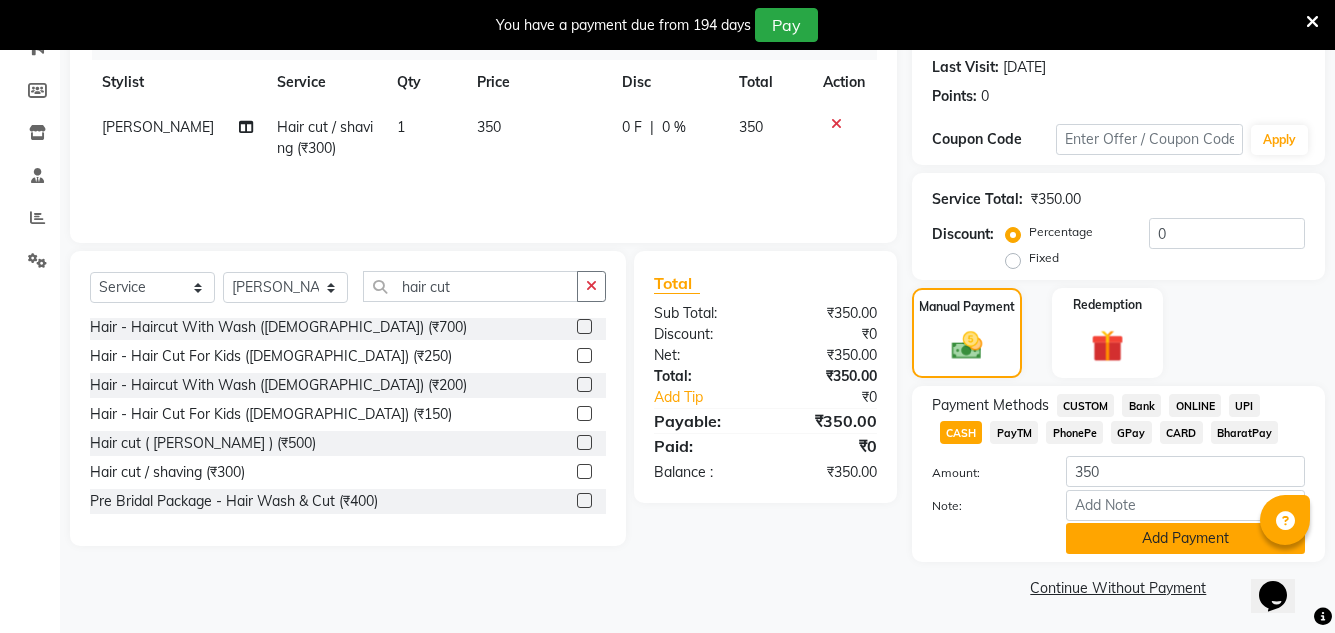 click on "Add Payment" 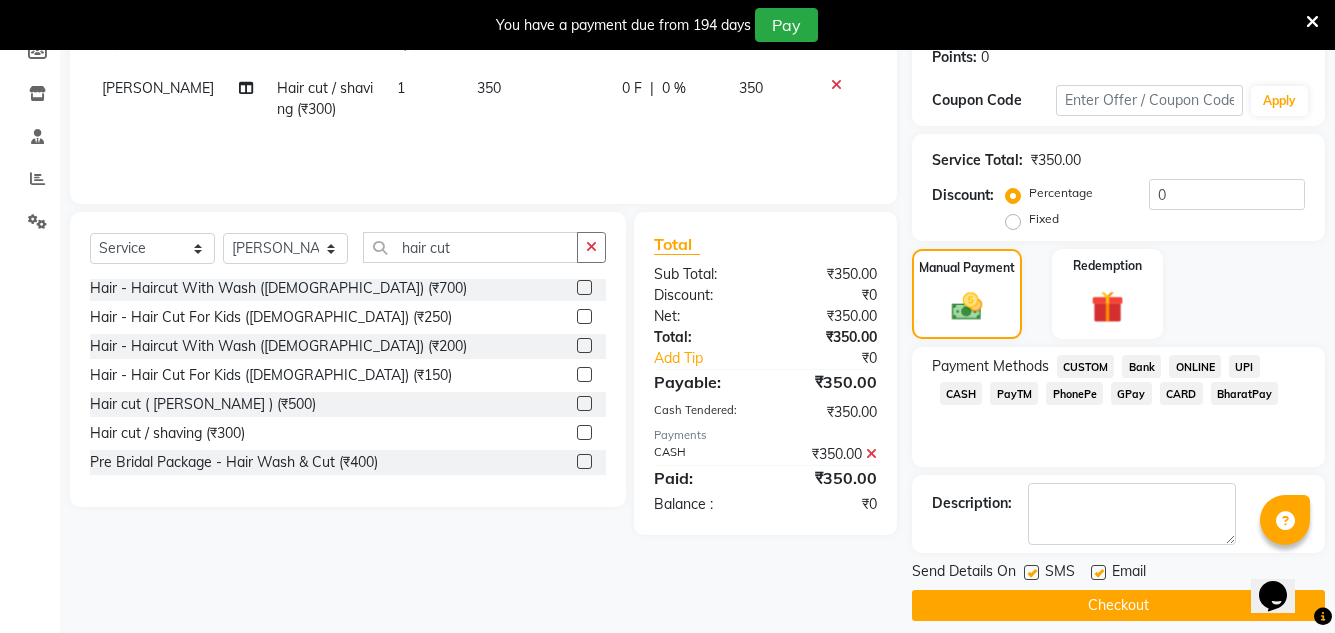 scroll, scrollTop: 332, scrollLeft: 0, axis: vertical 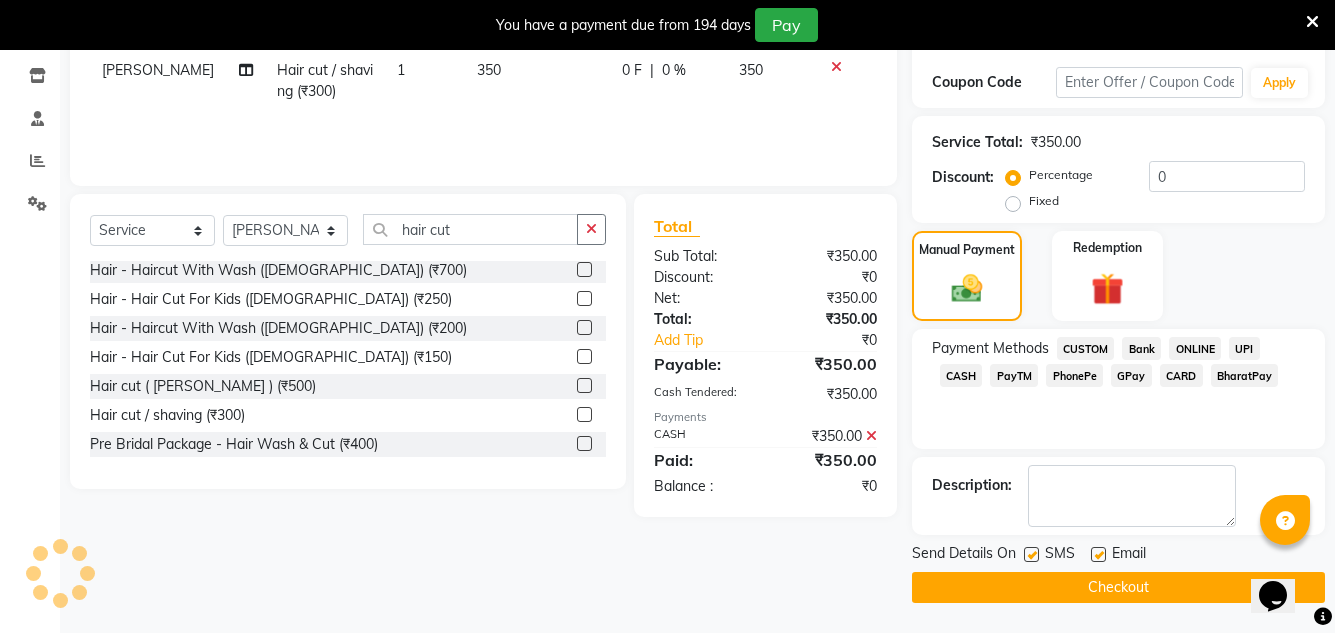 click 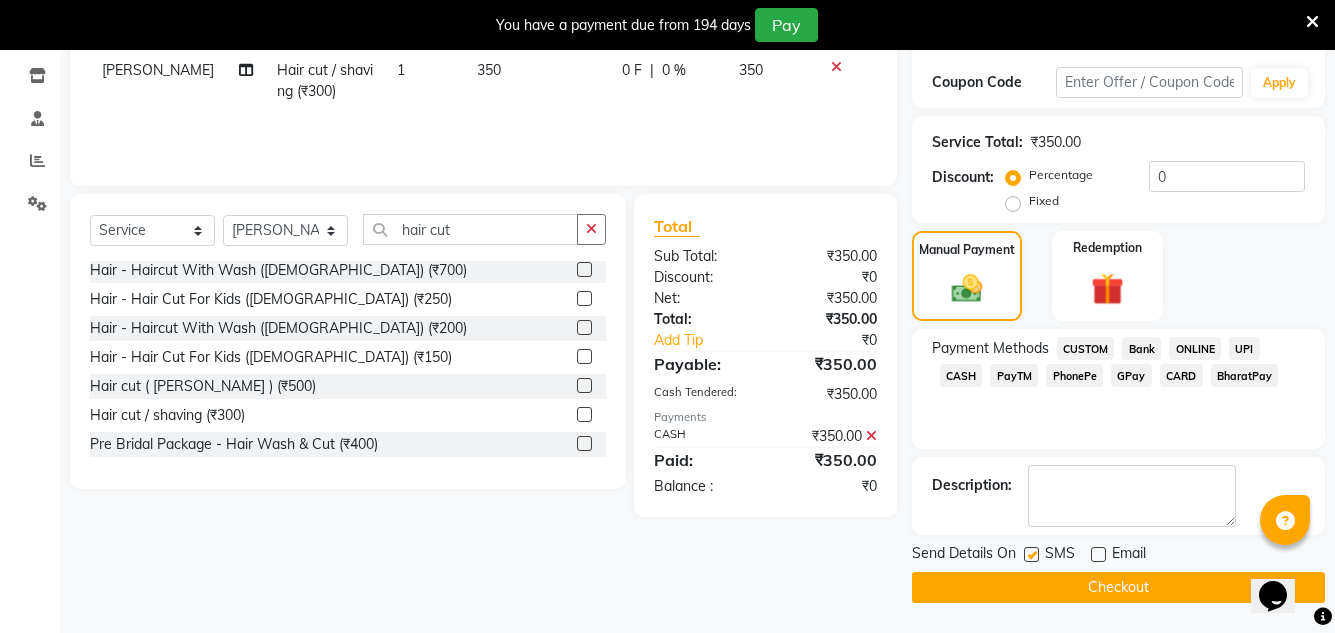 click on "Checkout" 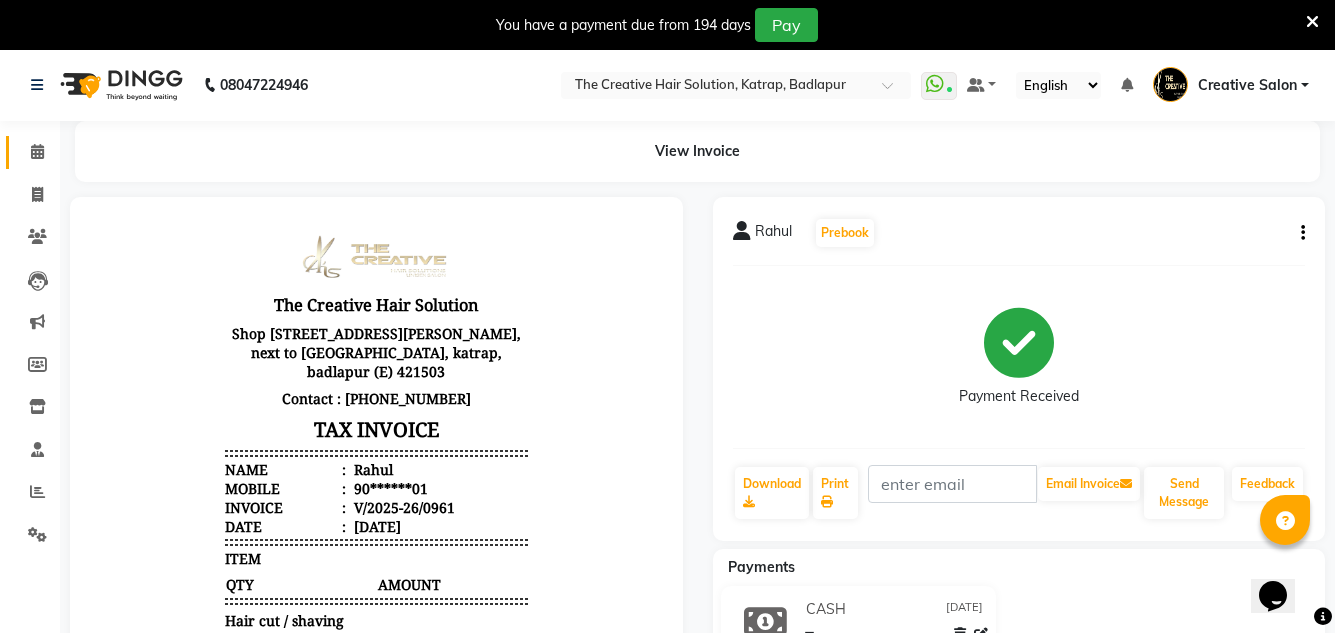 scroll, scrollTop: 0, scrollLeft: 0, axis: both 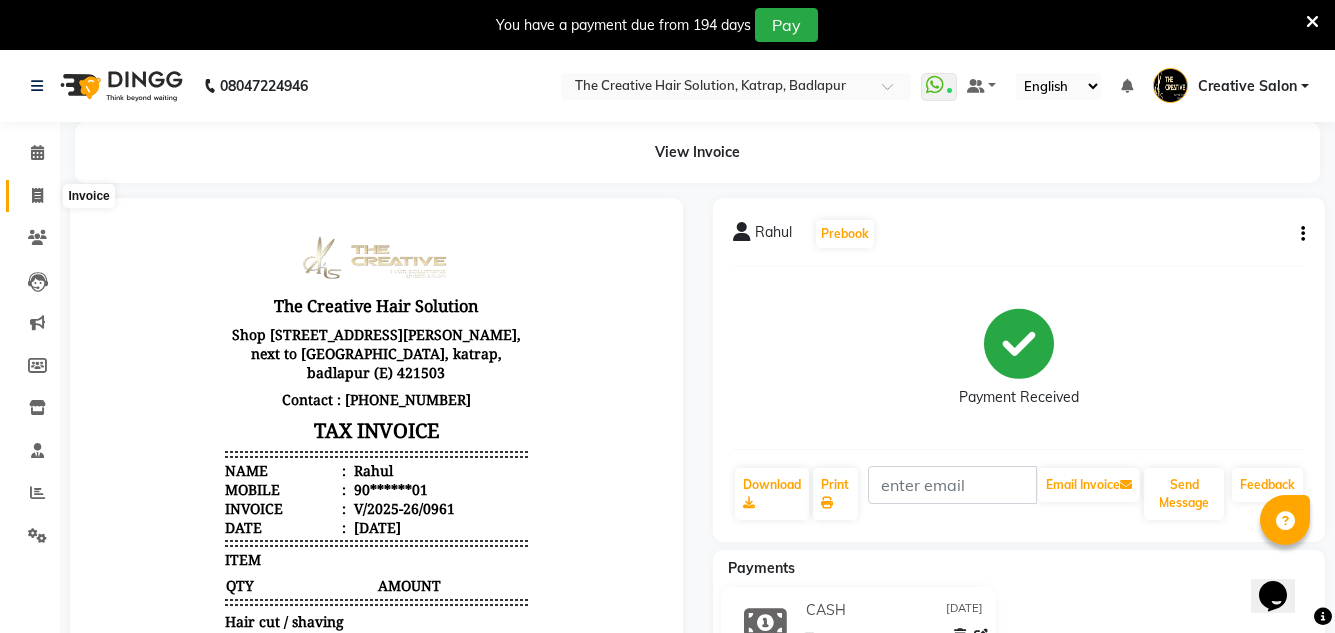 click 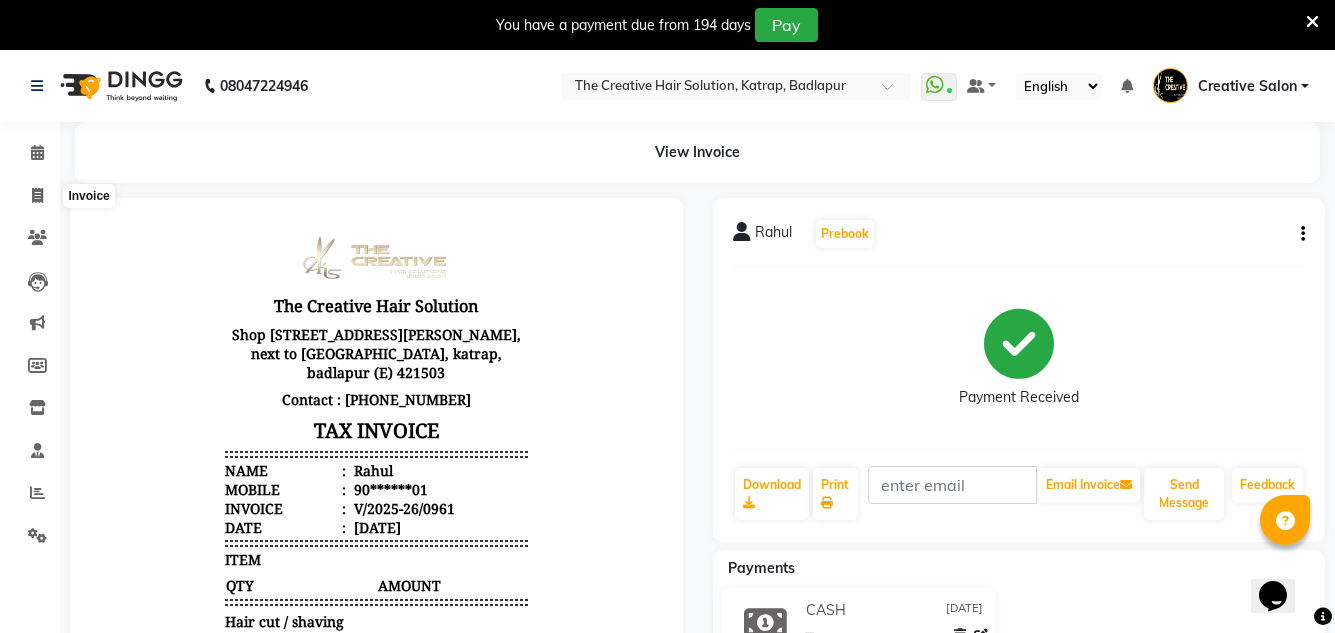select on "service" 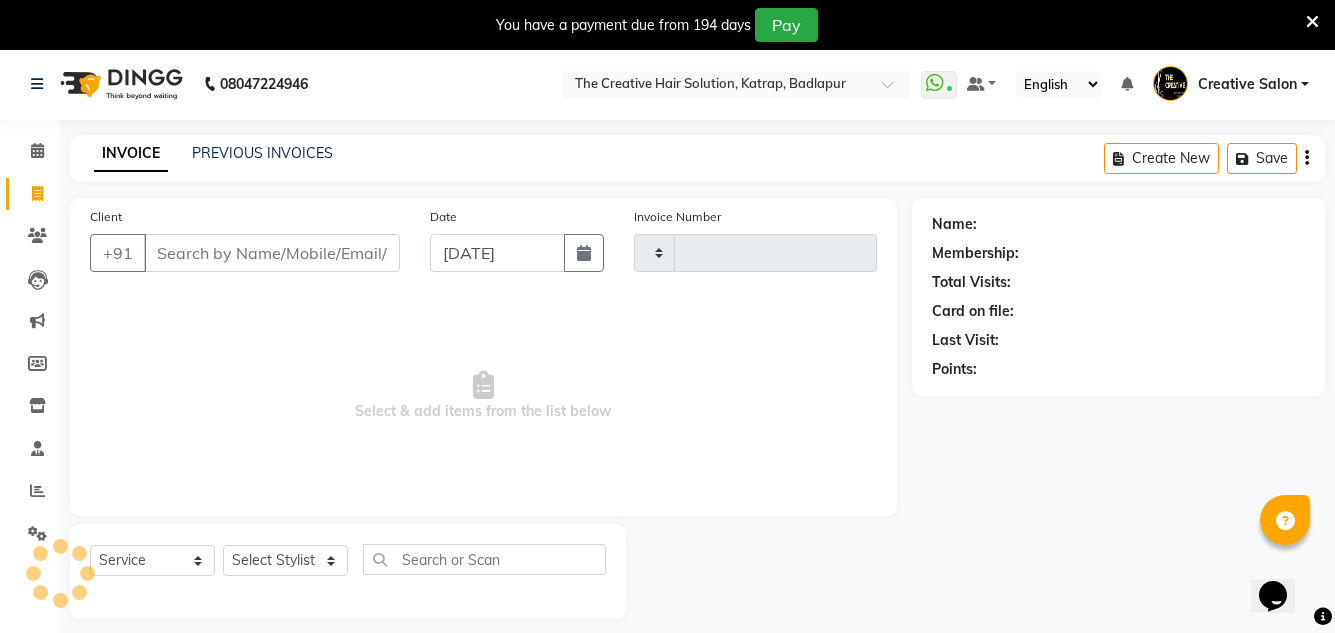 scroll, scrollTop: 50, scrollLeft: 0, axis: vertical 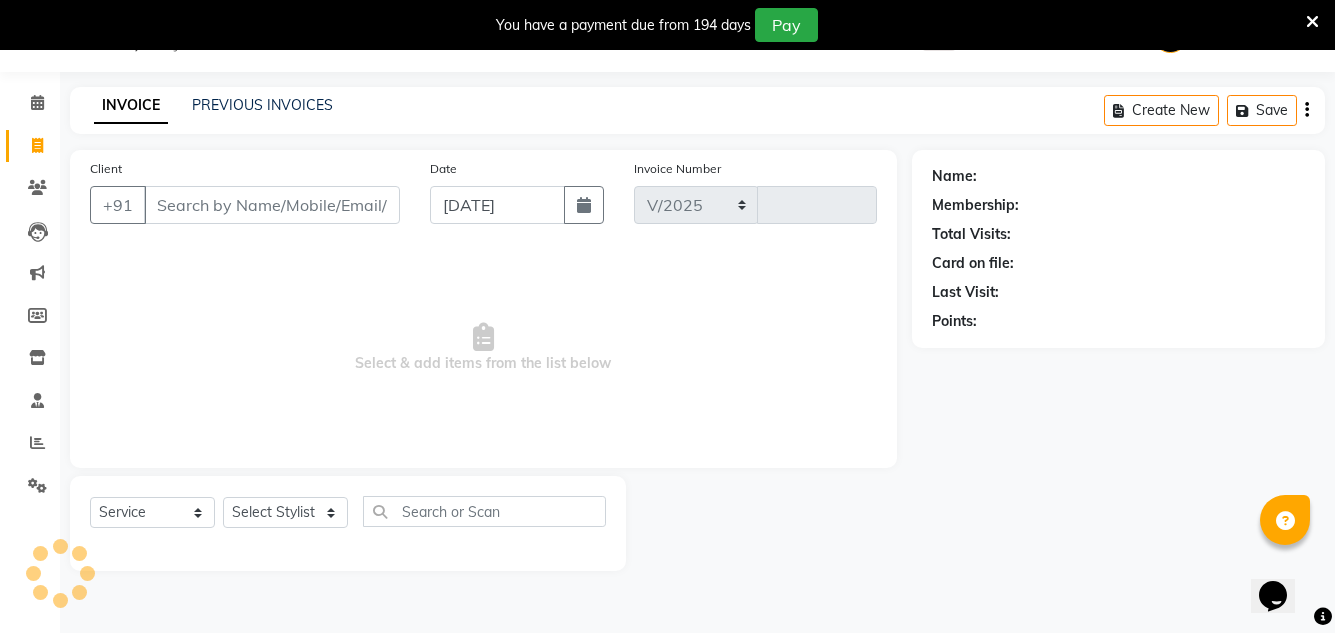 select on "527" 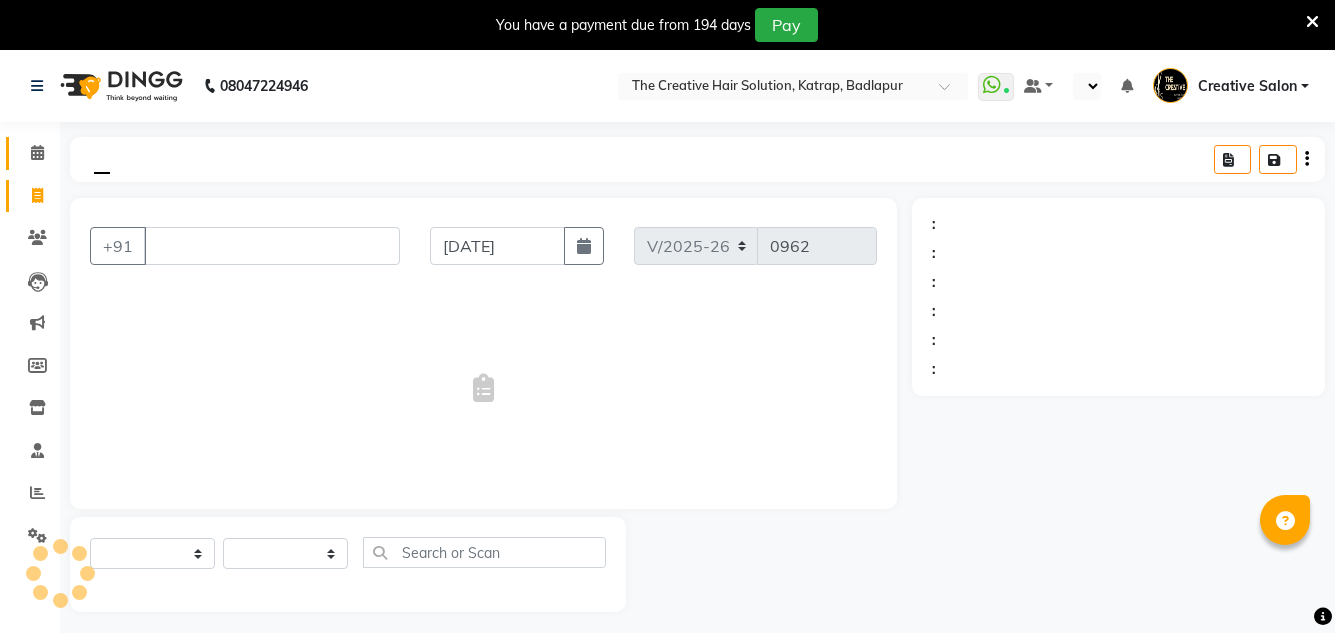 click 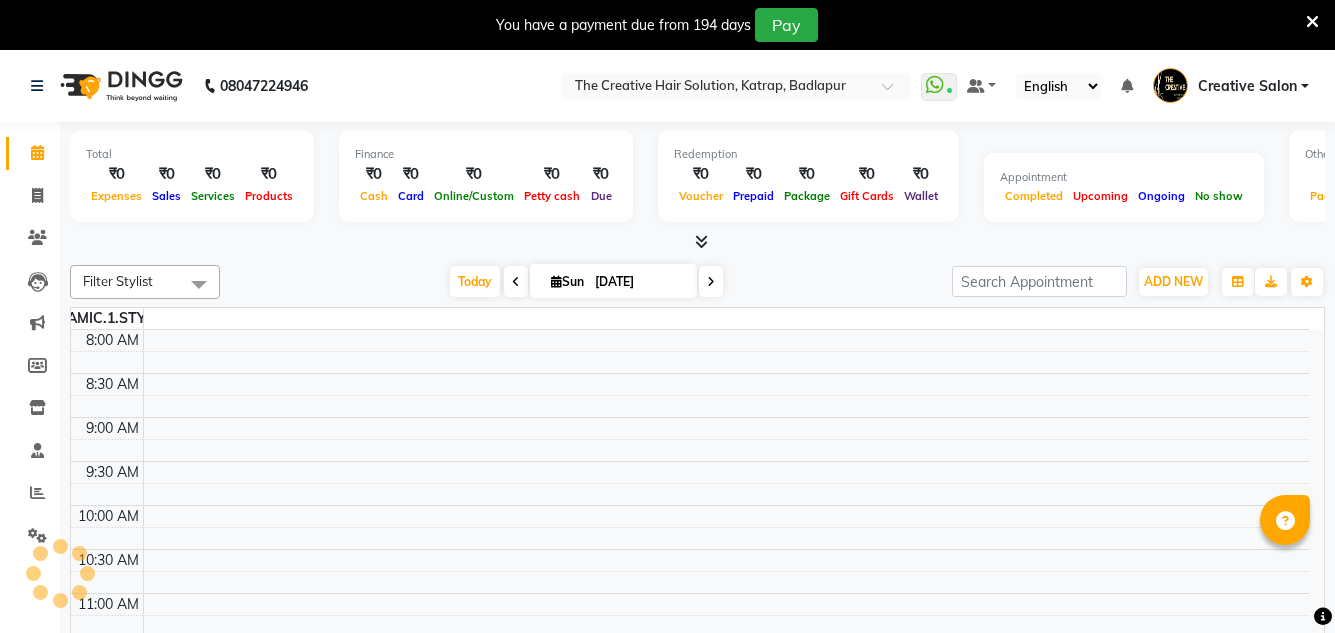 scroll, scrollTop: 0, scrollLeft: 0, axis: both 